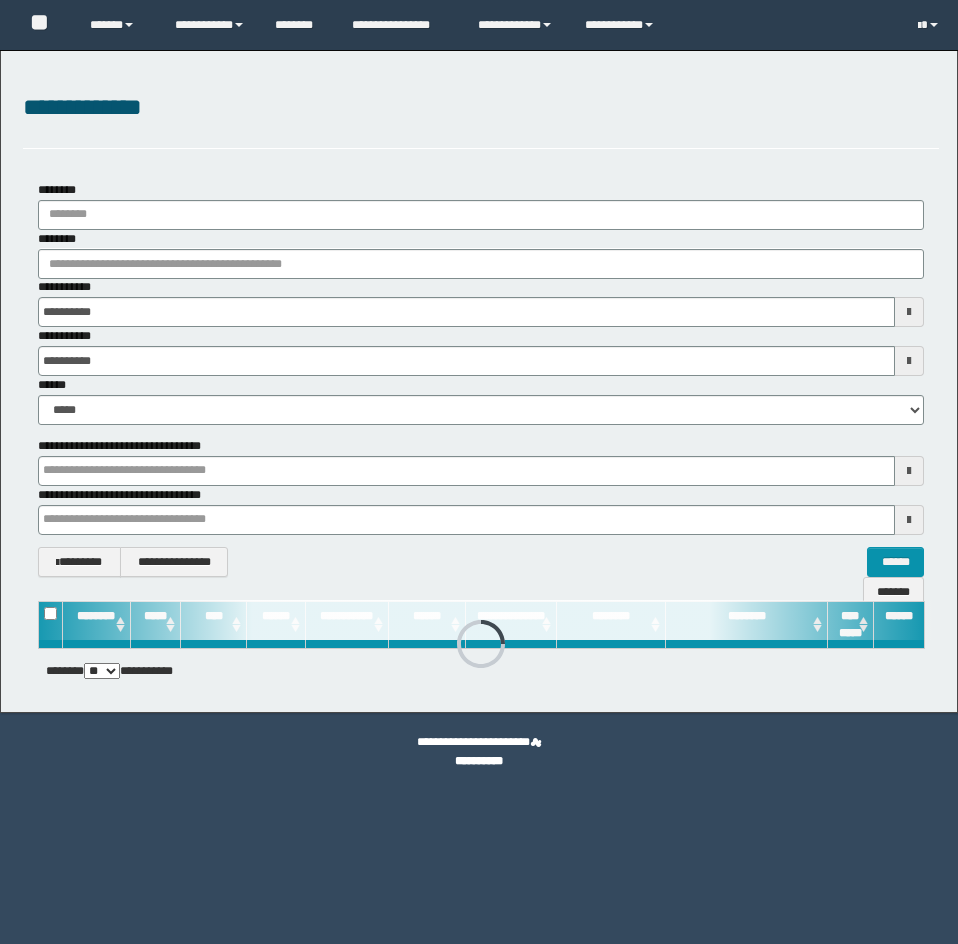 scroll, scrollTop: 0, scrollLeft: 0, axis: both 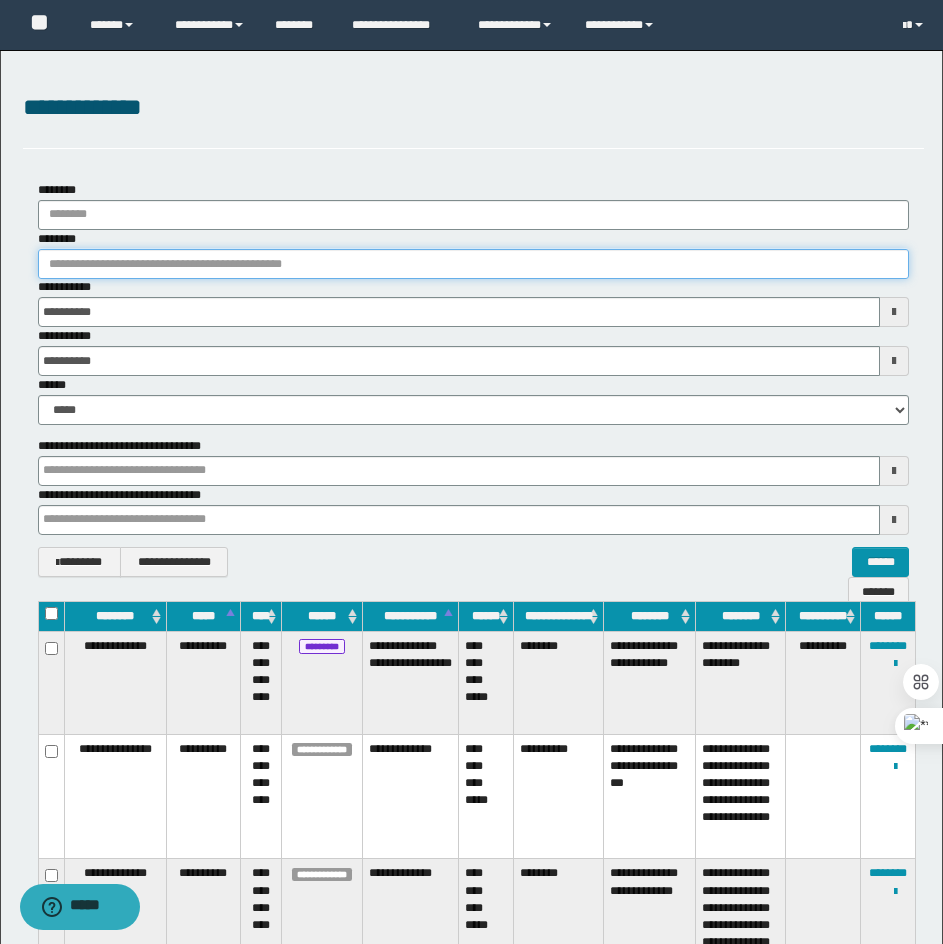 click on "********" at bounding box center (473, 264) 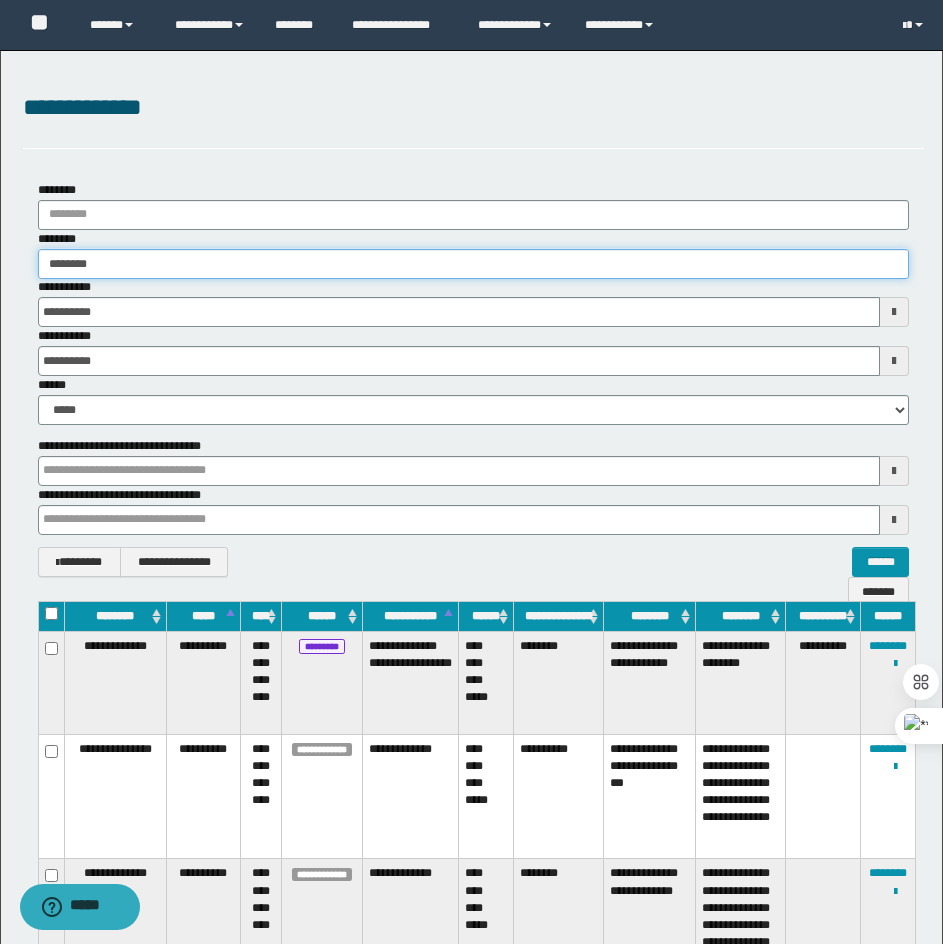 type on "********" 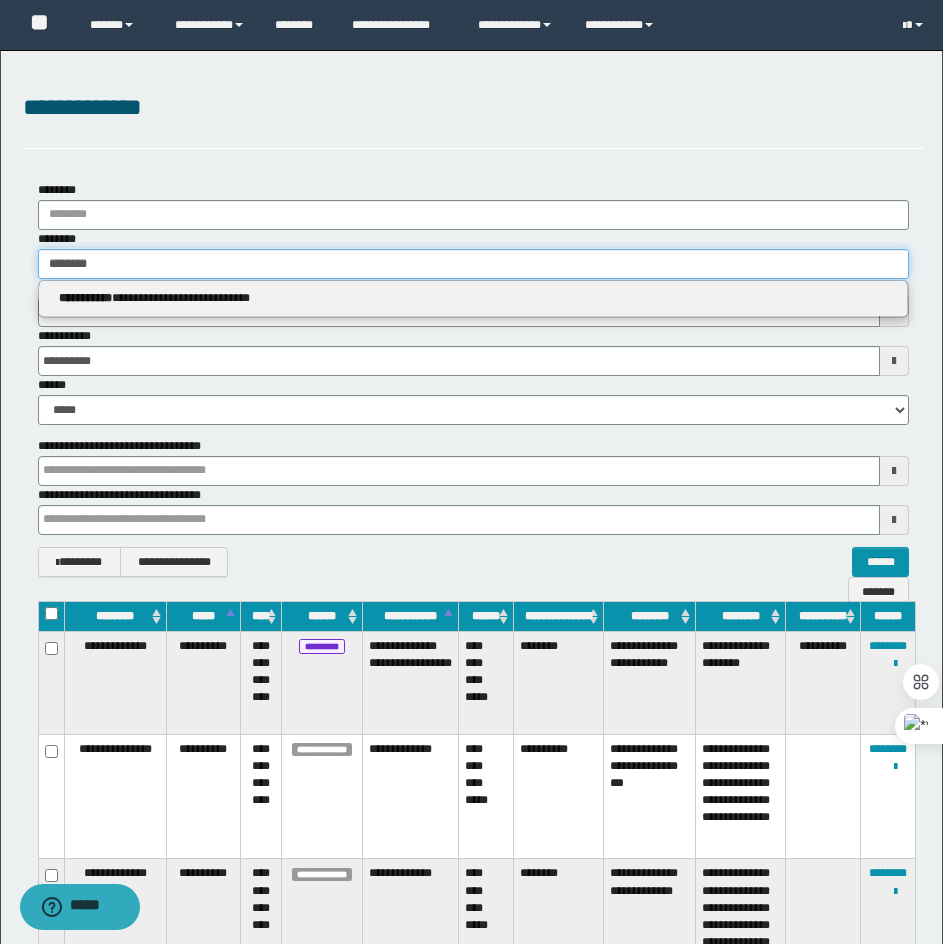 type on "********" 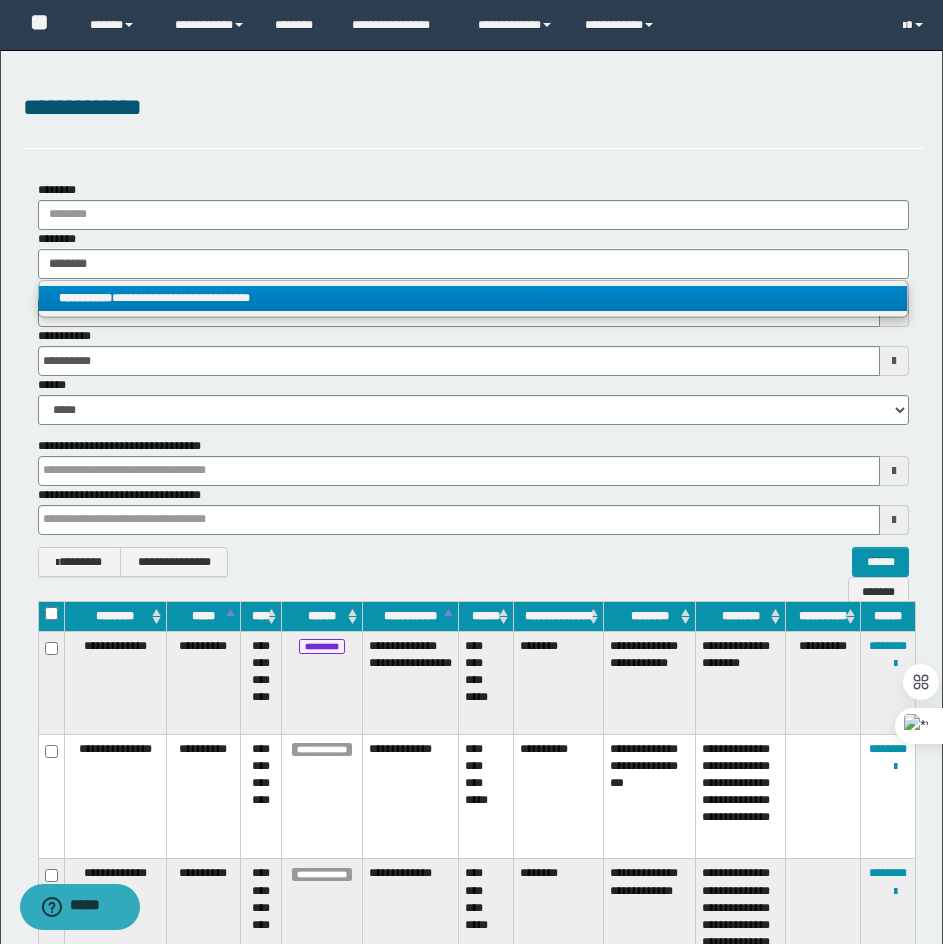 click on "**********" at bounding box center (473, 298) 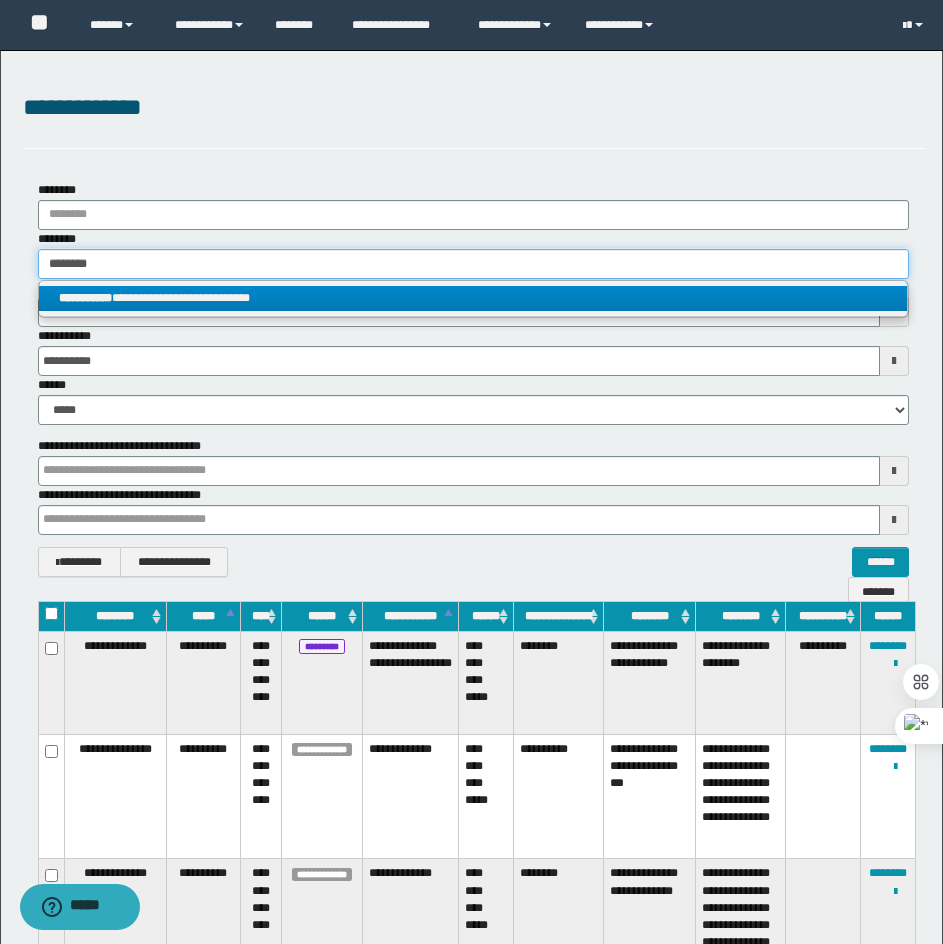 type 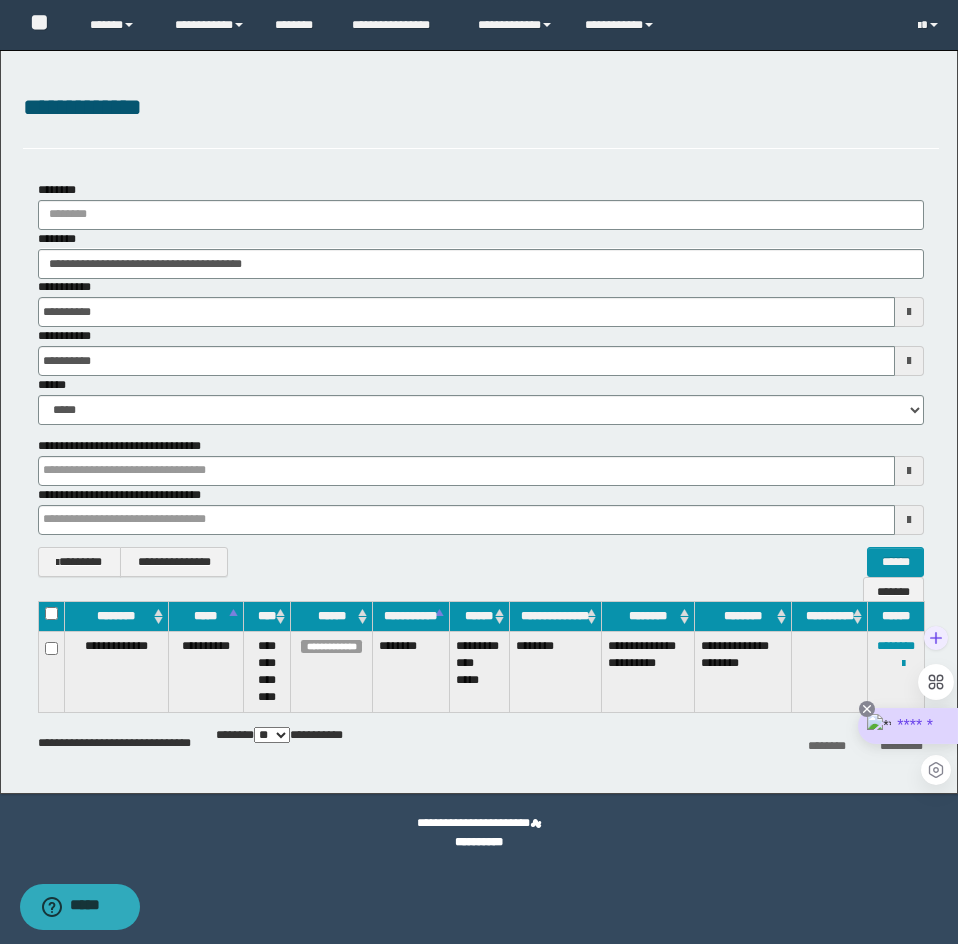click 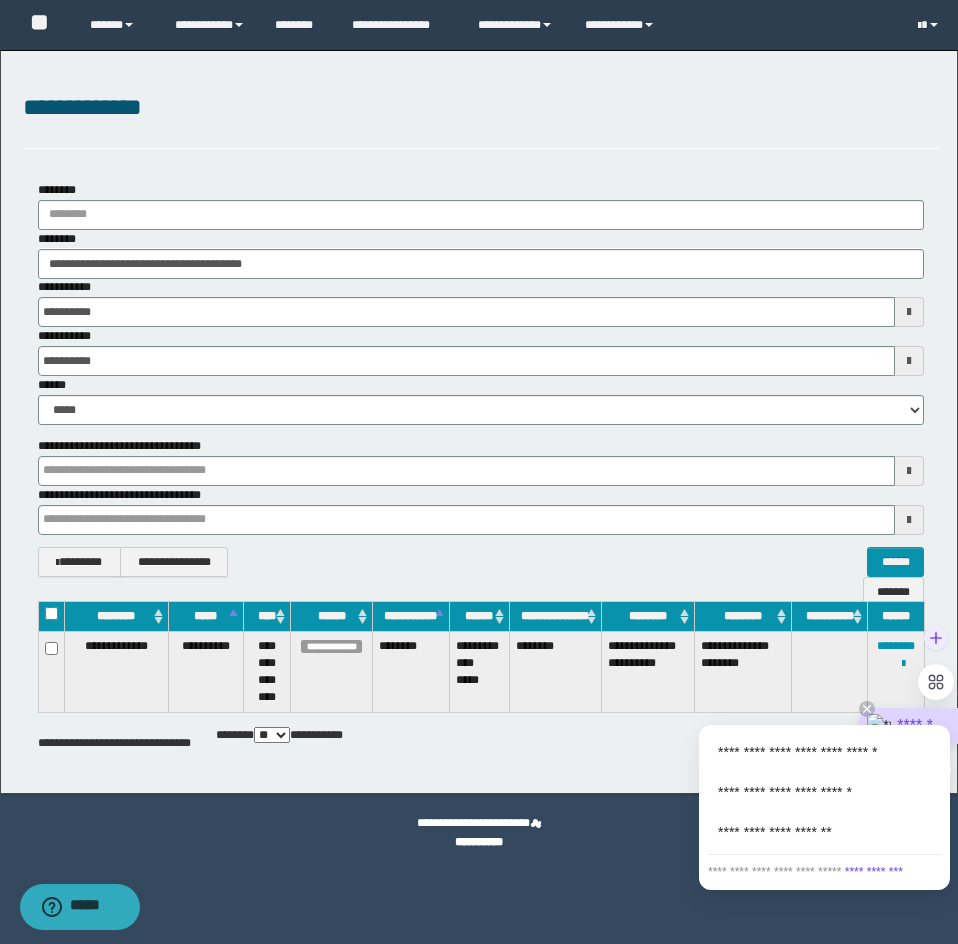 click on "**********" at bounding box center [824, 832] 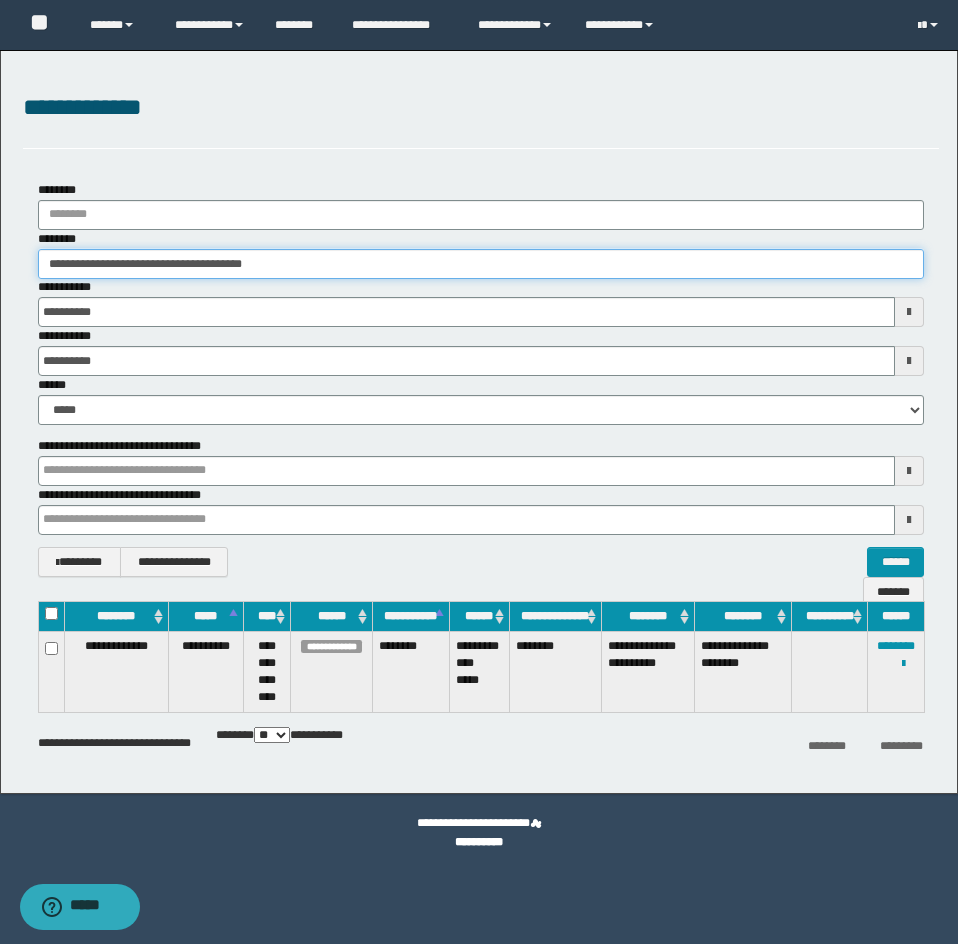 drag, startPoint x: 328, startPoint y: 266, endPoint x: -1, endPoint y: 389, distance: 351.24066 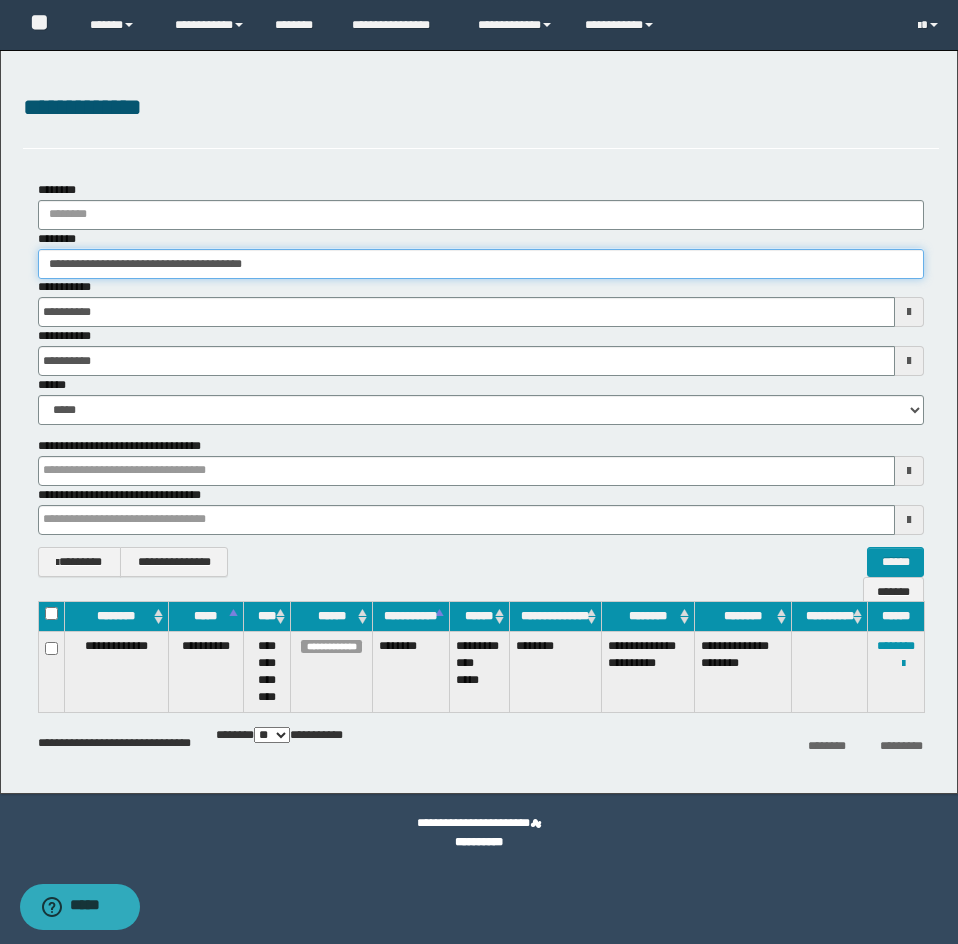 click on "**********" at bounding box center (479, 472) 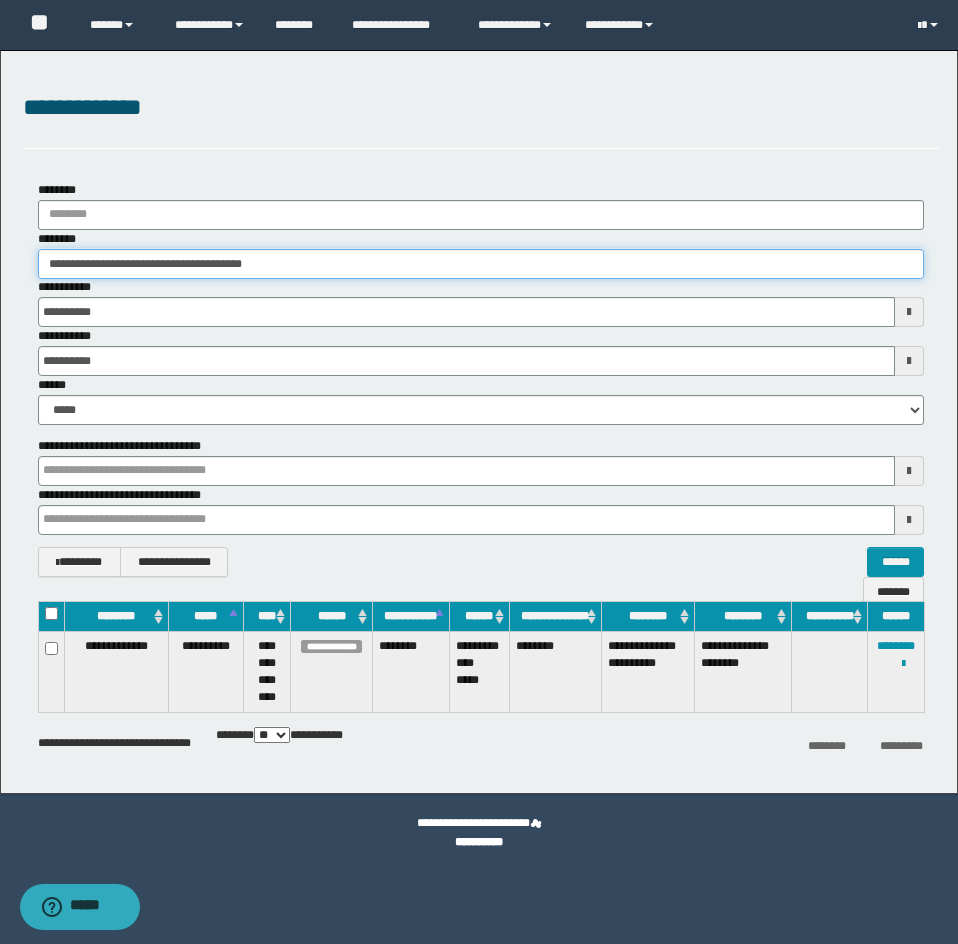 paste 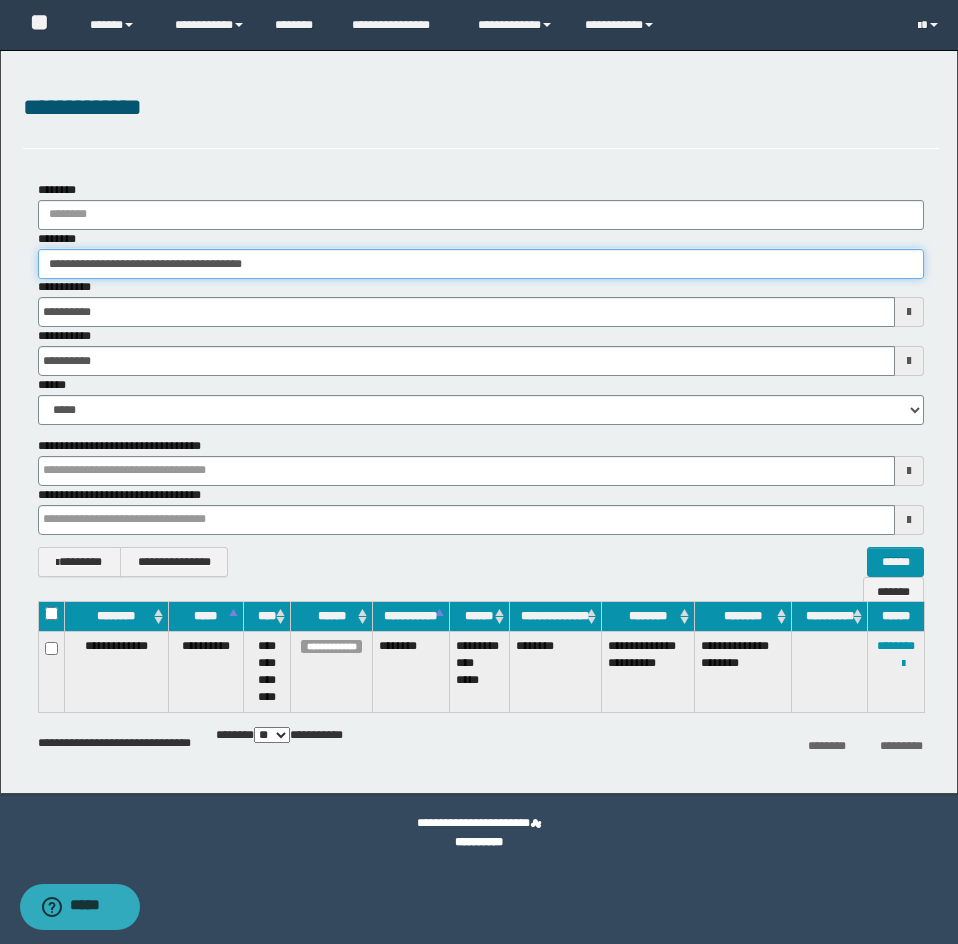 type on "********" 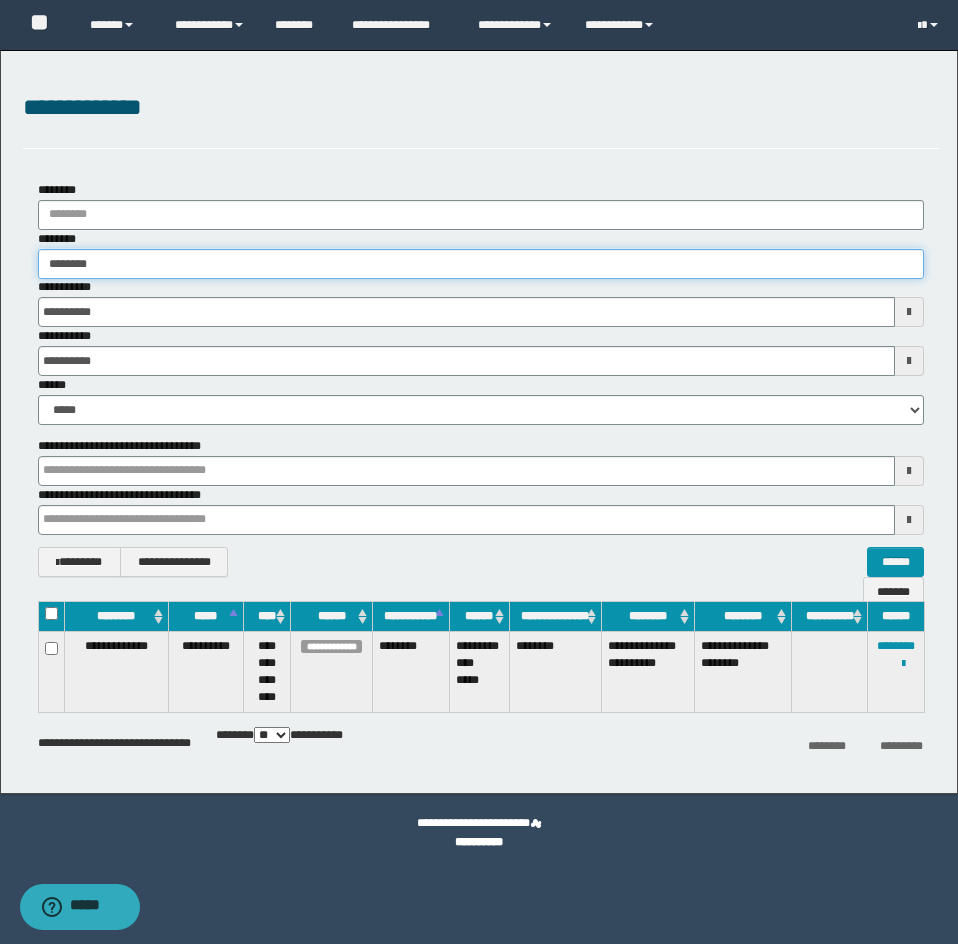 type on "********" 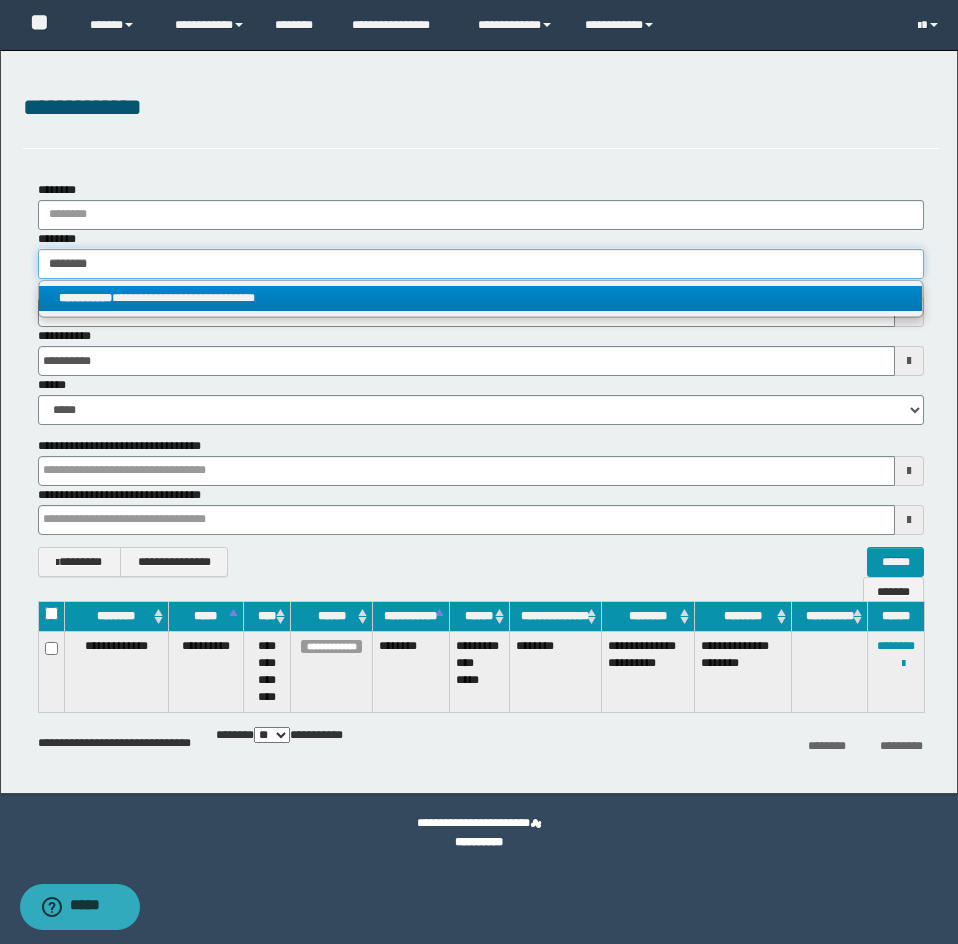 type on "********" 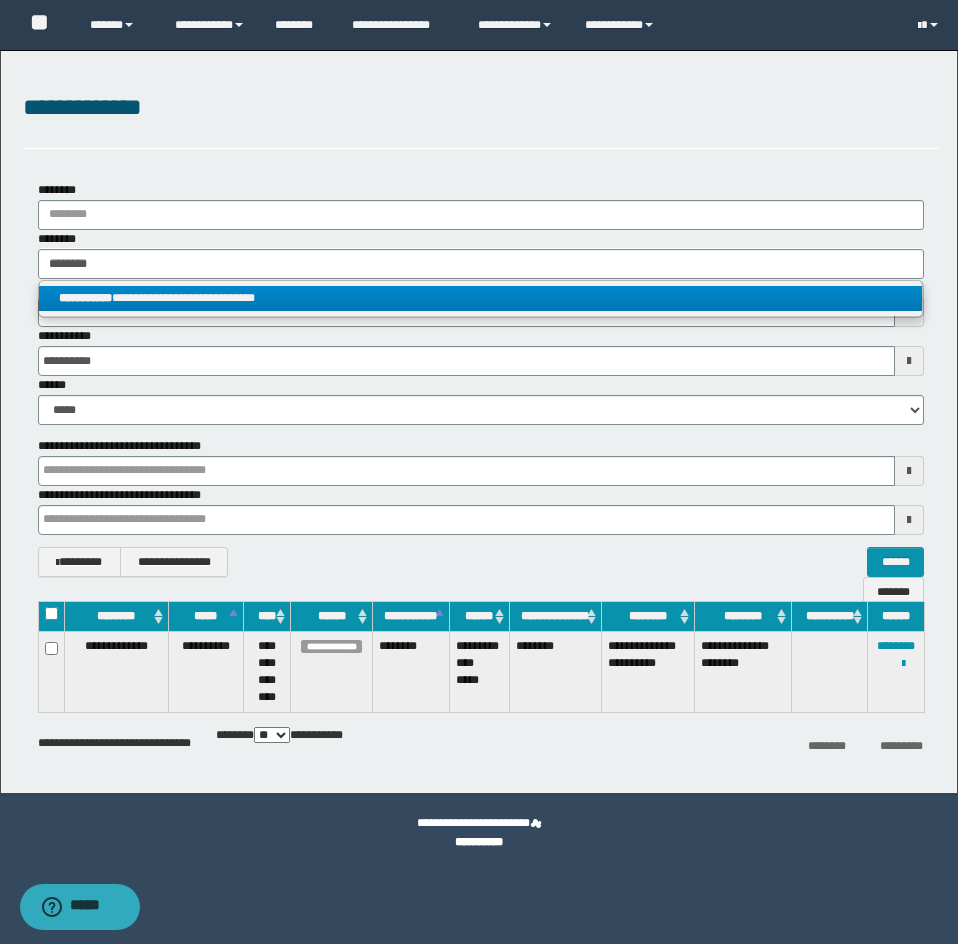 click on "**********" at bounding box center (480, 298) 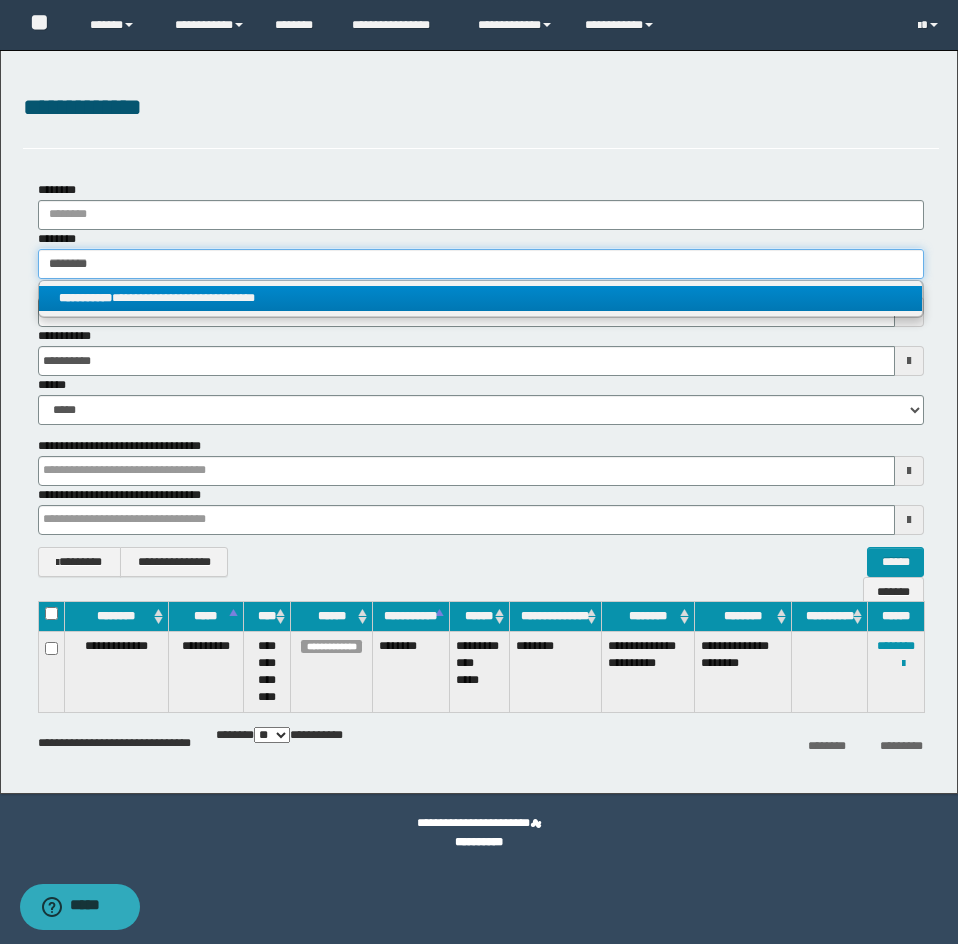 type 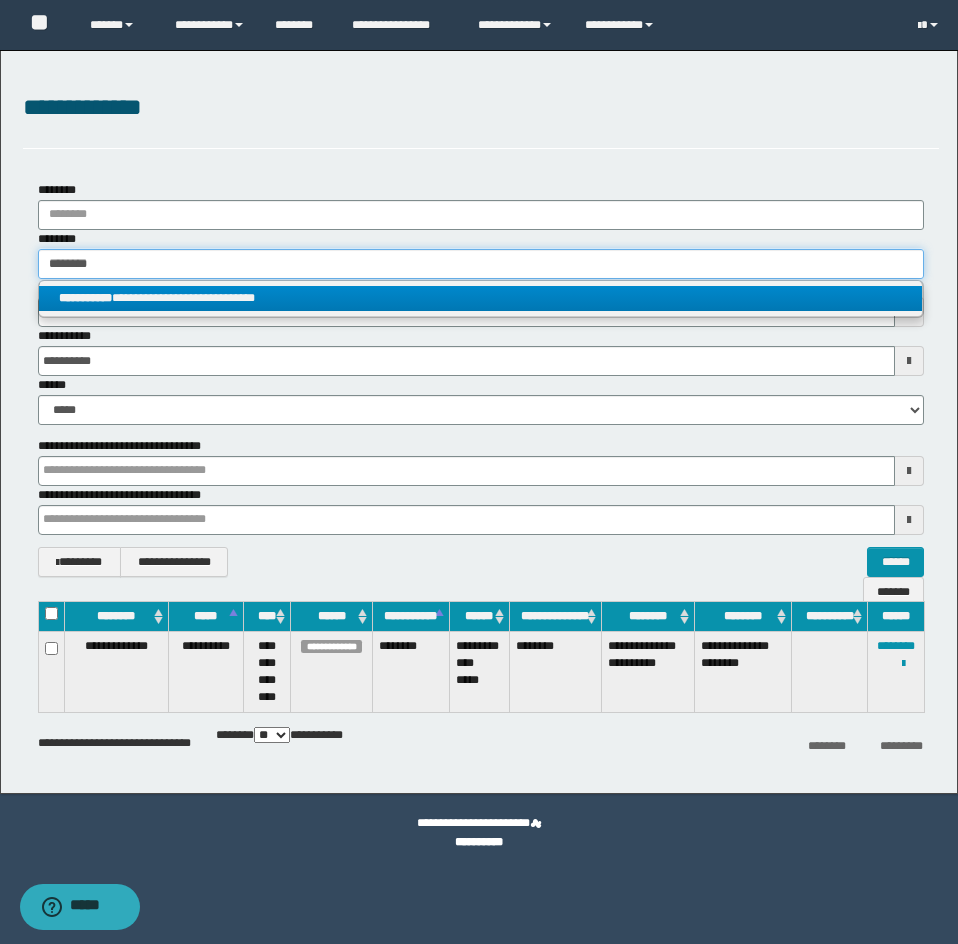 type on "**********" 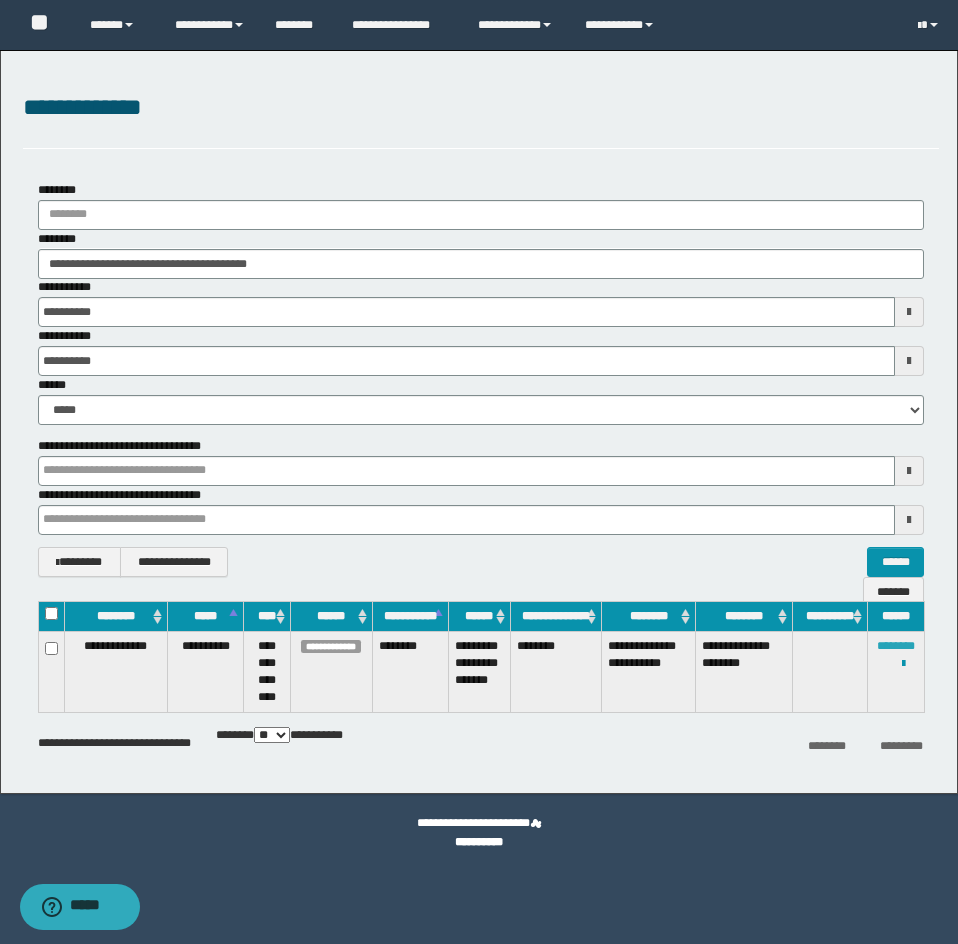 click on "********" at bounding box center (896, 646) 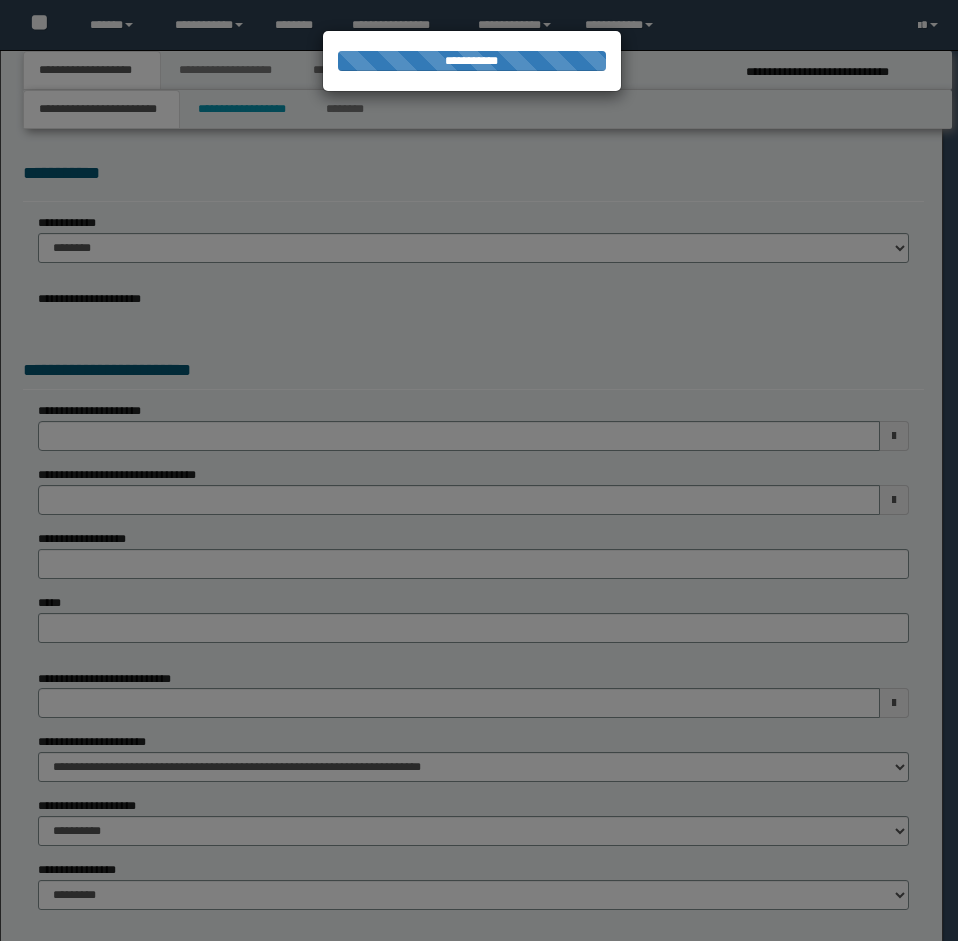 scroll, scrollTop: 0, scrollLeft: 0, axis: both 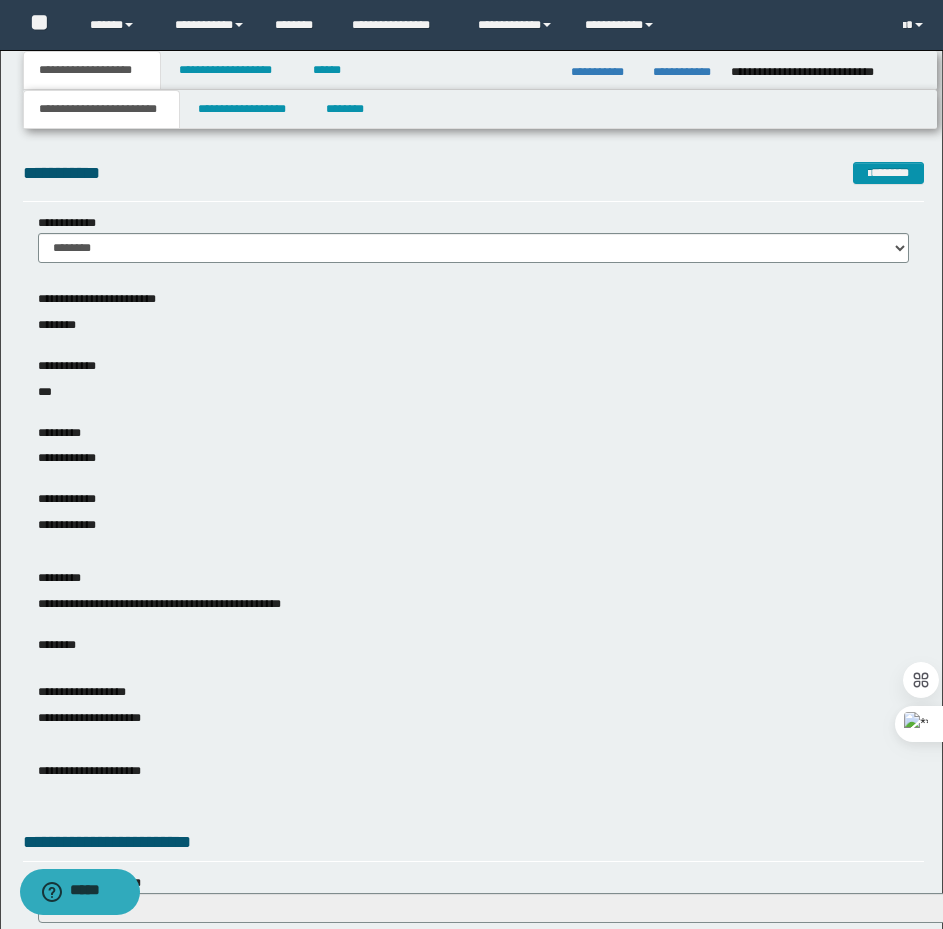 click on "***" at bounding box center [473, 392] 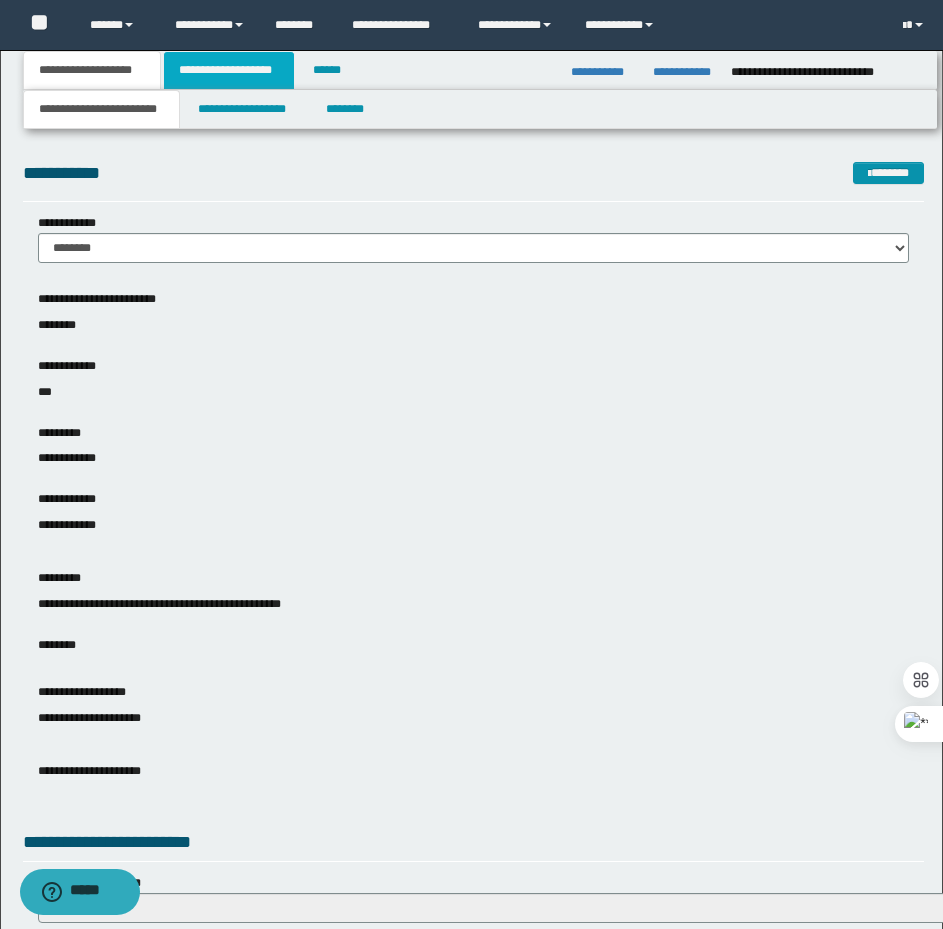 click on "**********" at bounding box center (229, 70) 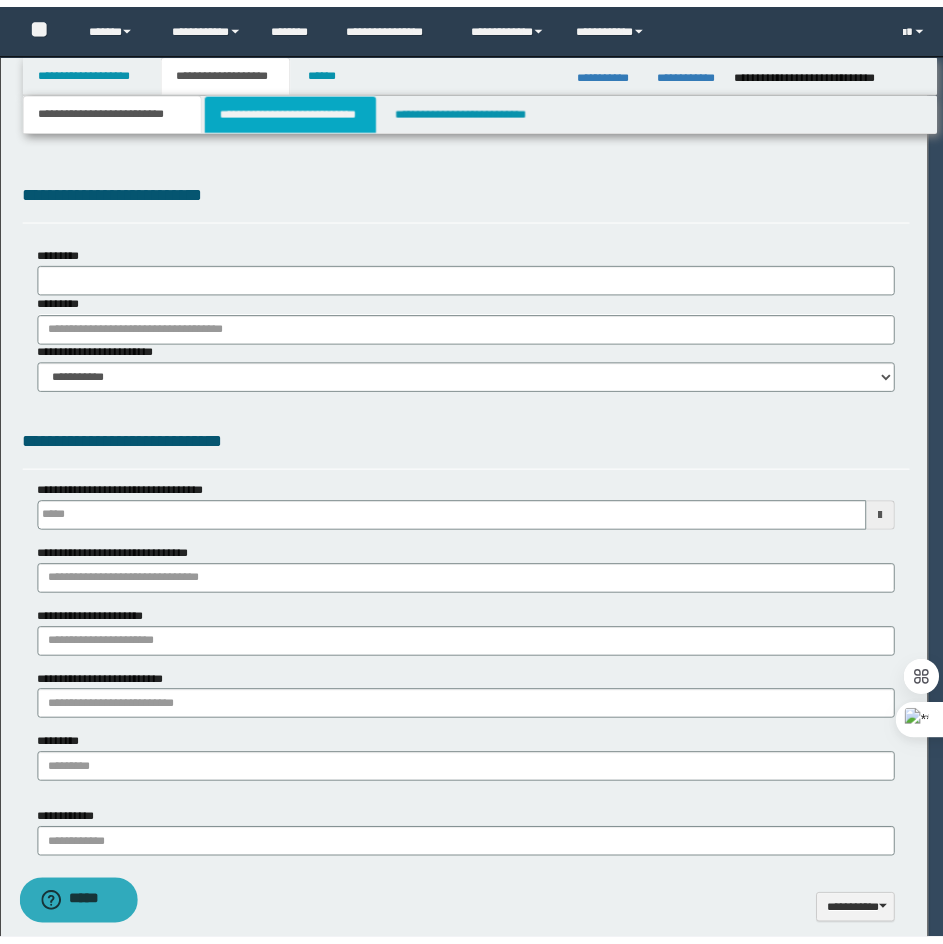 scroll, scrollTop: 0, scrollLeft: 0, axis: both 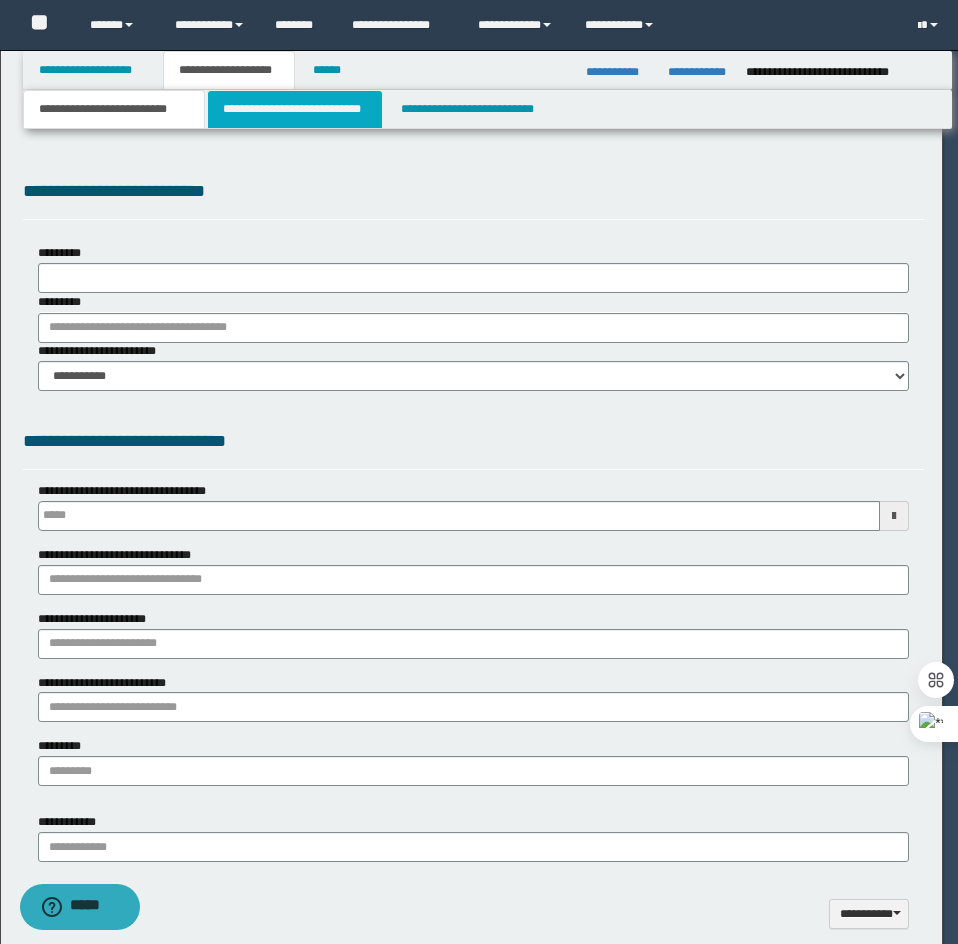 select on "*" 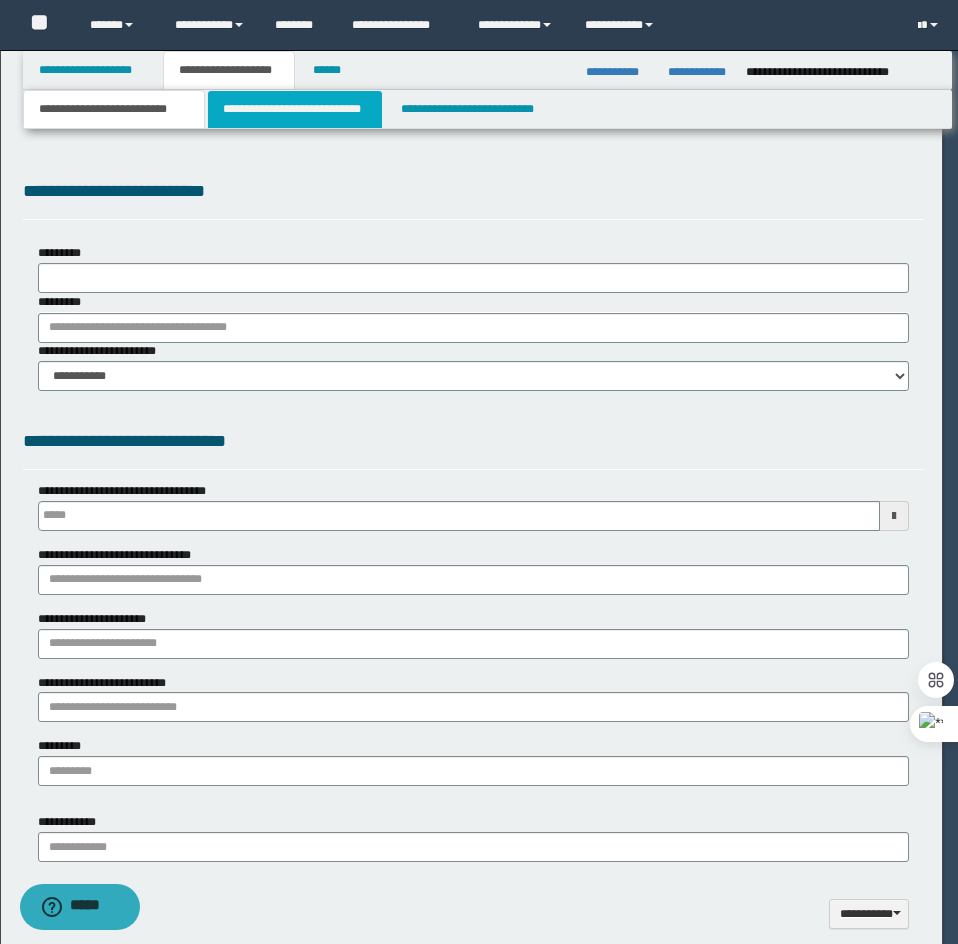 type 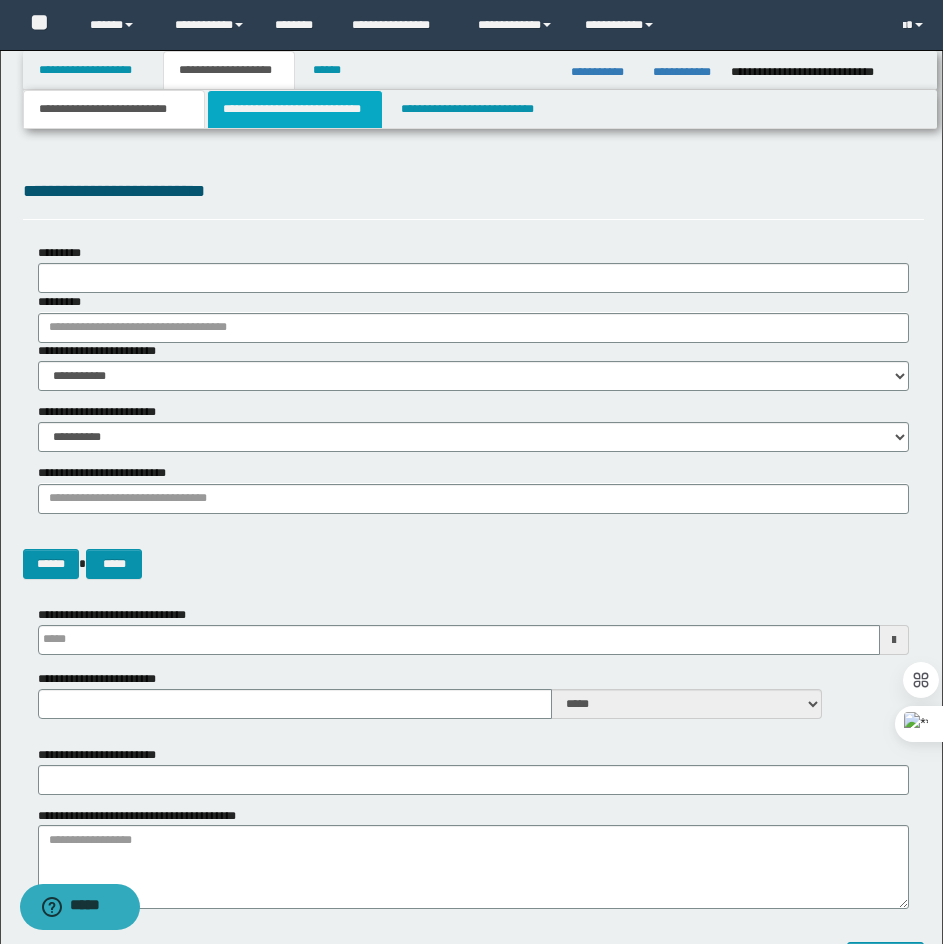 click on "**********" at bounding box center (295, 109) 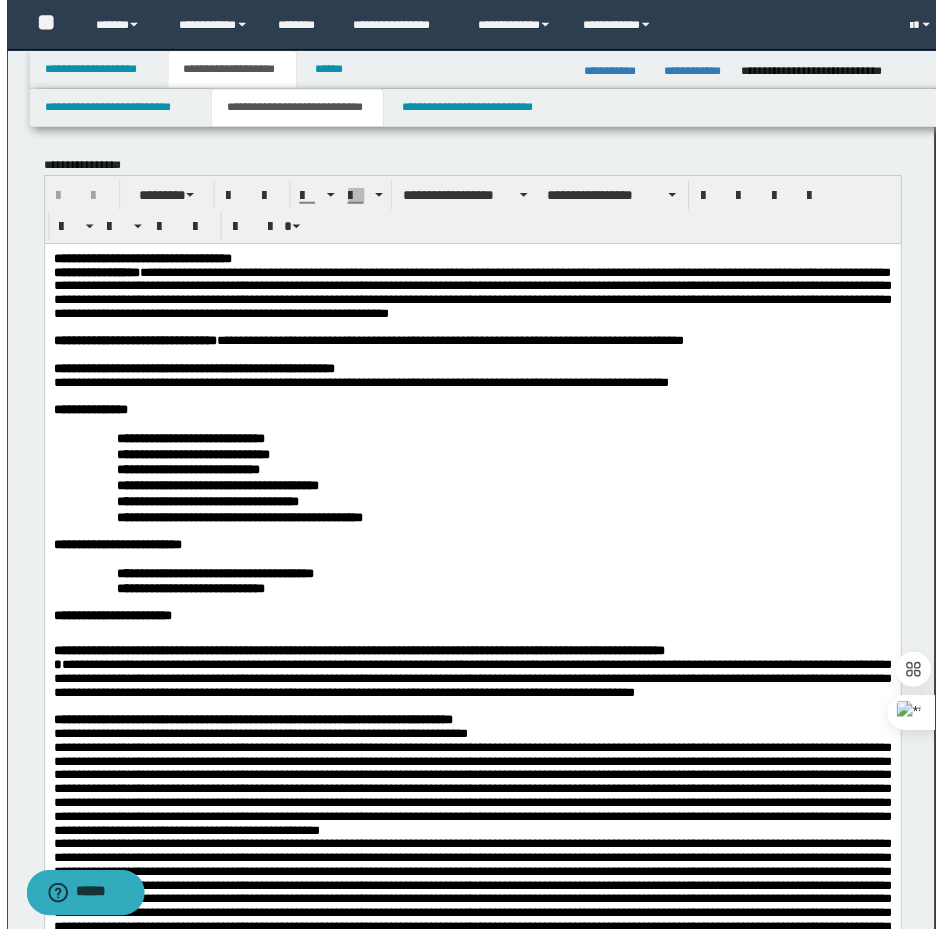 scroll, scrollTop: 0, scrollLeft: 0, axis: both 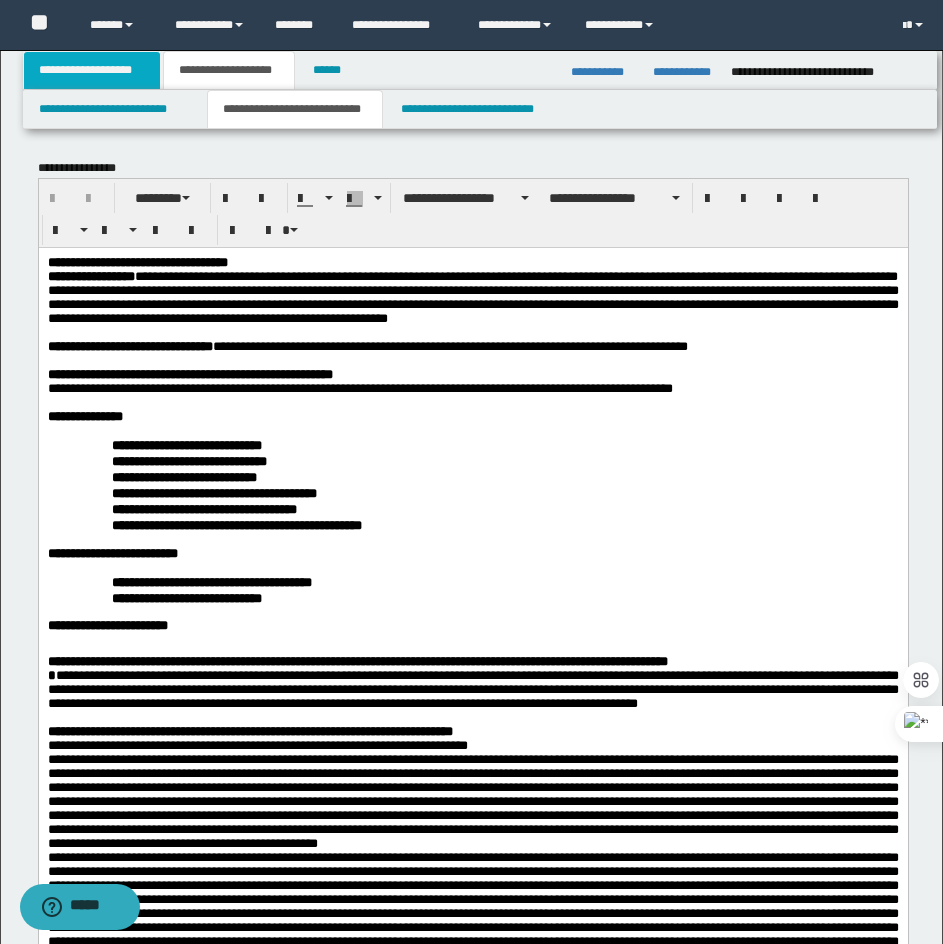 click on "**********" at bounding box center [92, 70] 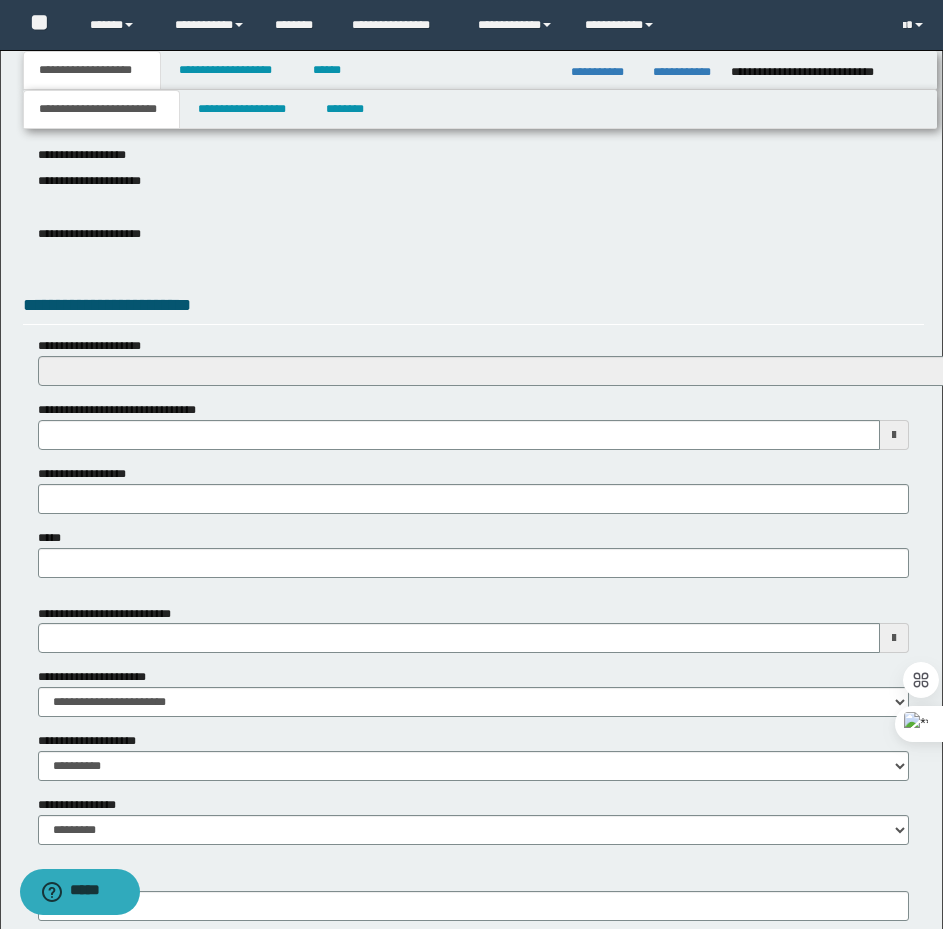 scroll, scrollTop: 716, scrollLeft: 0, axis: vertical 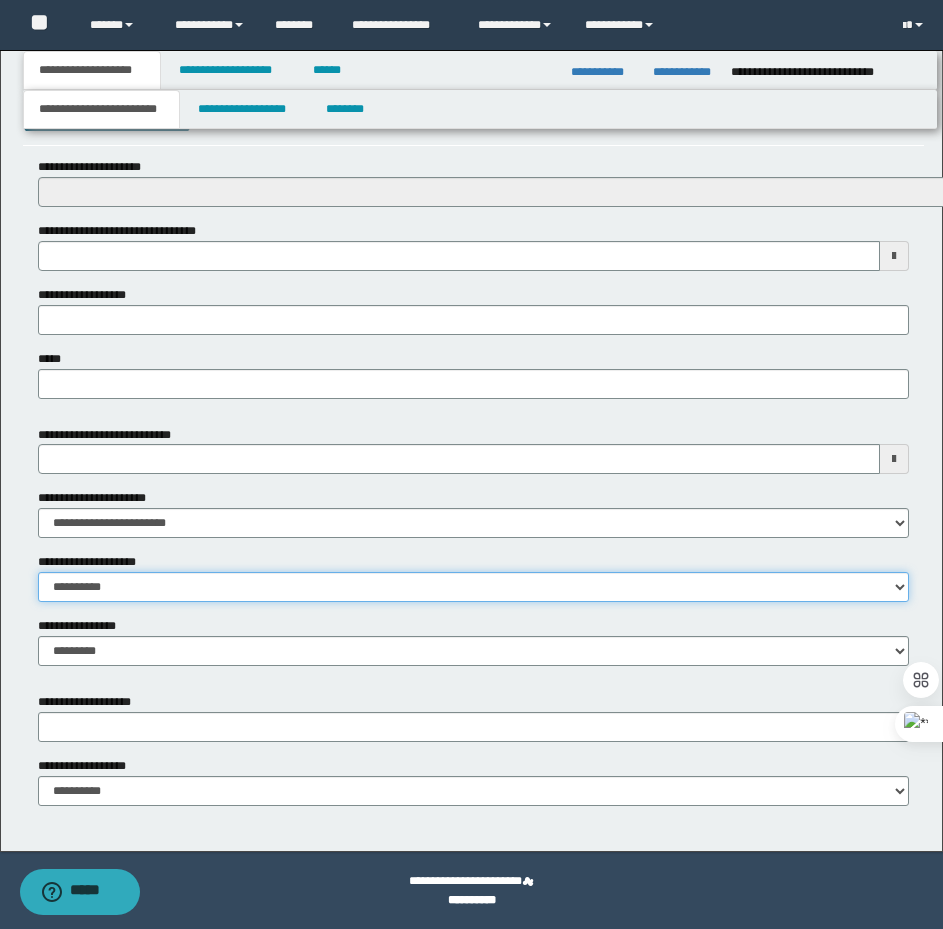 click on "**********" at bounding box center [473, 587] 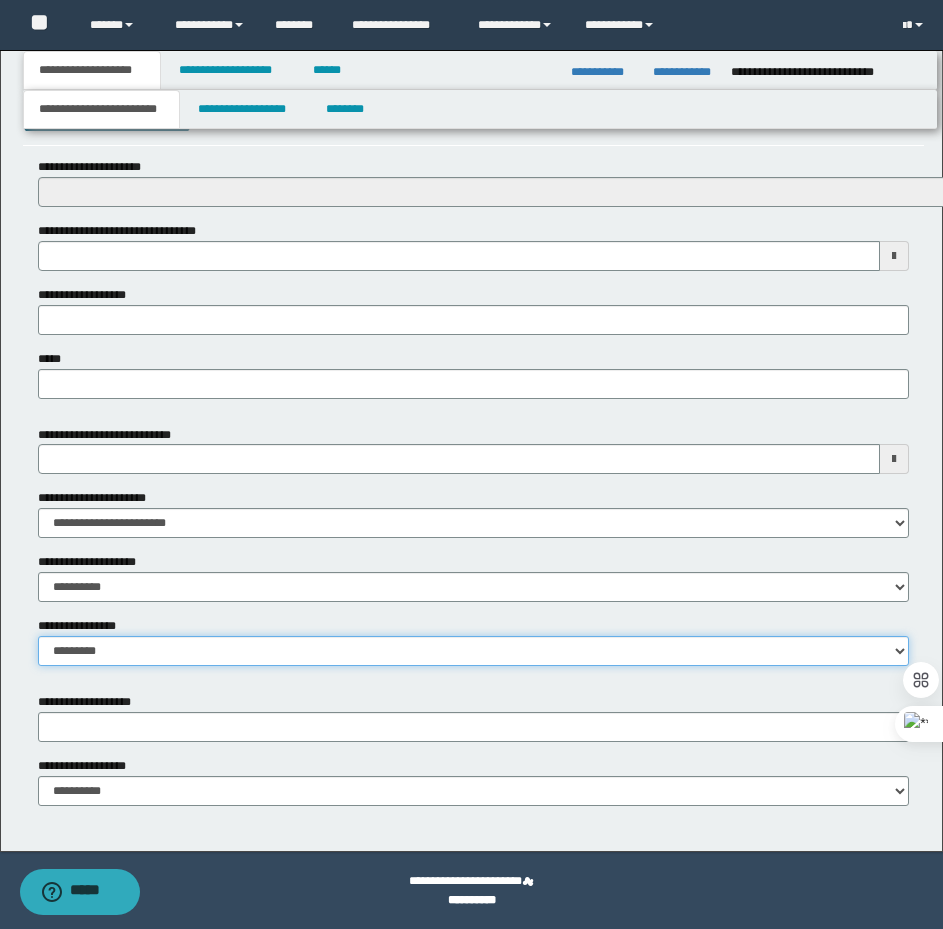 drag, startPoint x: 99, startPoint y: 657, endPoint x: 93, endPoint y: 648, distance: 10.816654 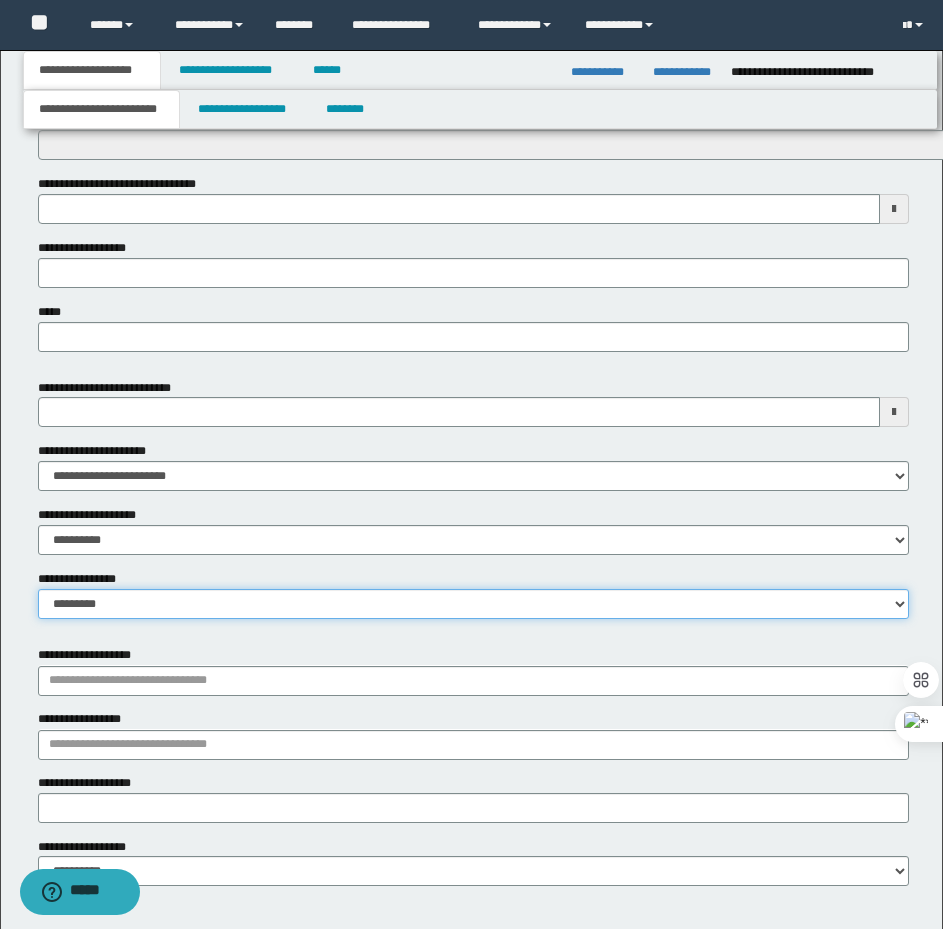 scroll, scrollTop: 844, scrollLeft: 0, axis: vertical 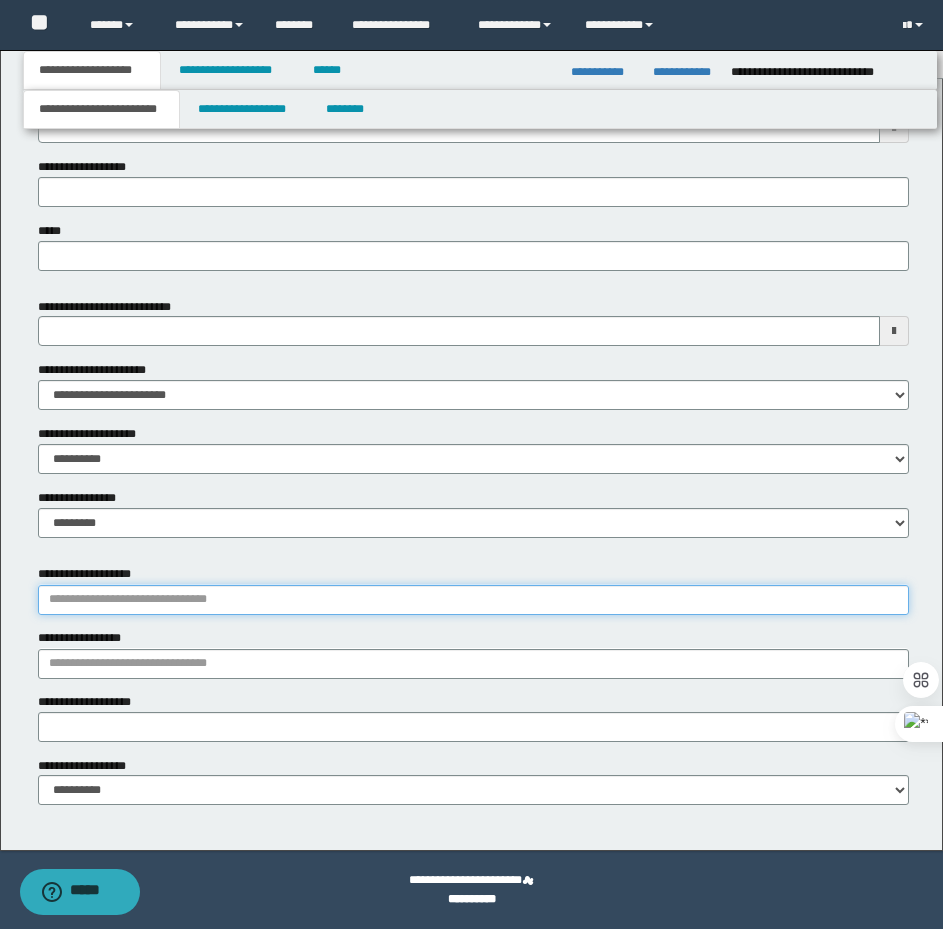 click on "**********" at bounding box center [473, 600] 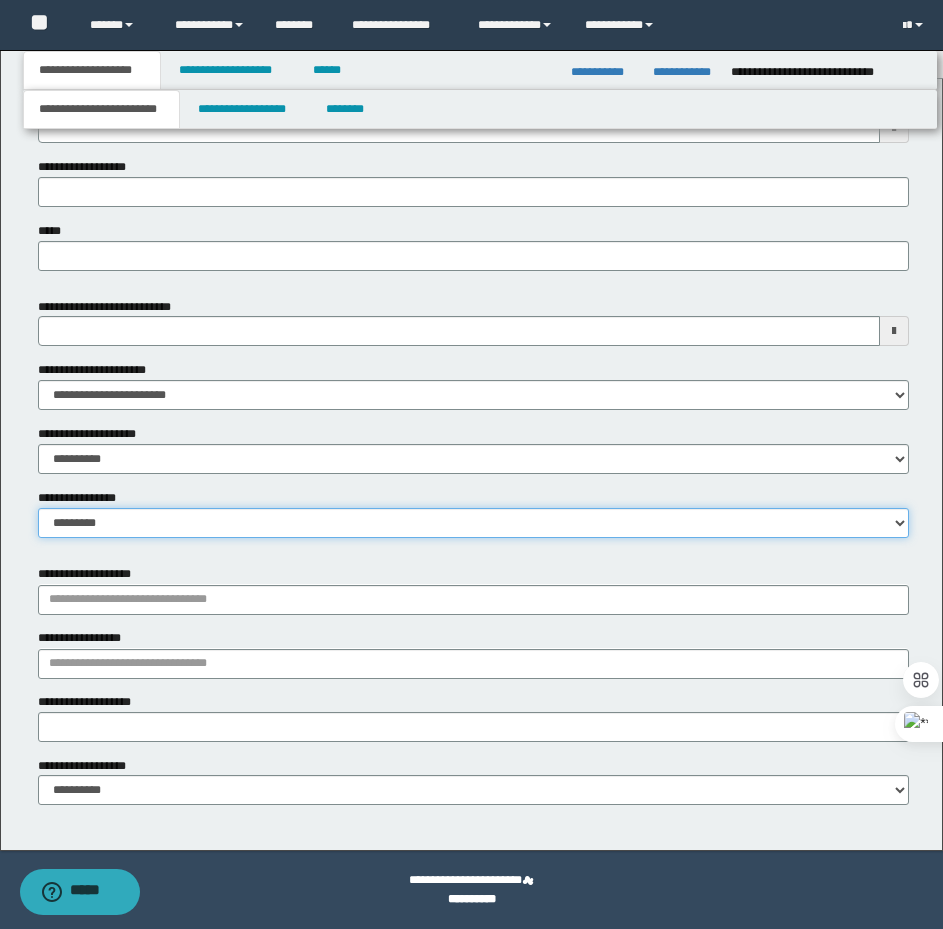 click on "**********" at bounding box center [473, 523] 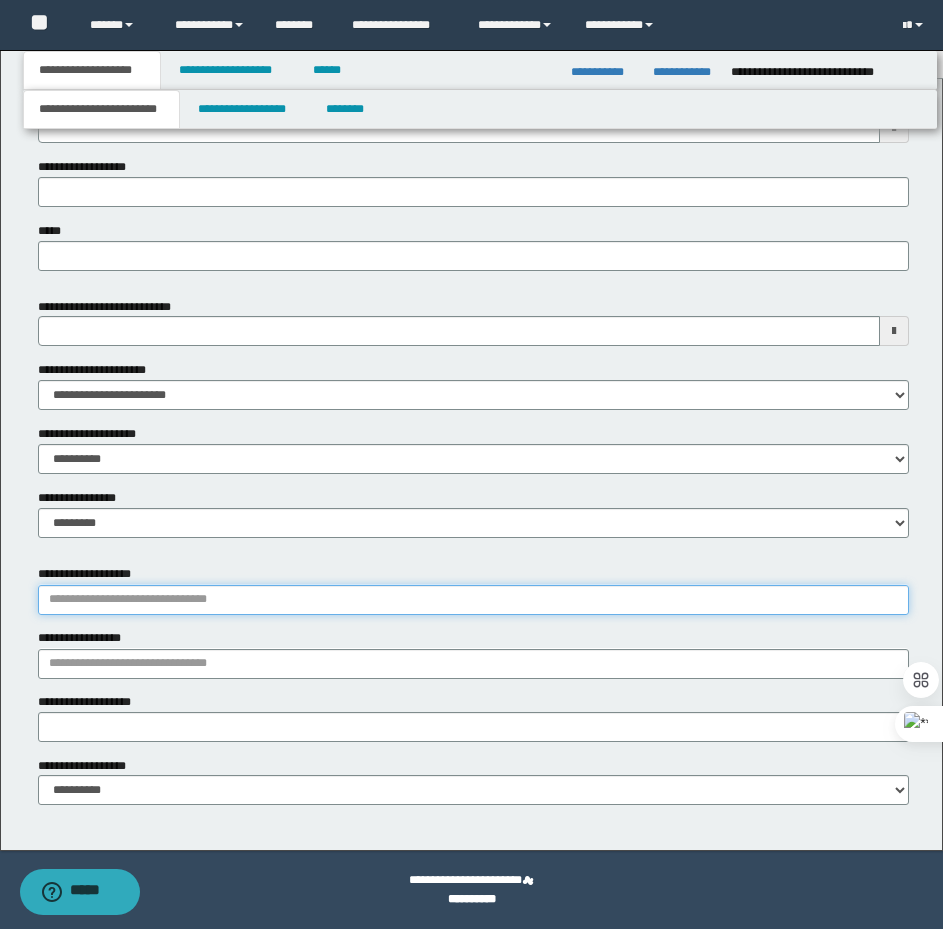 click on "**********" at bounding box center (473, 600) 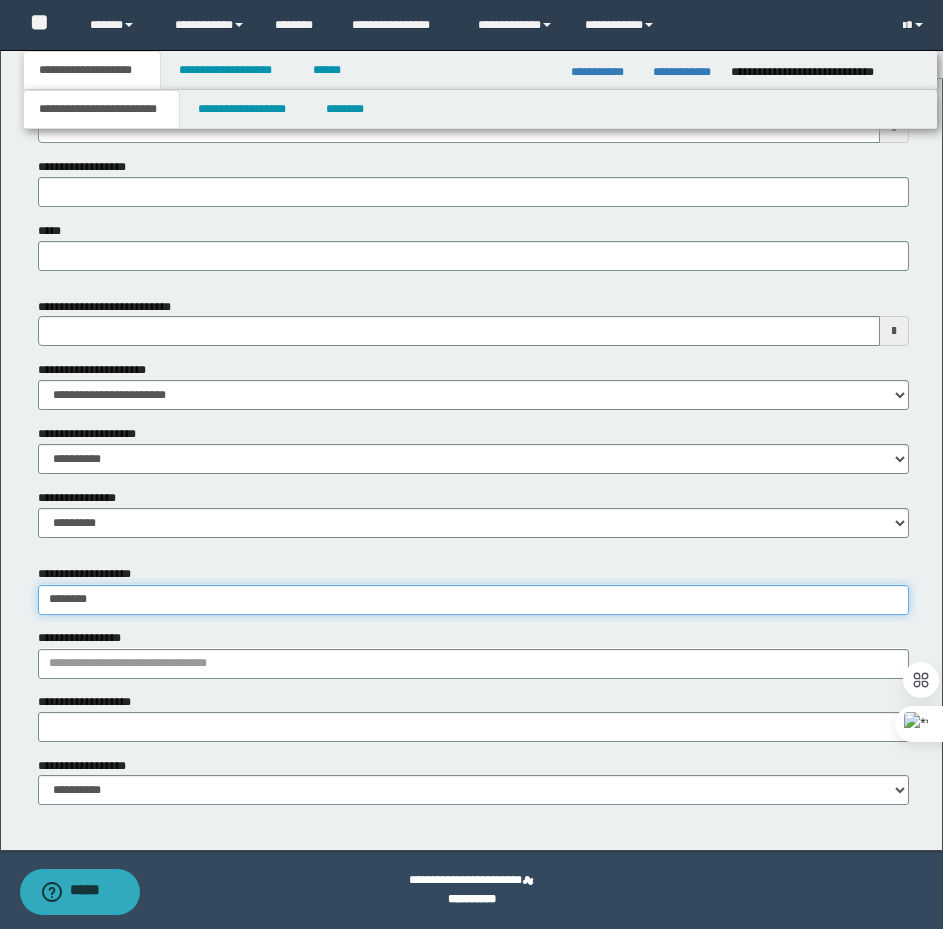 type on "*********" 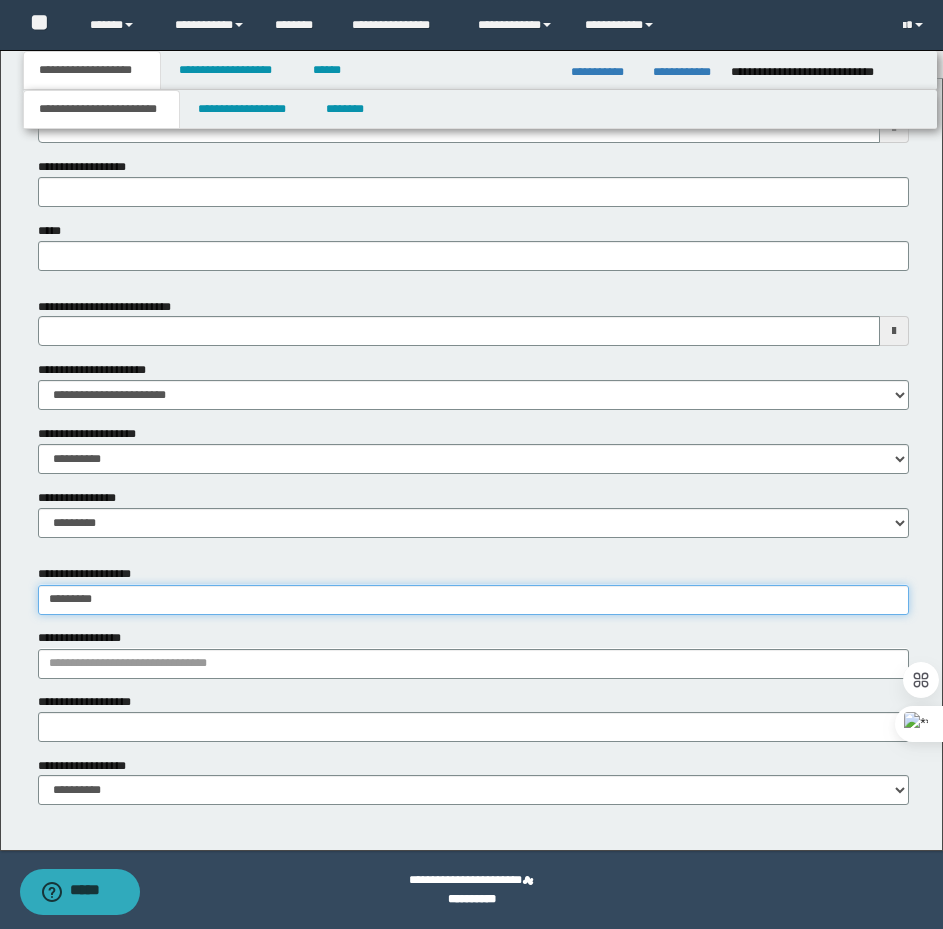 type on "**********" 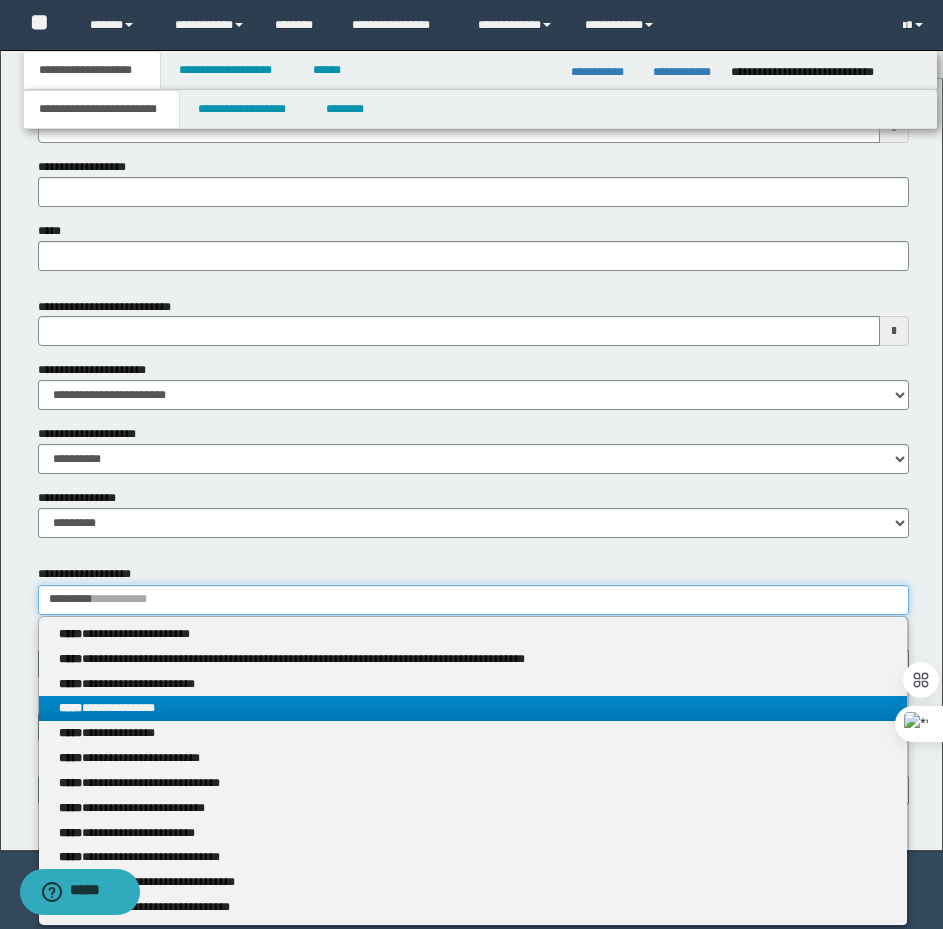type on "*********" 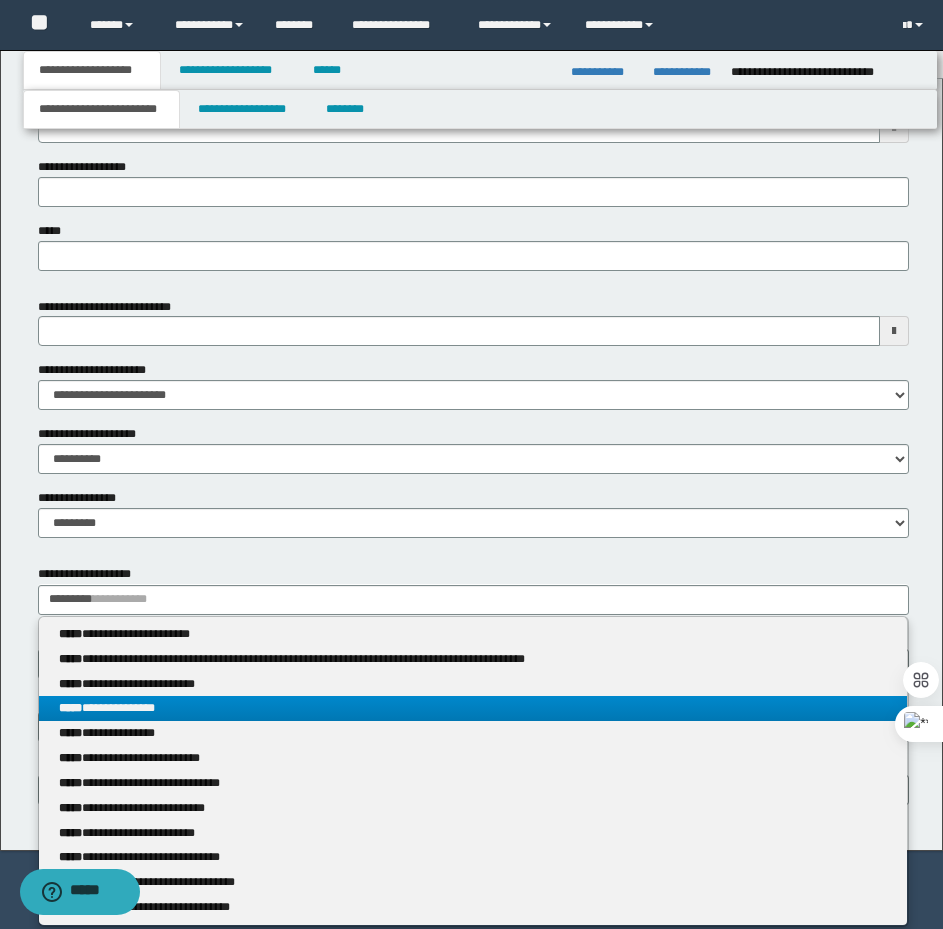 click on "**********" at bounding box center [473, 708] 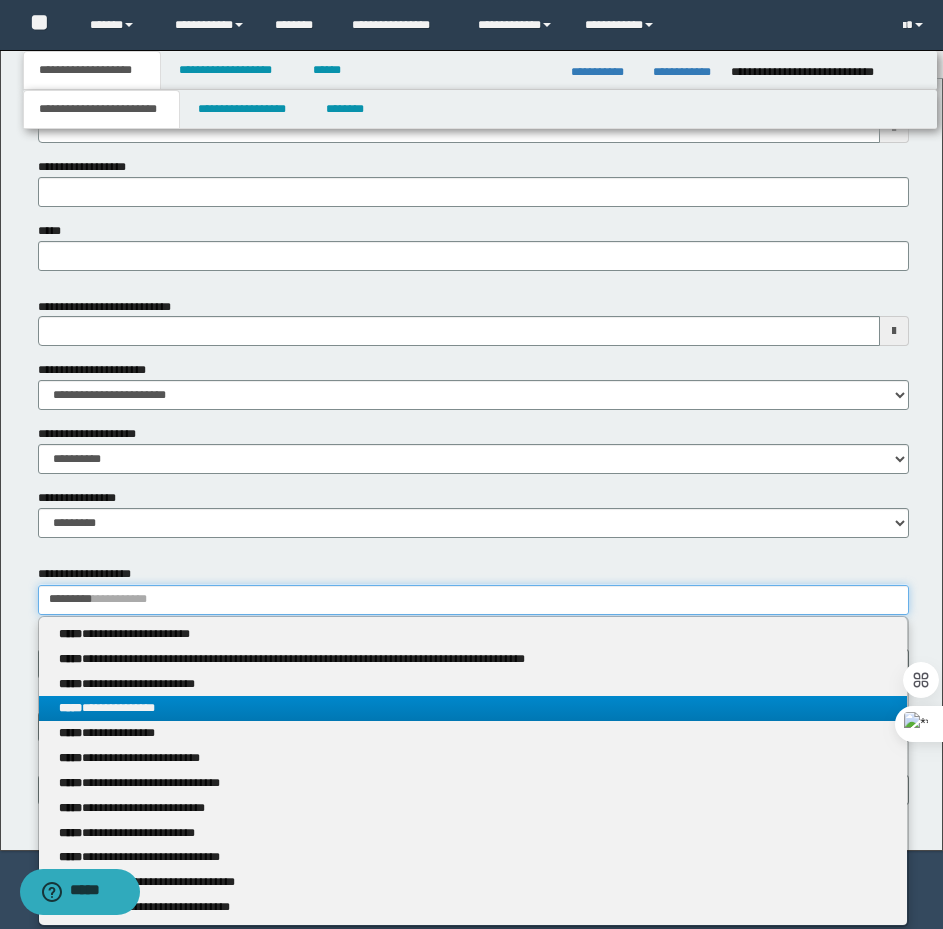 type 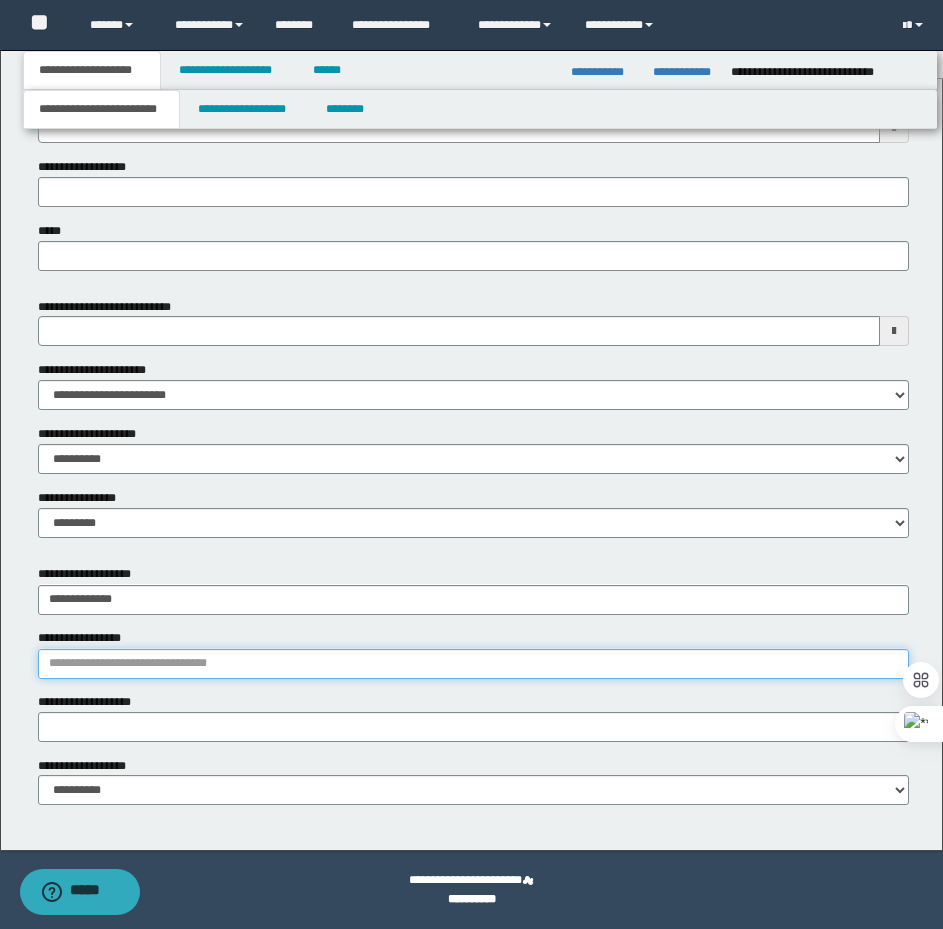 click on "**********" at bounding box center [473, 664] 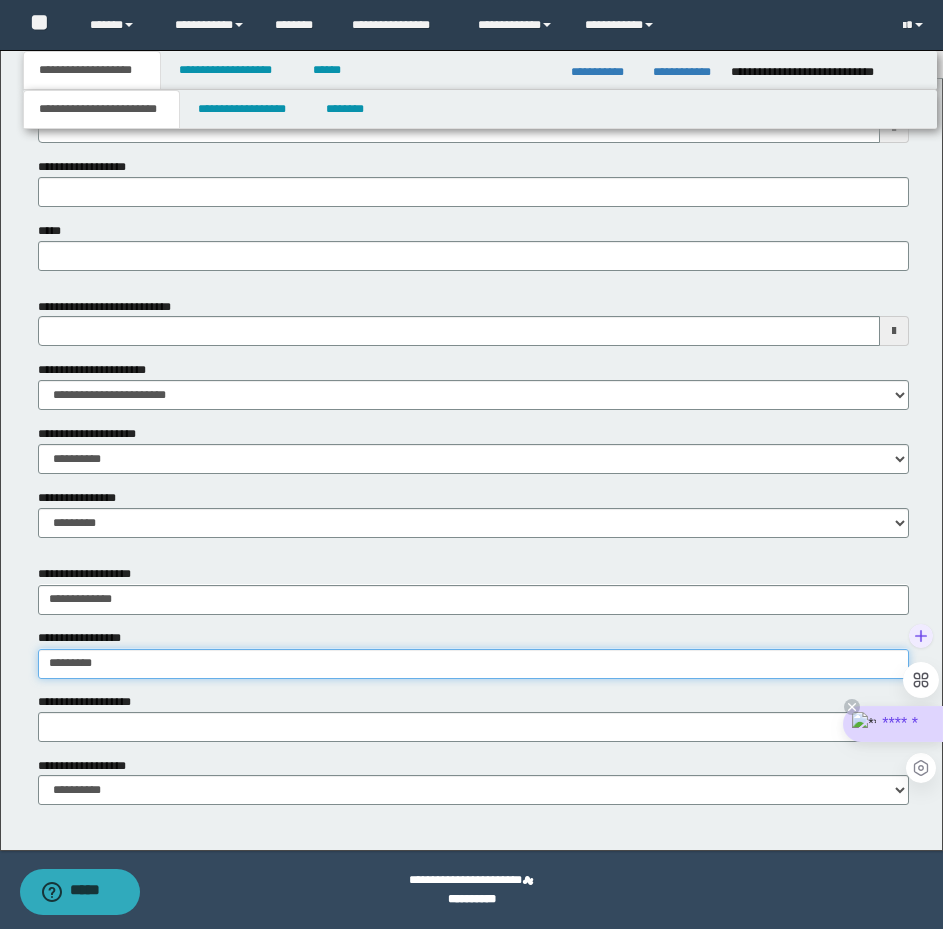 type on "**********" 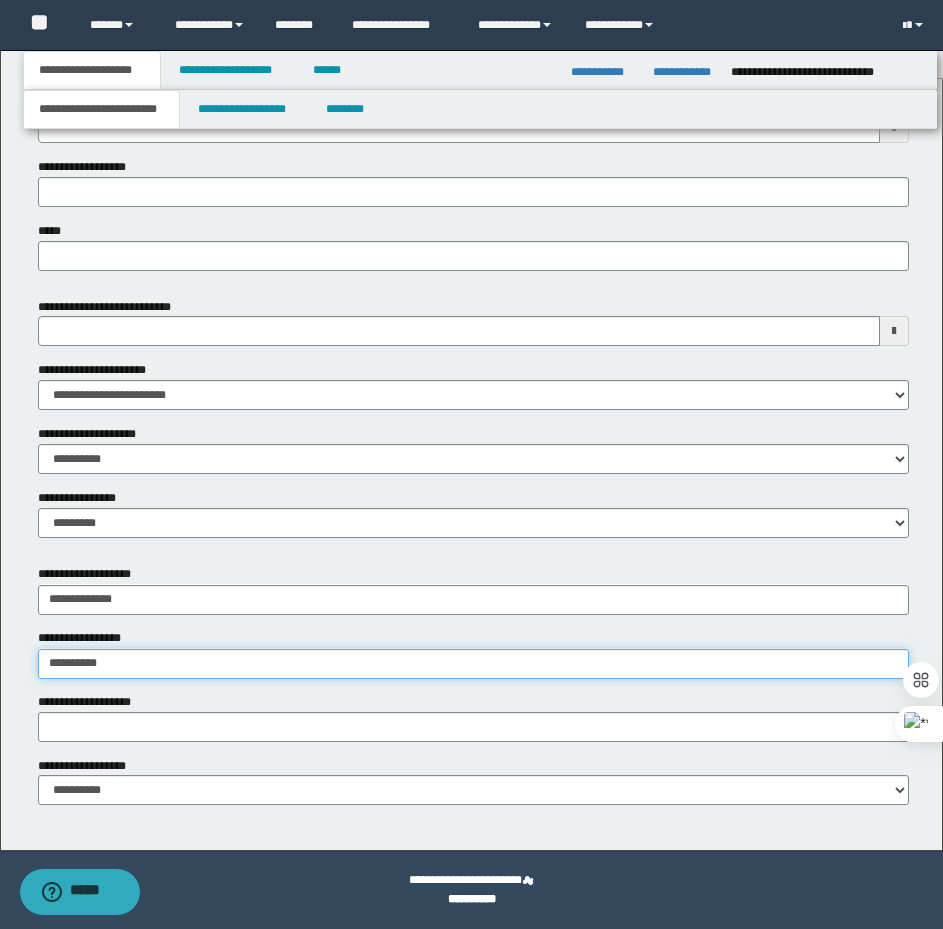 type on "**********" 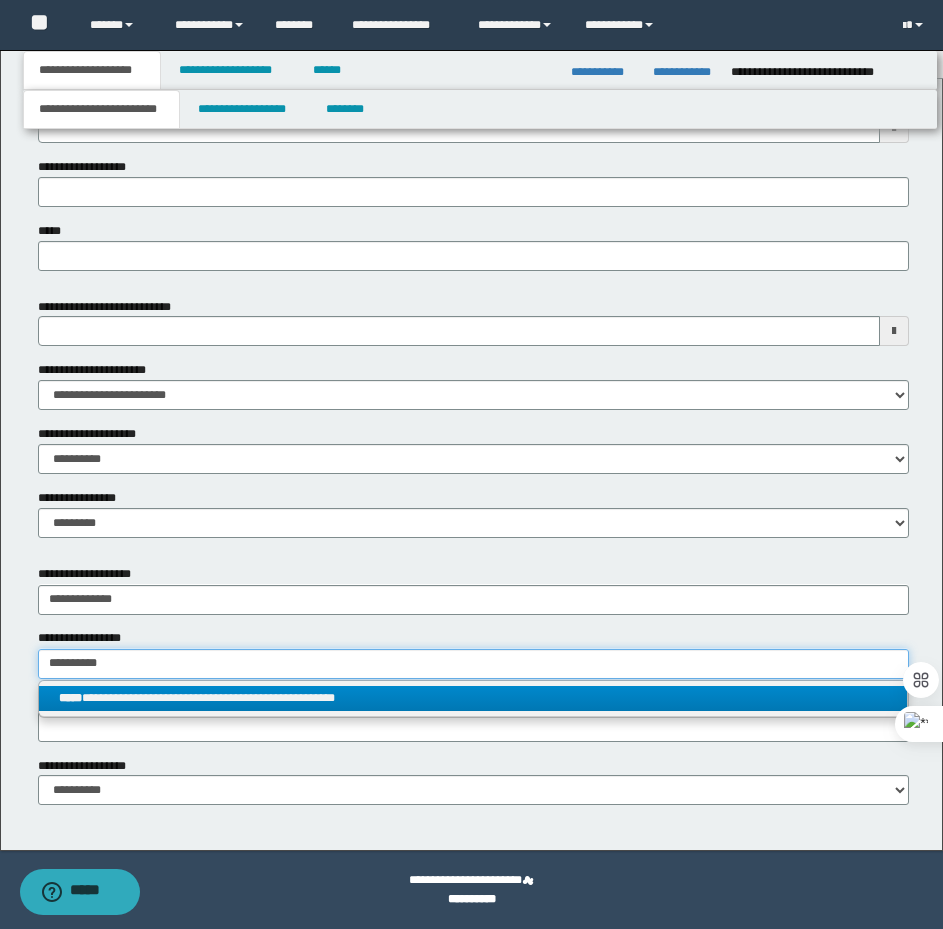 type on "**********" 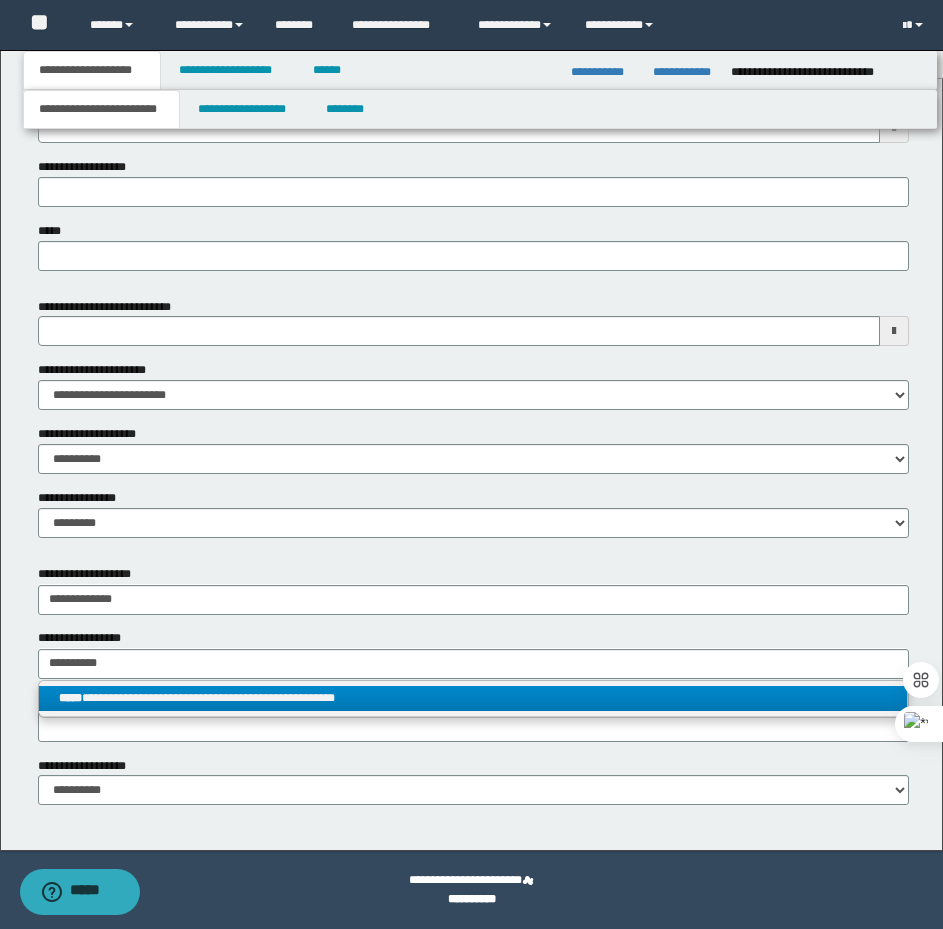 click on "**********" at bounding box center (473, 698) 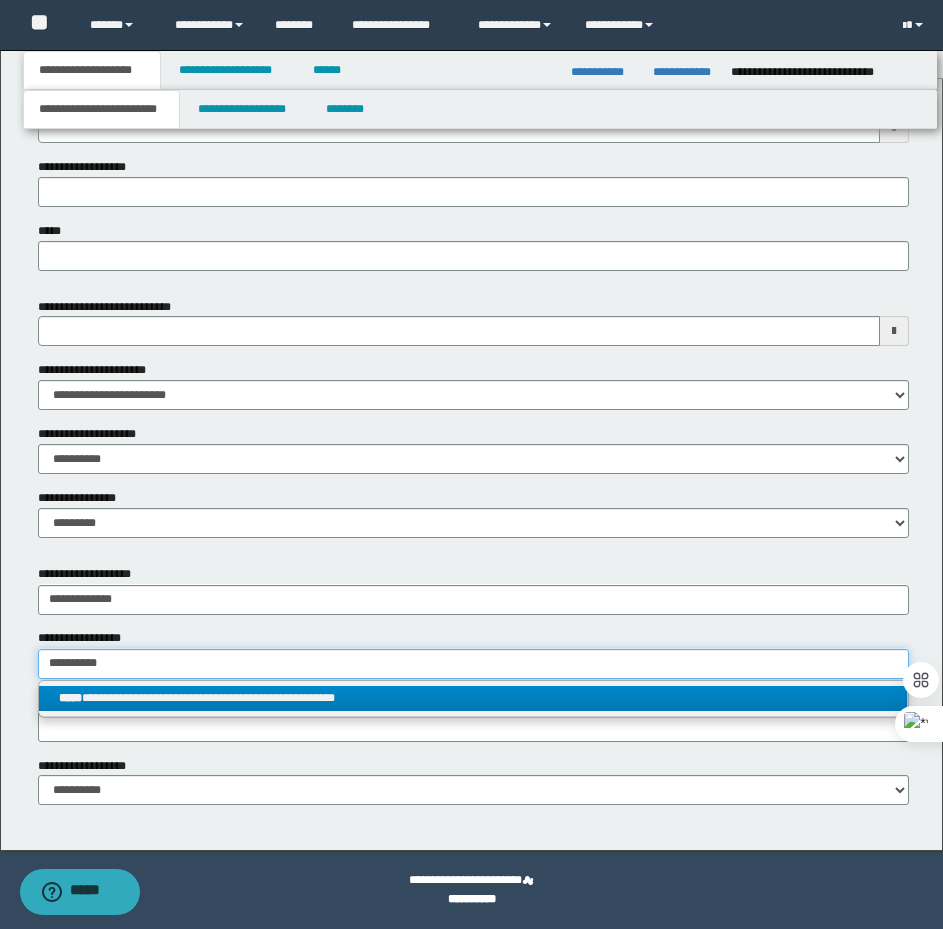type 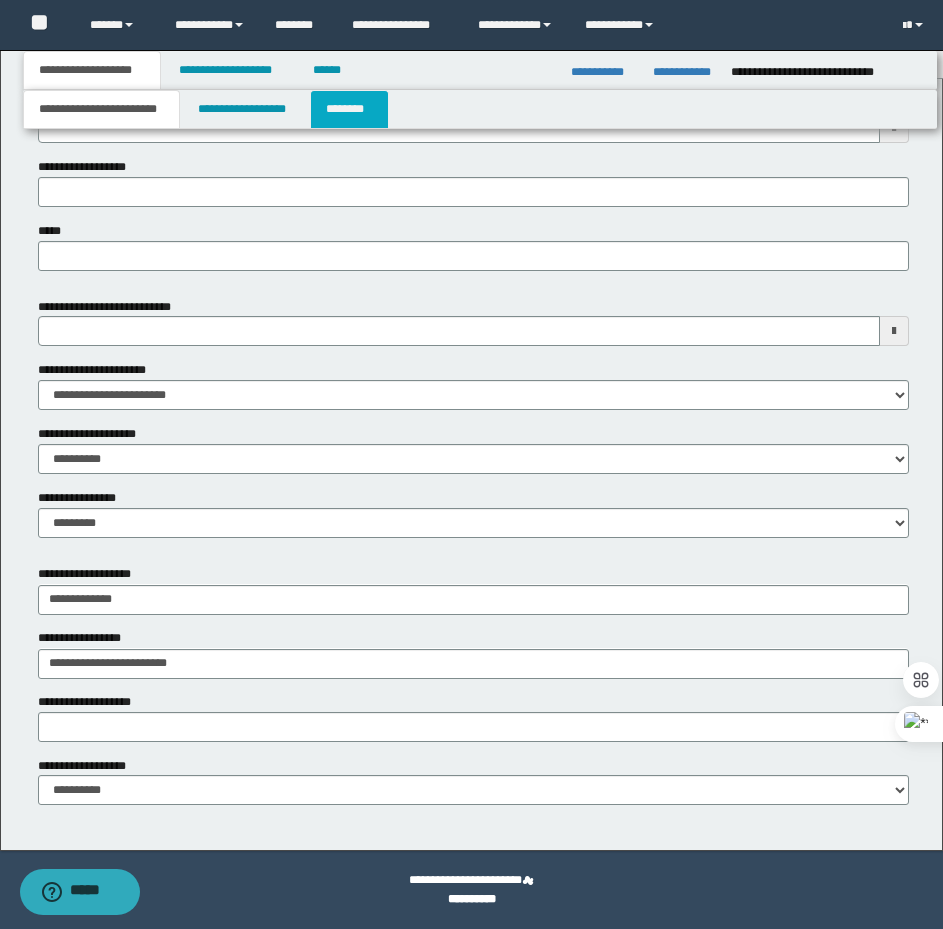 click on "********" at bounding box center [349, 109] 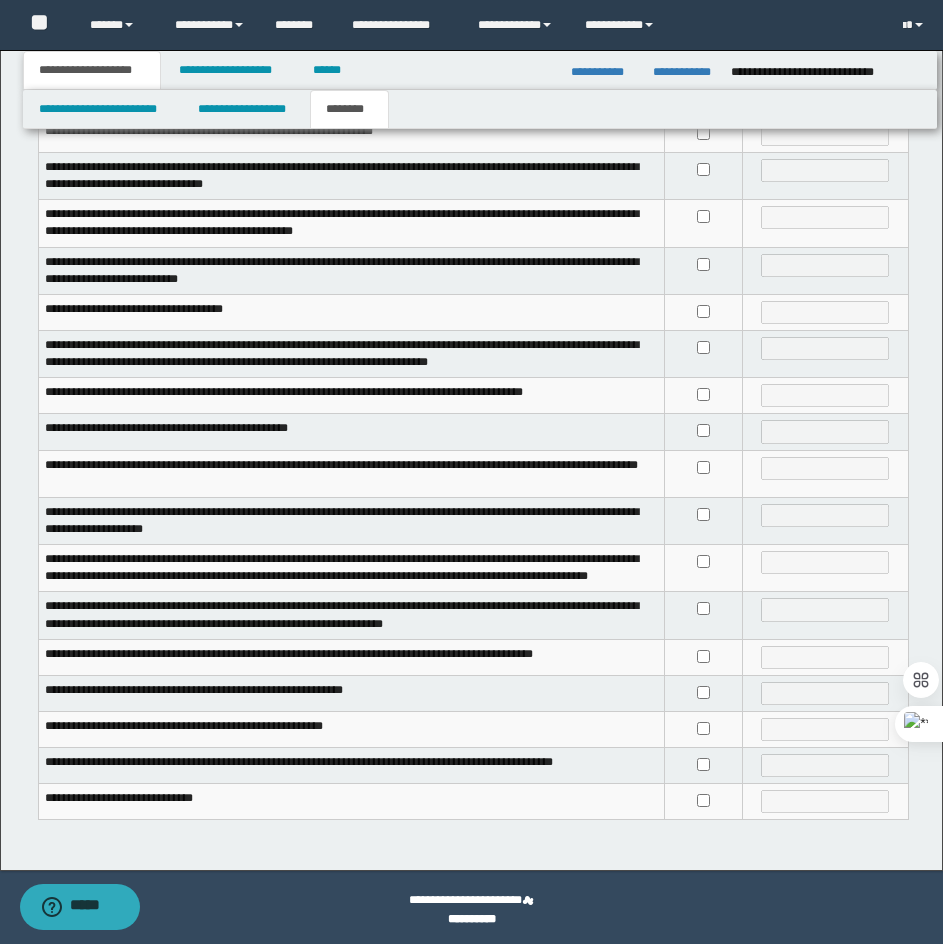 scroll, scrollTop: 306, scrollLeft: 0, axis: vertical 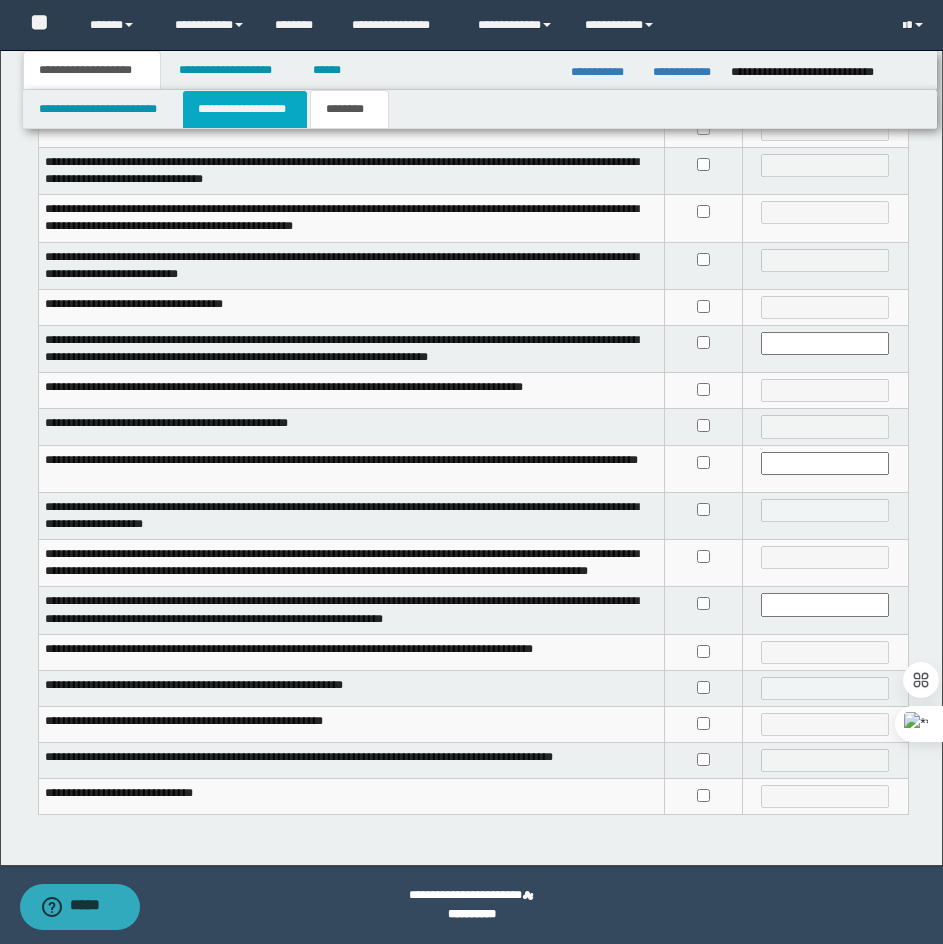 click on "**********" at bounding box center (245, 109) 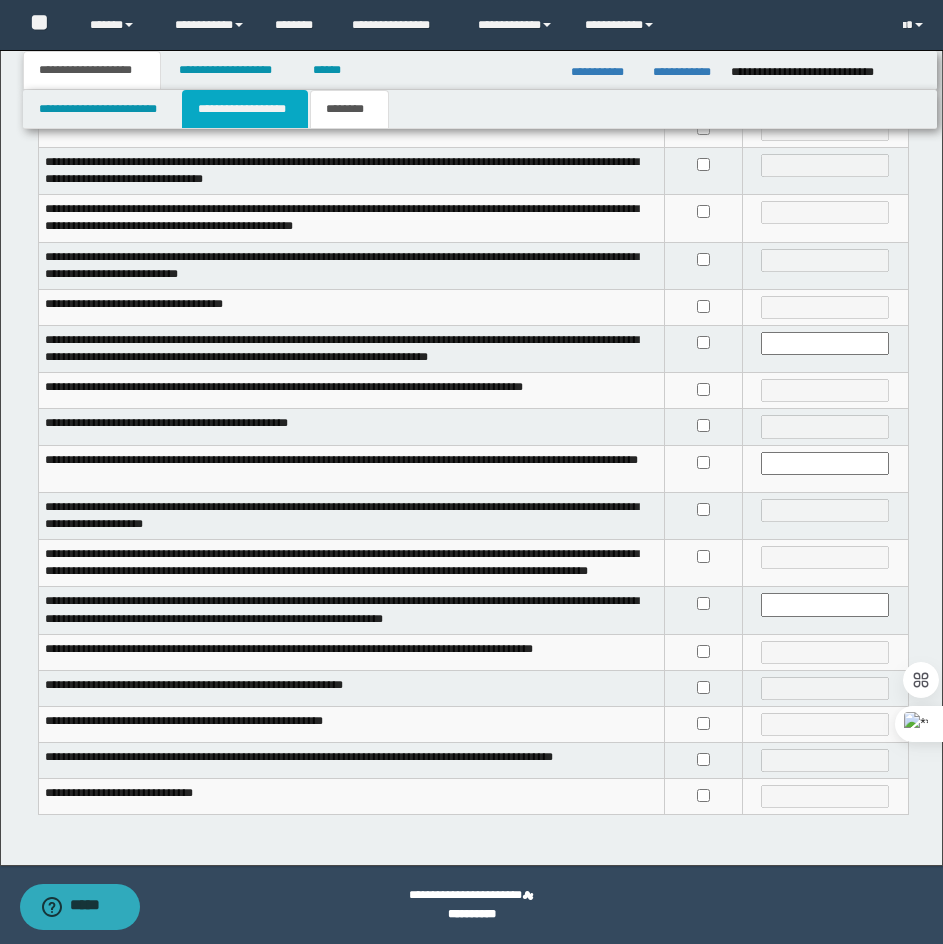 scroll, scrollTop: 0, scrollLeft: 0, axis: both 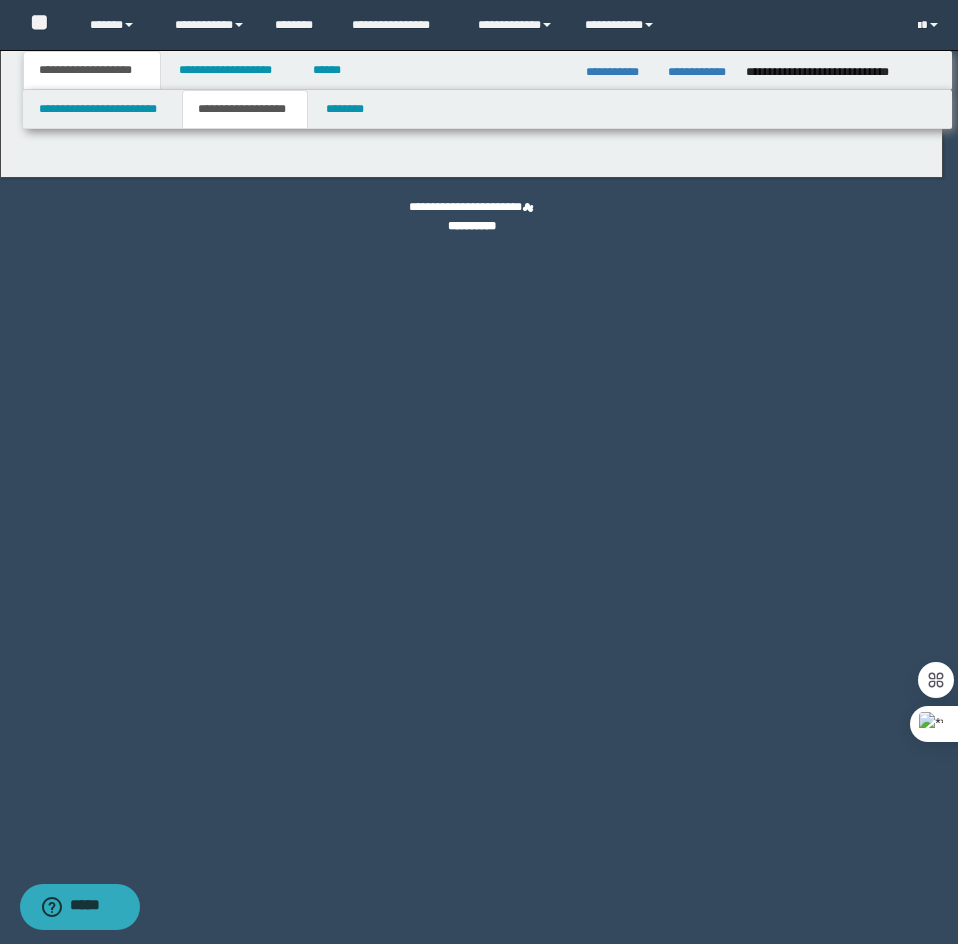 select on "*" 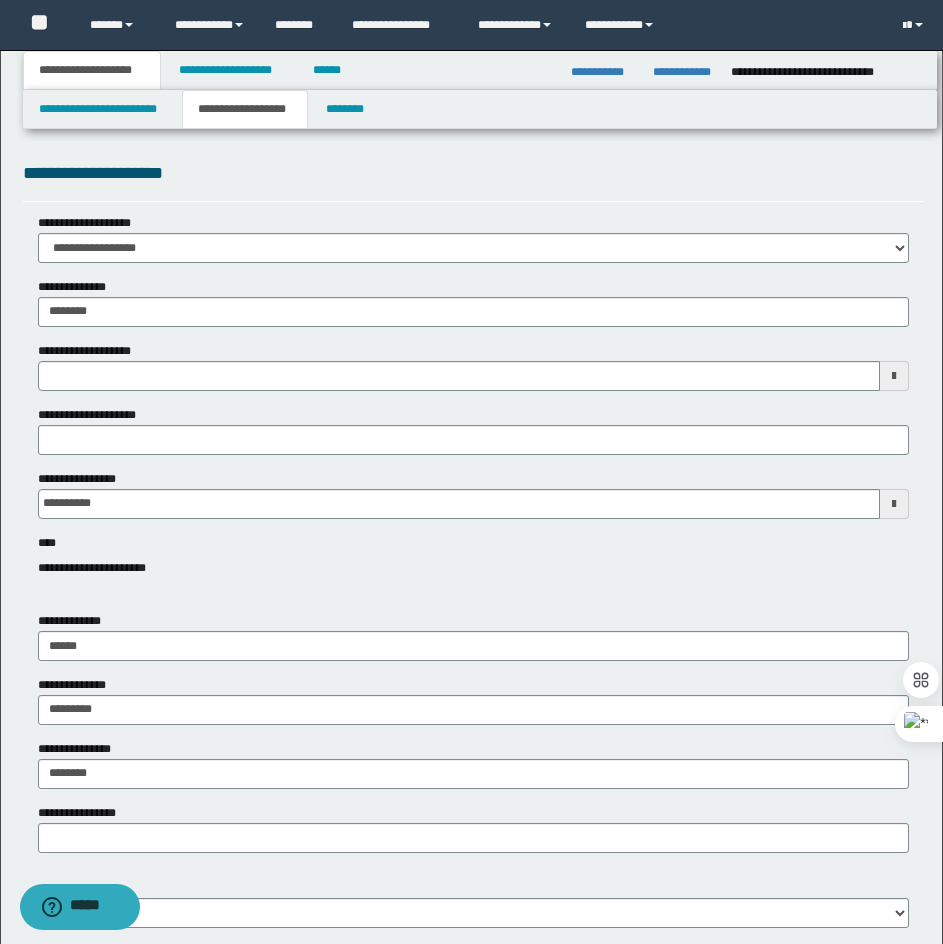 click on "**********" at bounding box center (473, 238) 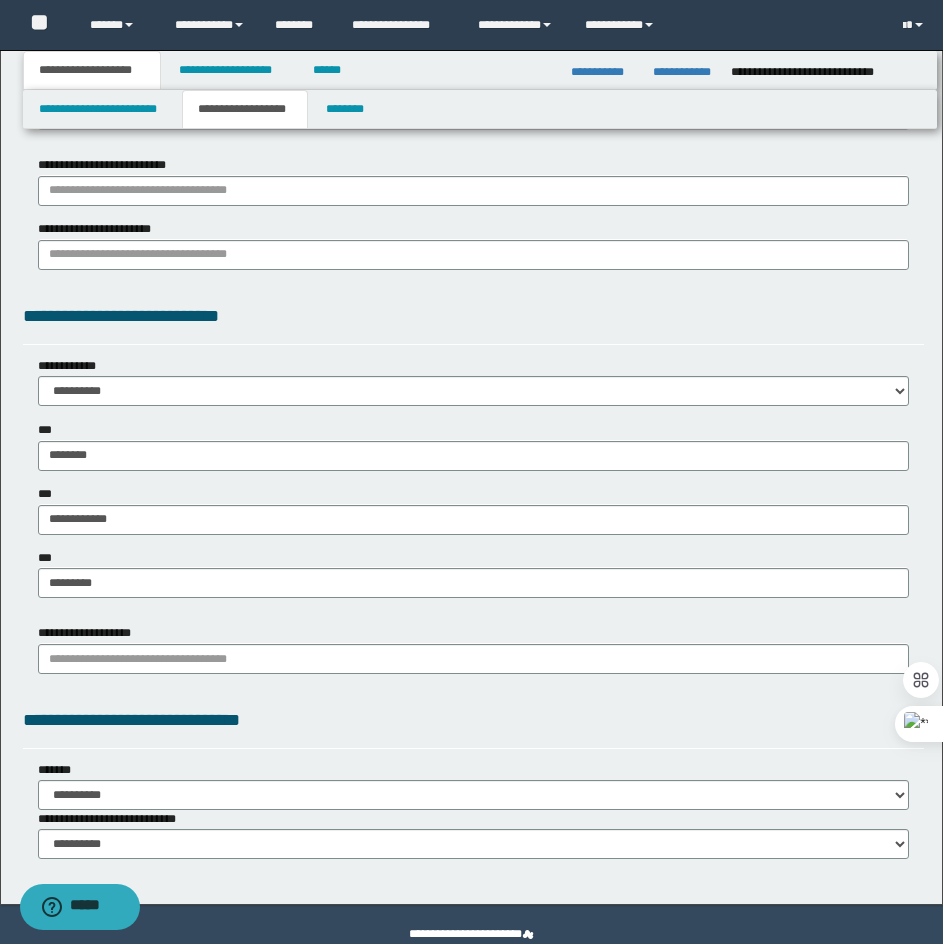 scroll, scrollTop: 1425, scrollLeft: 0, axis: vertical 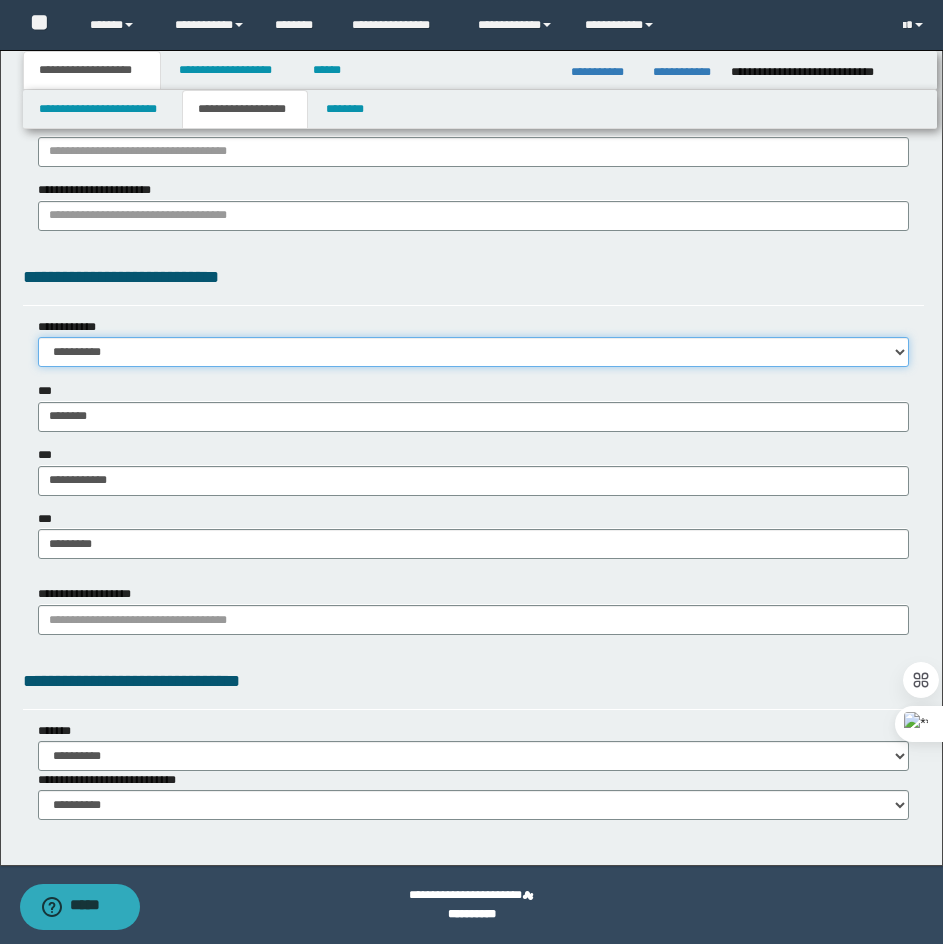 click on "**********" at bounding box center [473, 352] 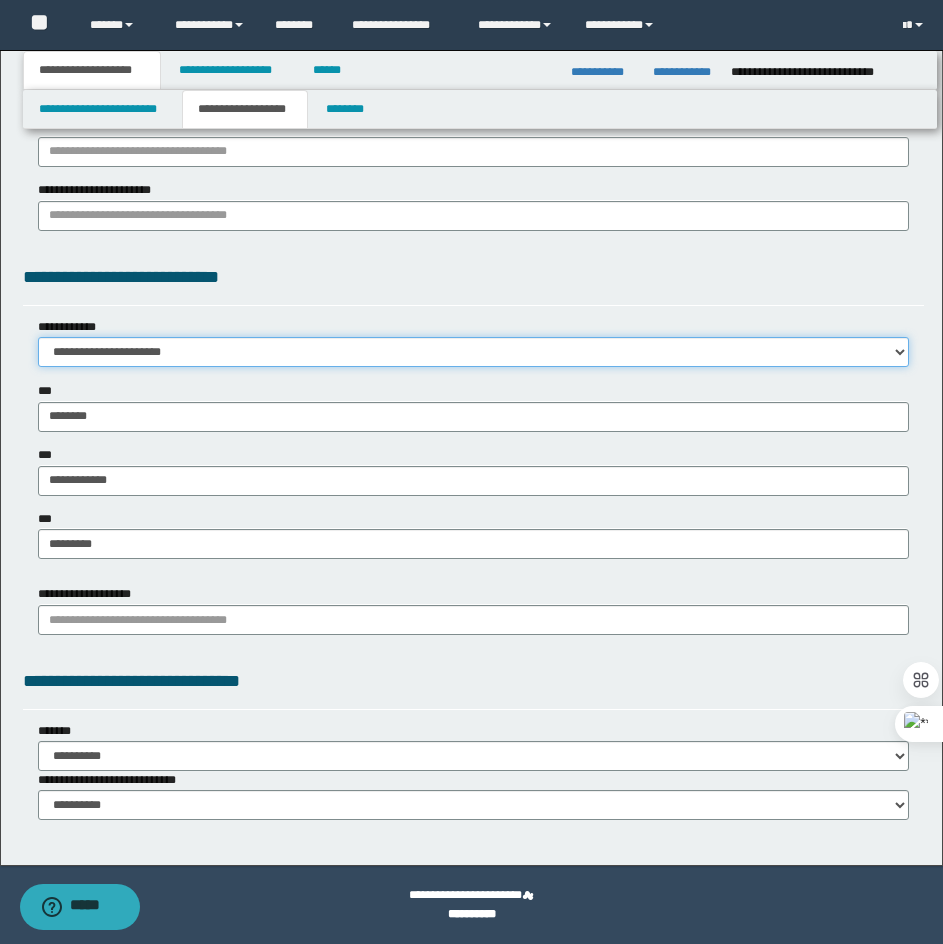 click on "**********" at bounding box center [473, 352] 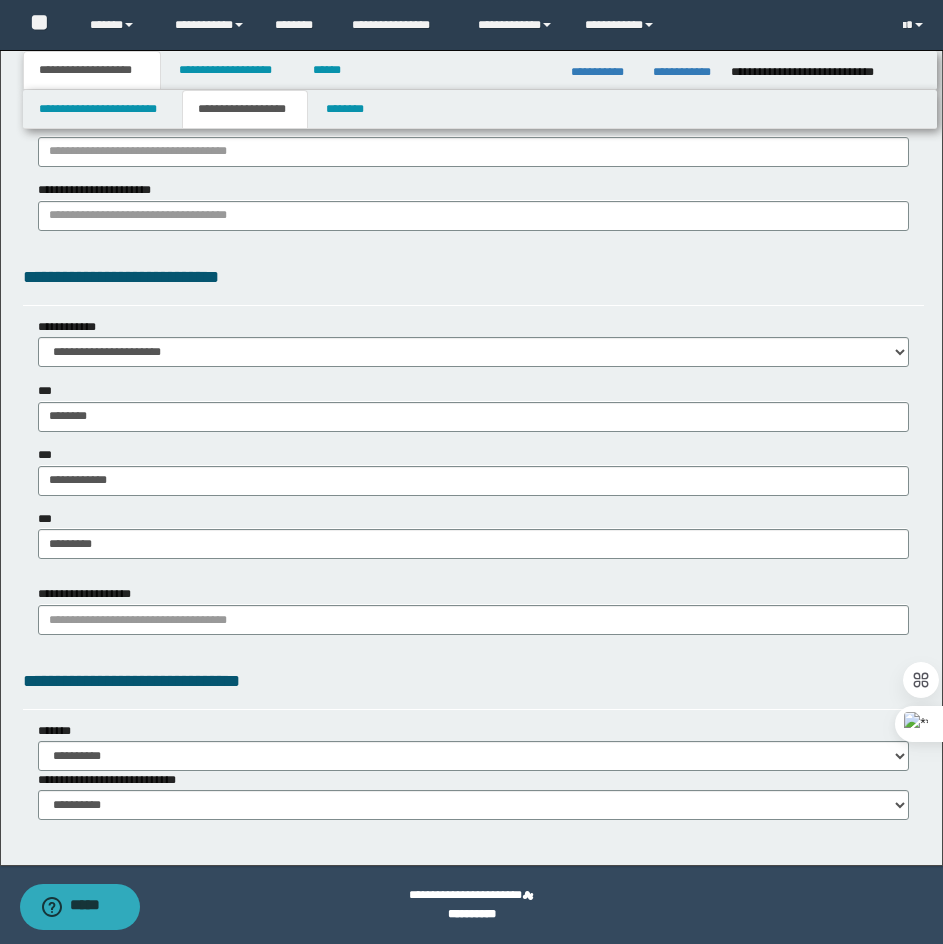 click on "**********" at bounding box center [473, 284] 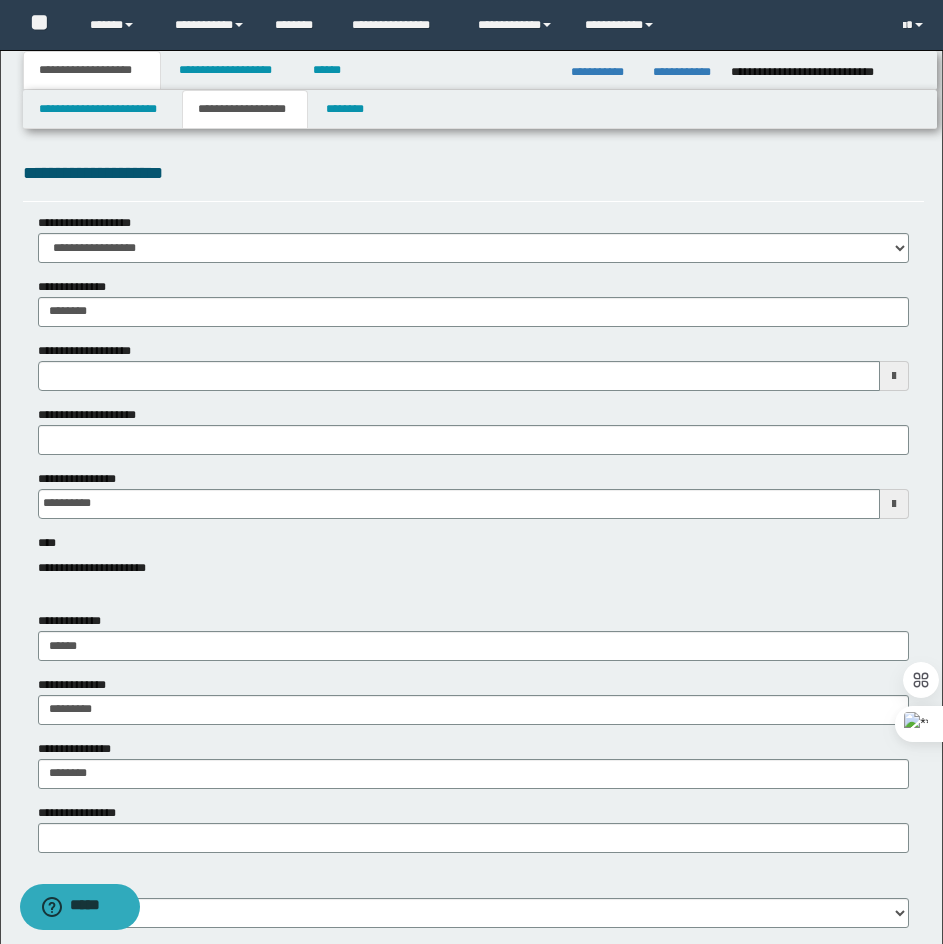 type 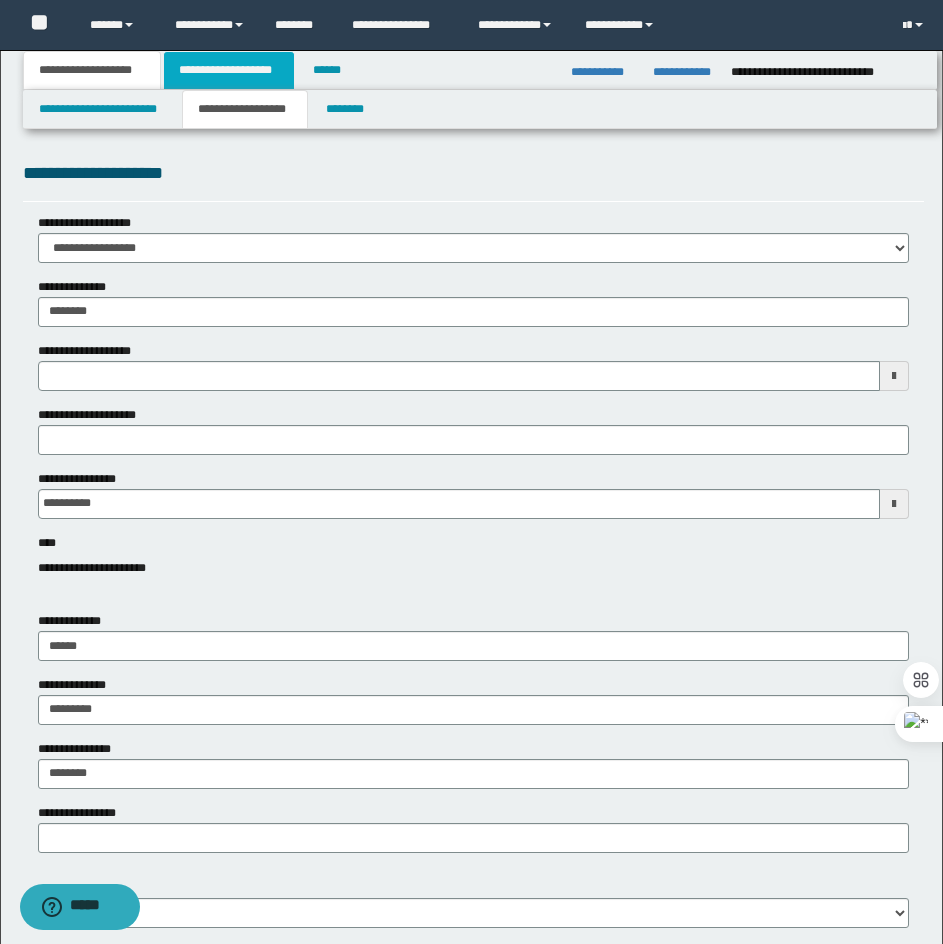 click on "**********" at bounding box center [229, 70] 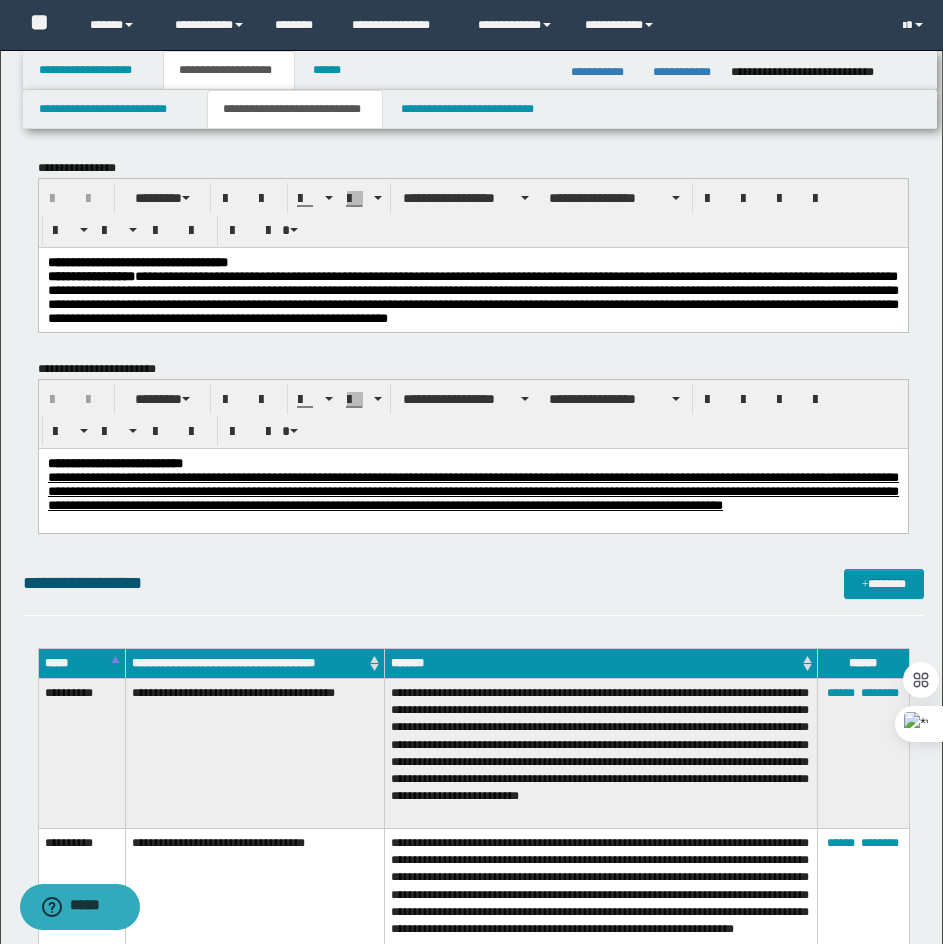 click on "**********" at bounding box center [472, 296] 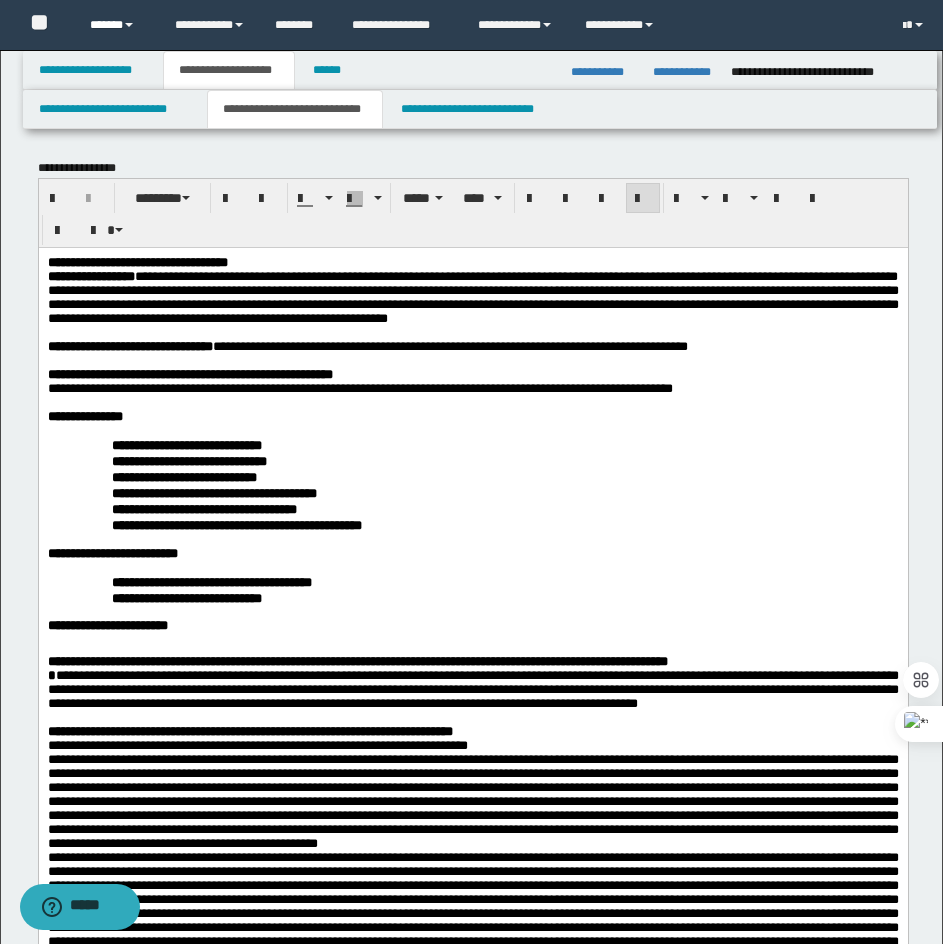 click on "******" at bounding box center [117, 25] 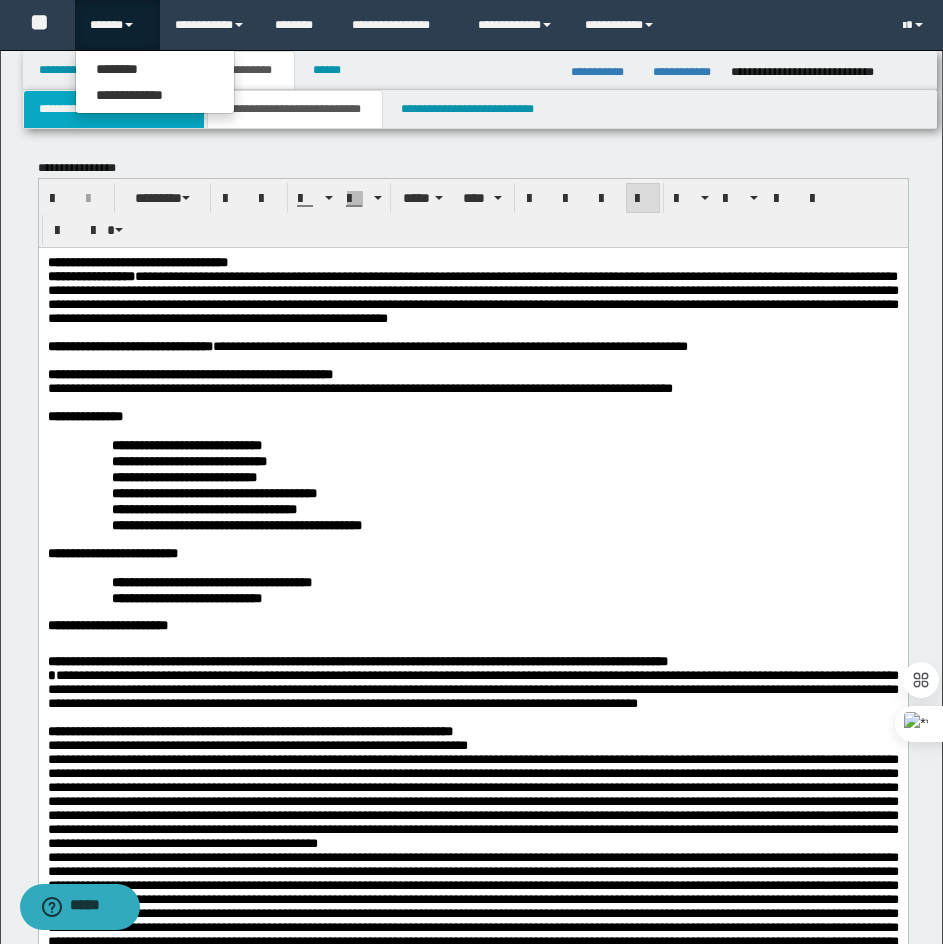 click on "**********" at bounding box center (114, 109) 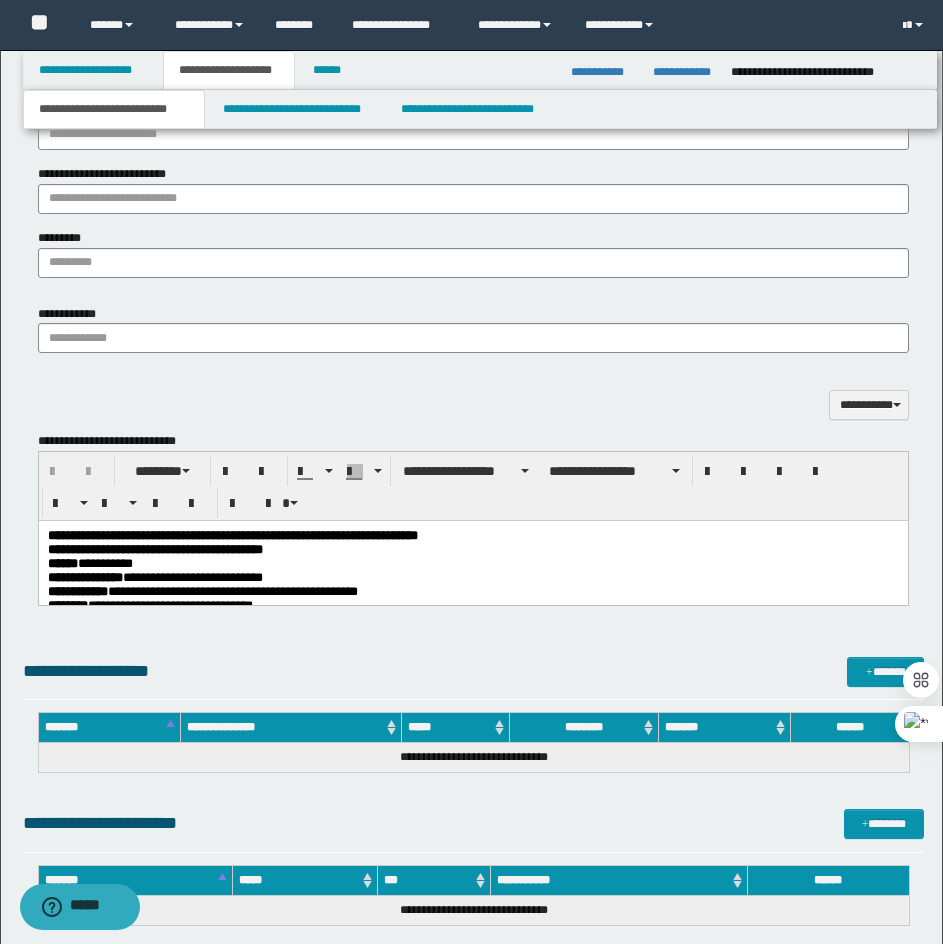 scroll, scrollTop: 1400, scrollLeft: 0, axis: vertical 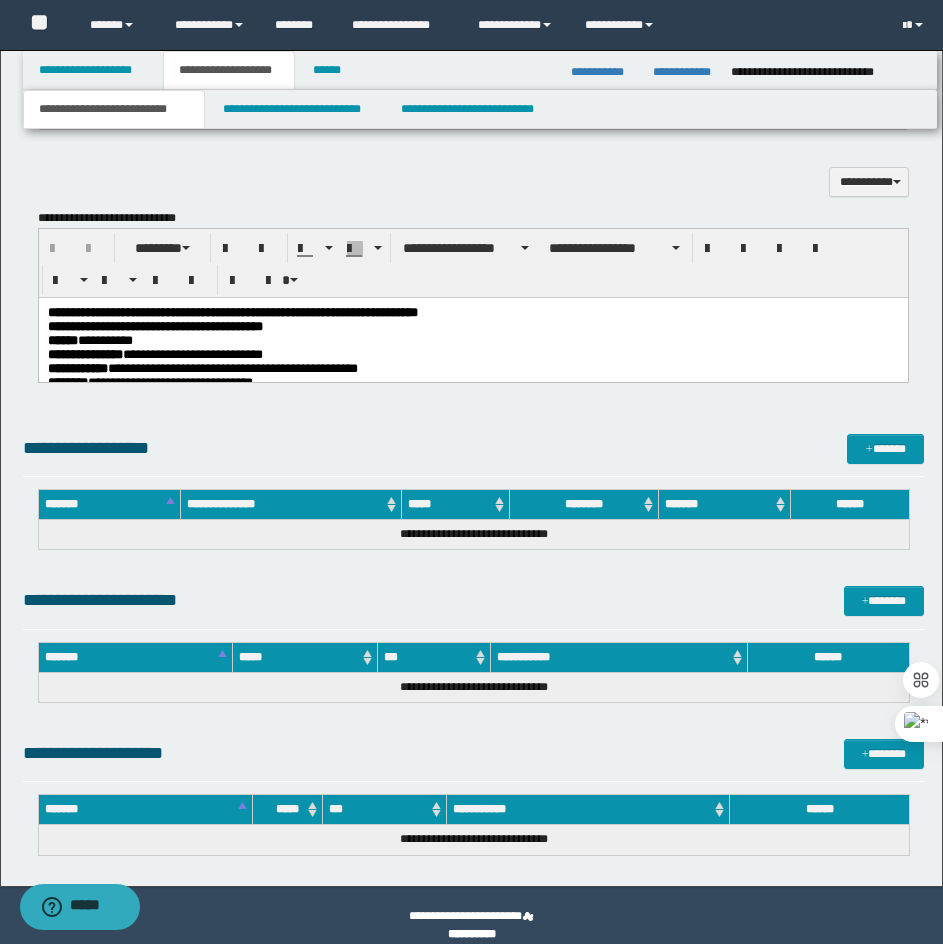 click on "**********" at bounding box center [127, 325] 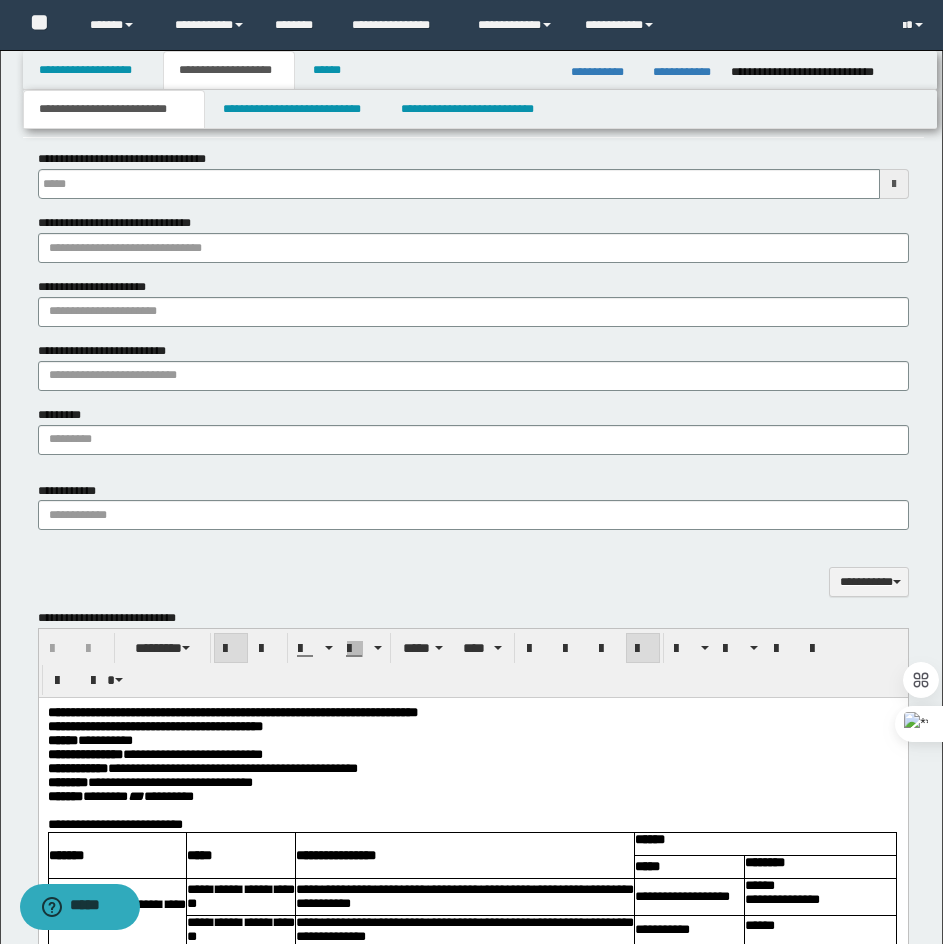 scroll, scrollTop: 500, scrollLeft: 0, axis: vertical 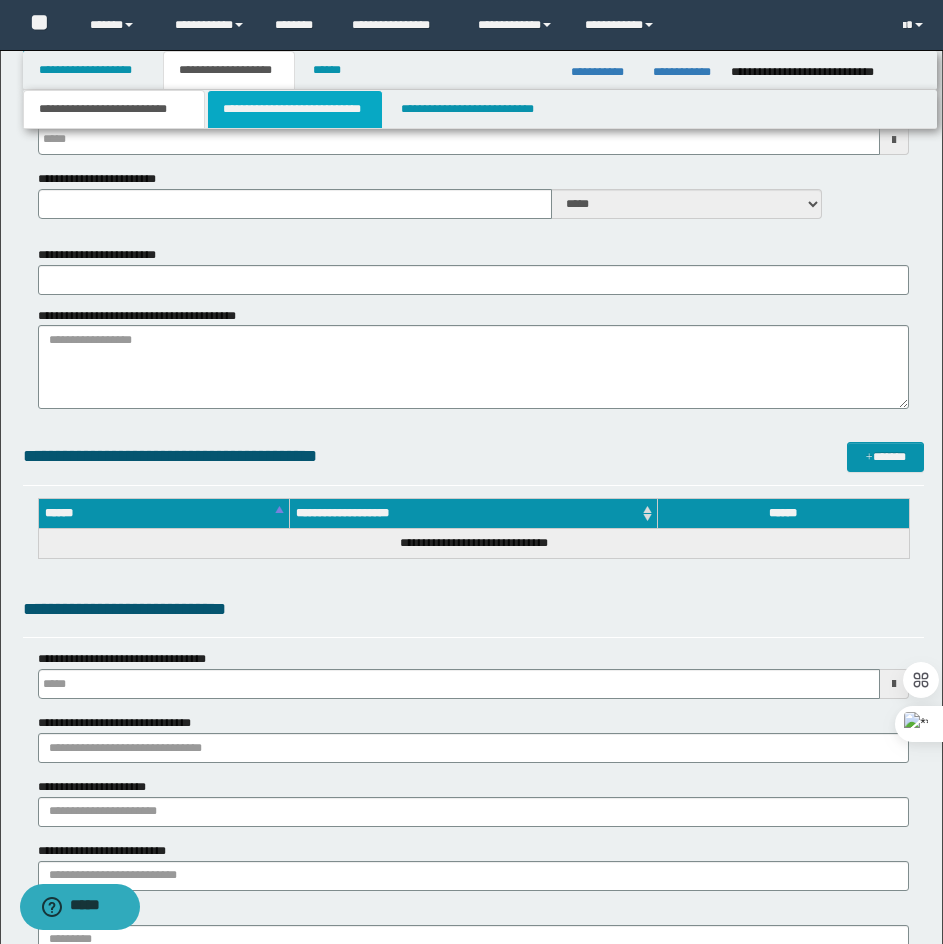 type 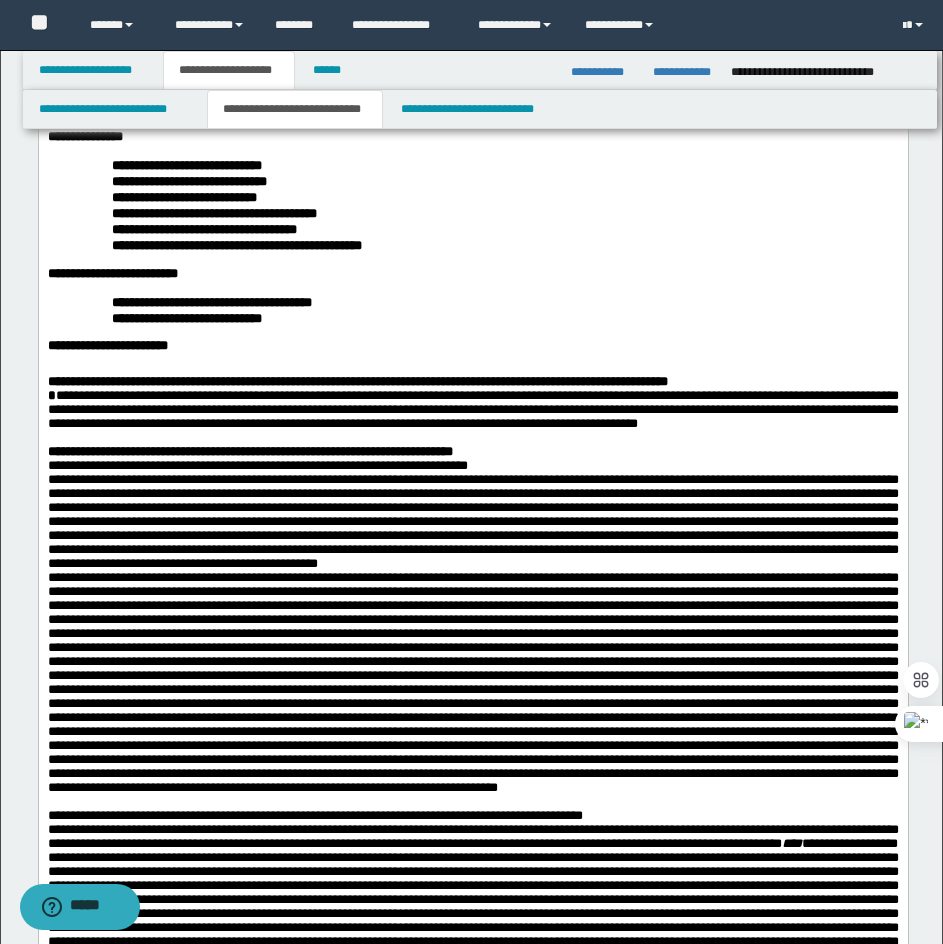 scroll, scrollTop: 400, scrollLeft: 0, axis: vertical 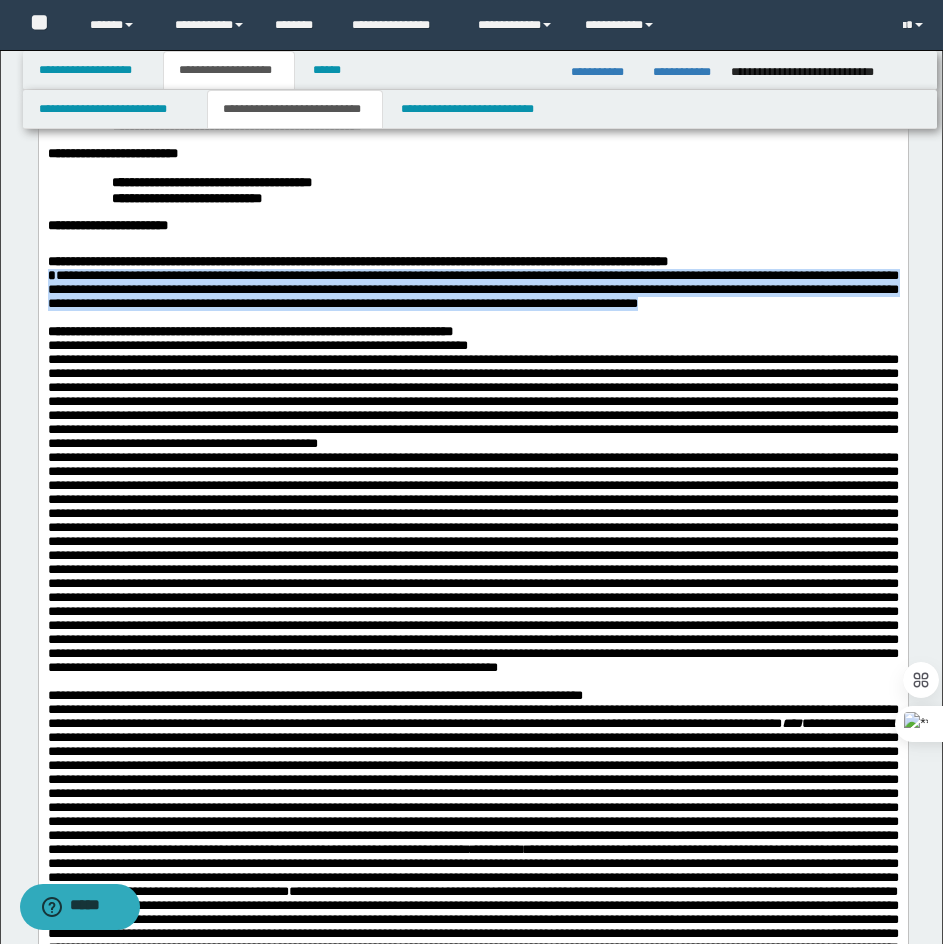 drag, startPoint x: 251, startPoint y: 374, endPoint x: 15, endPoint y: 327, distance: 240.63458 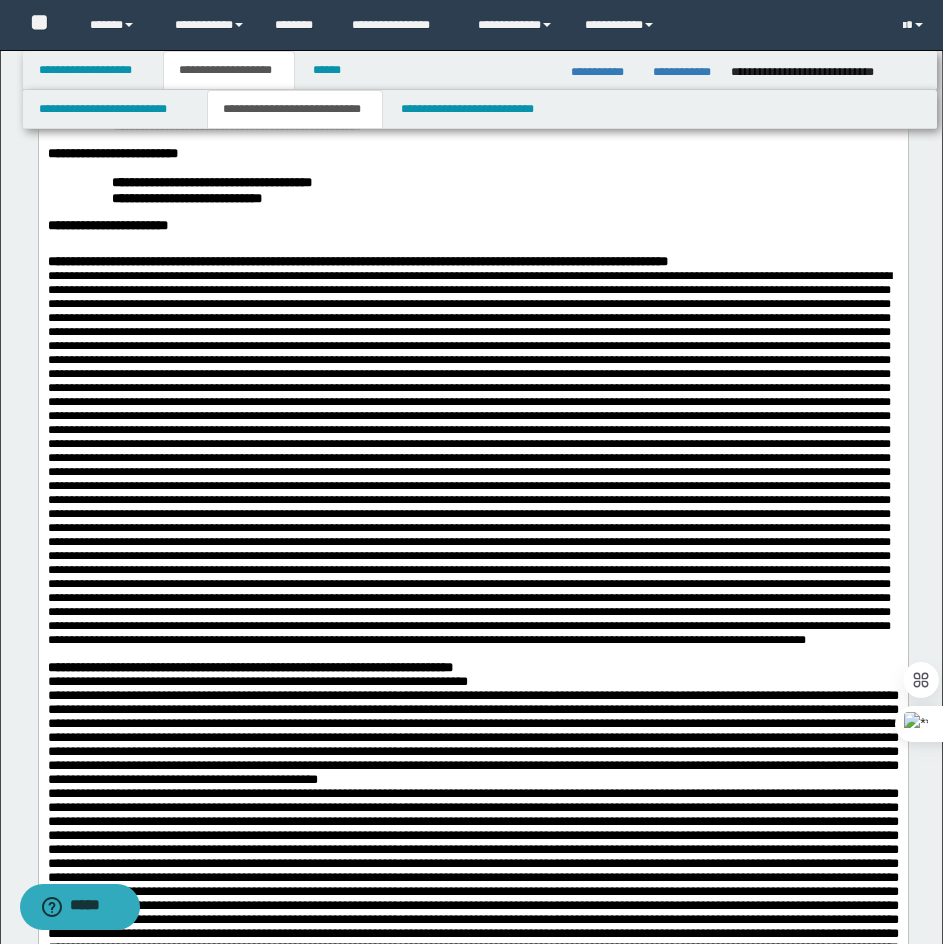 click at bounding box center (469, 458) 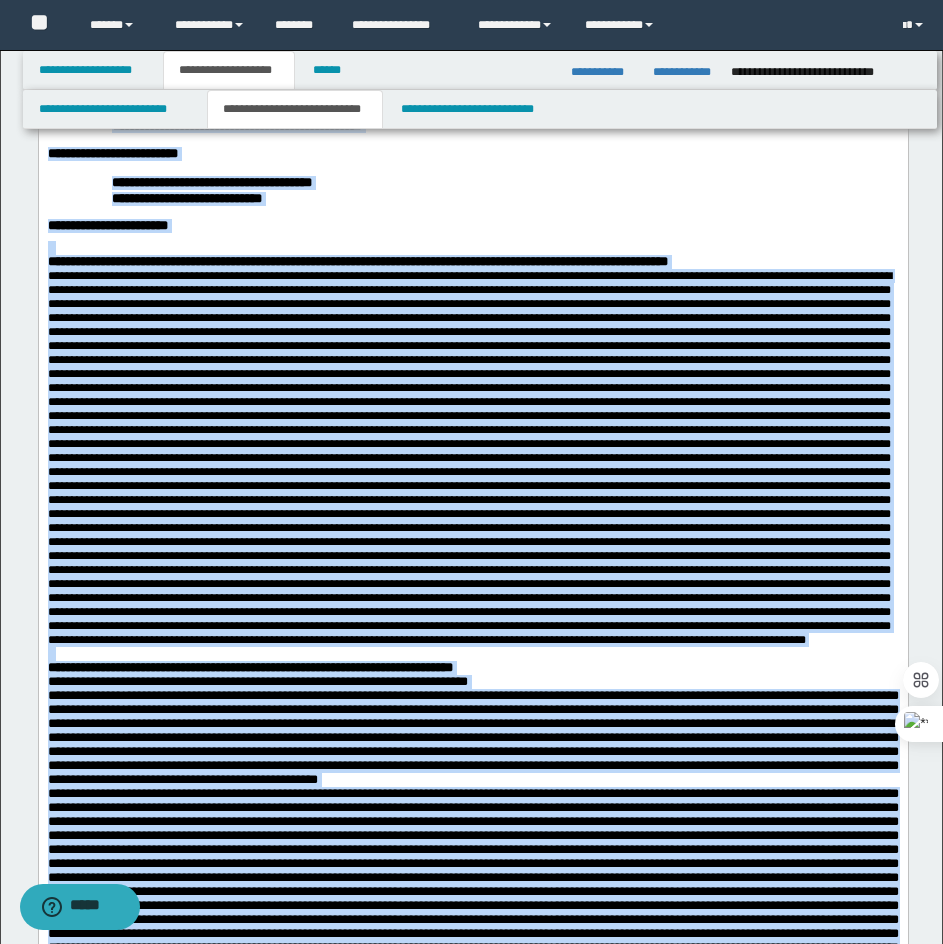 click at bounding box center (469, 458) 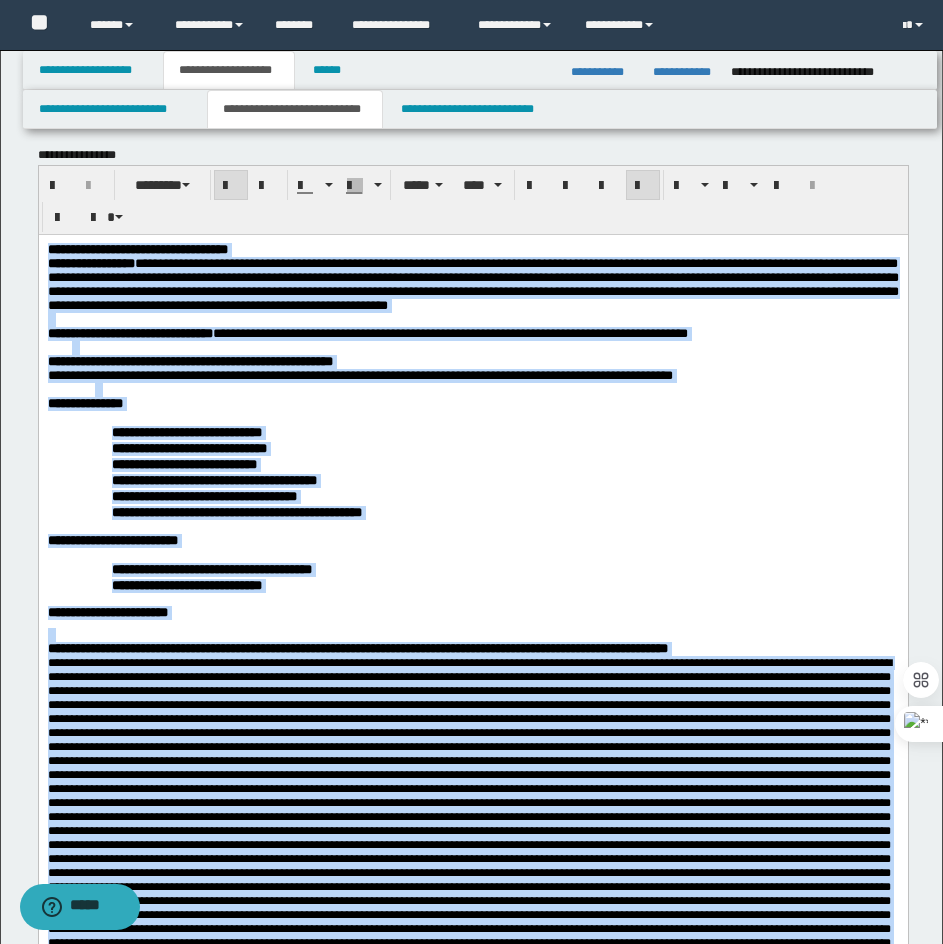 scroll, scrollTop: 0, scrollLeft: 0, axis: both 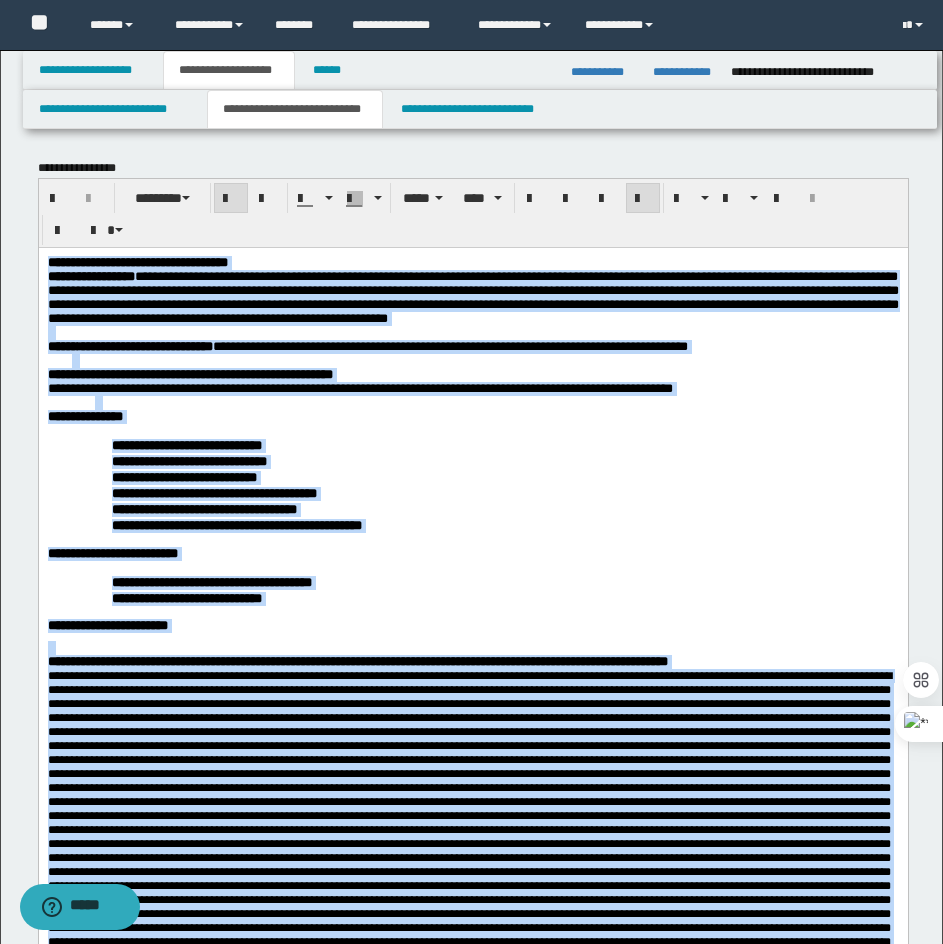 click on "**********" at bounding box center (516, 460) 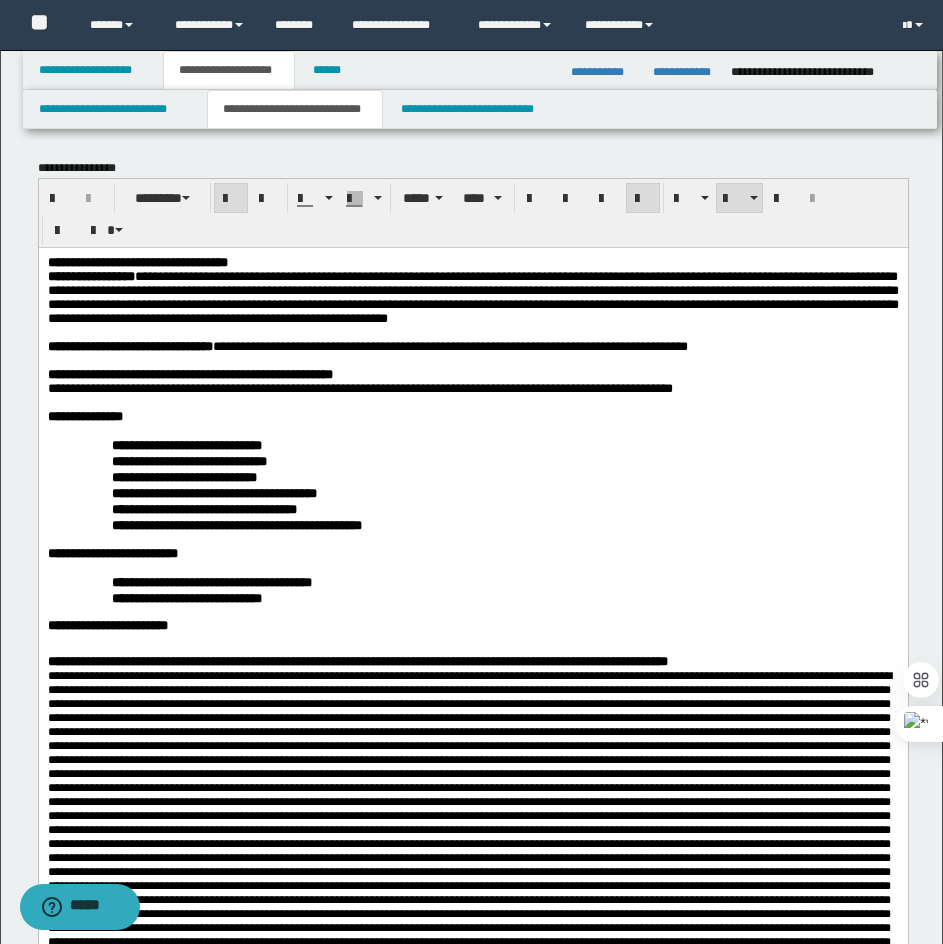 click on "**********" at bounding box center (516, 444) 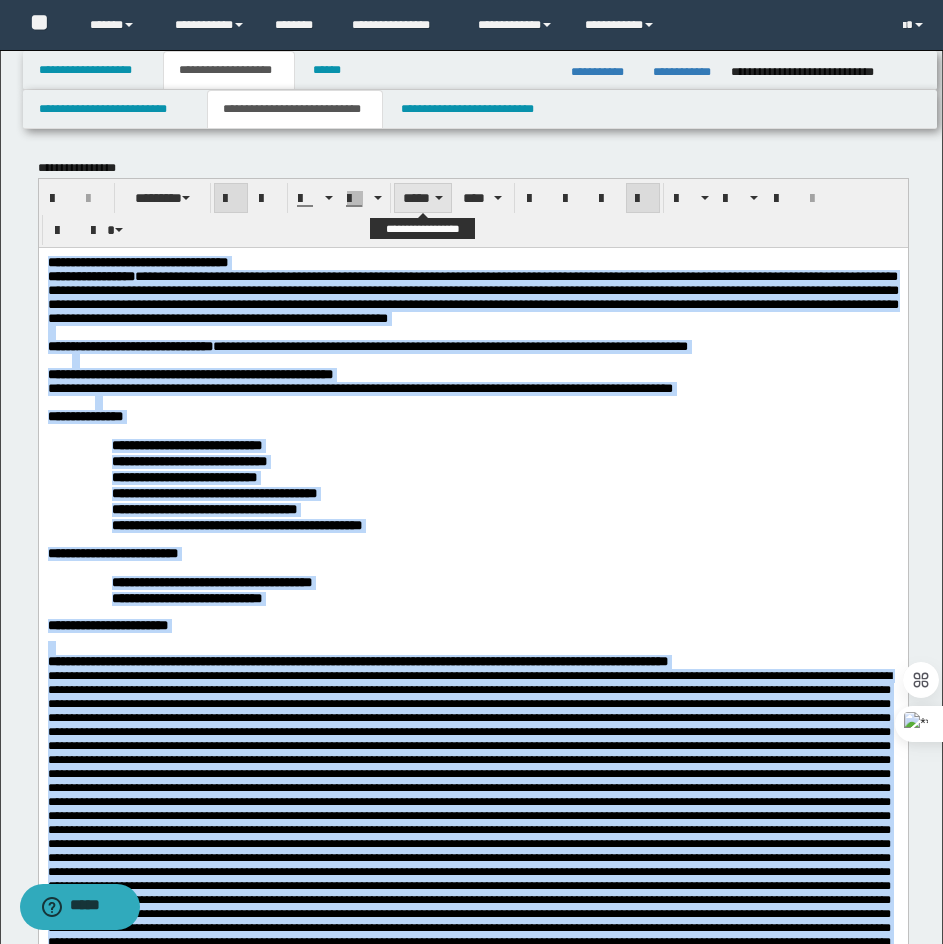 click on "*****" at bounding box center [423, 198] 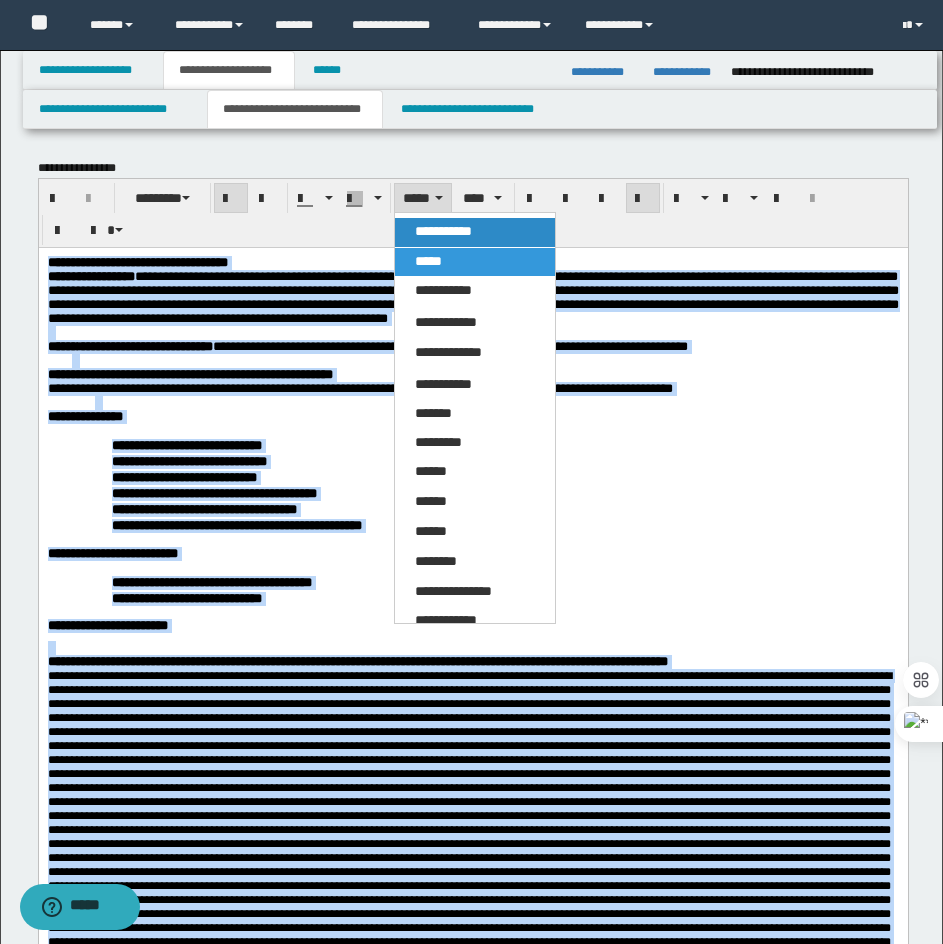 click on "**********" at bounding box center [475, 232] 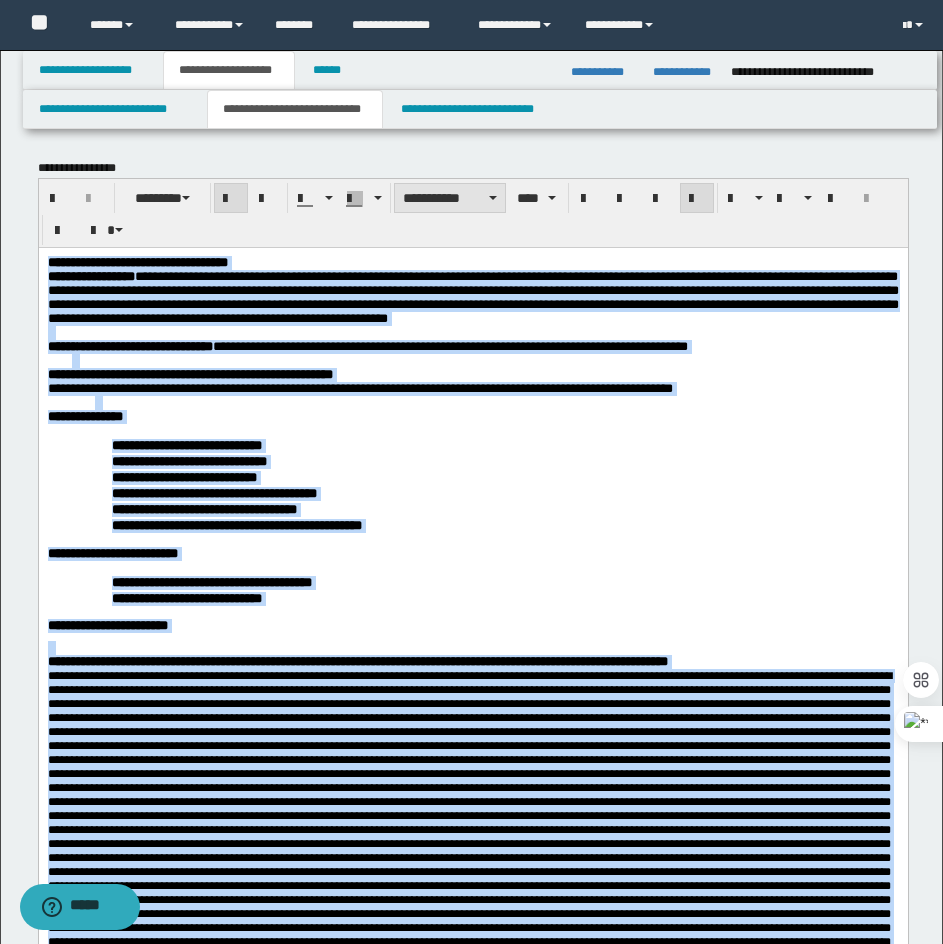 click on "**********" at bounding box center [450, 198] 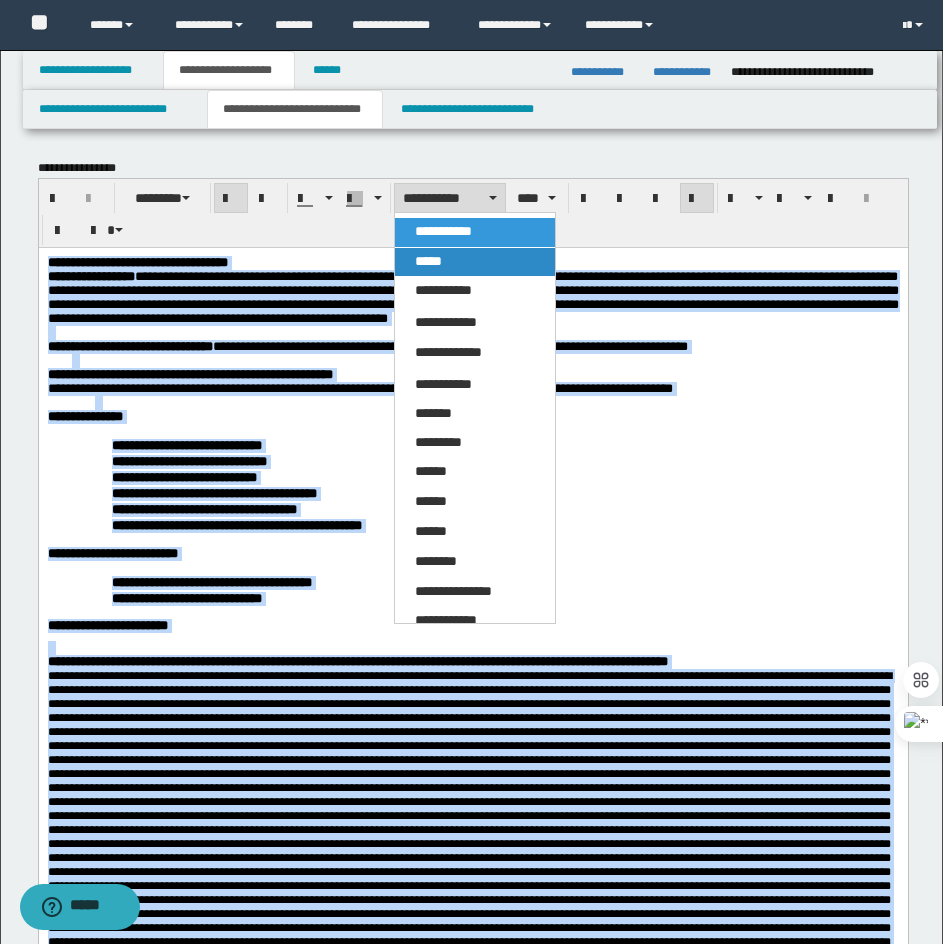 click on "*****" at bounding box center [475, 262] 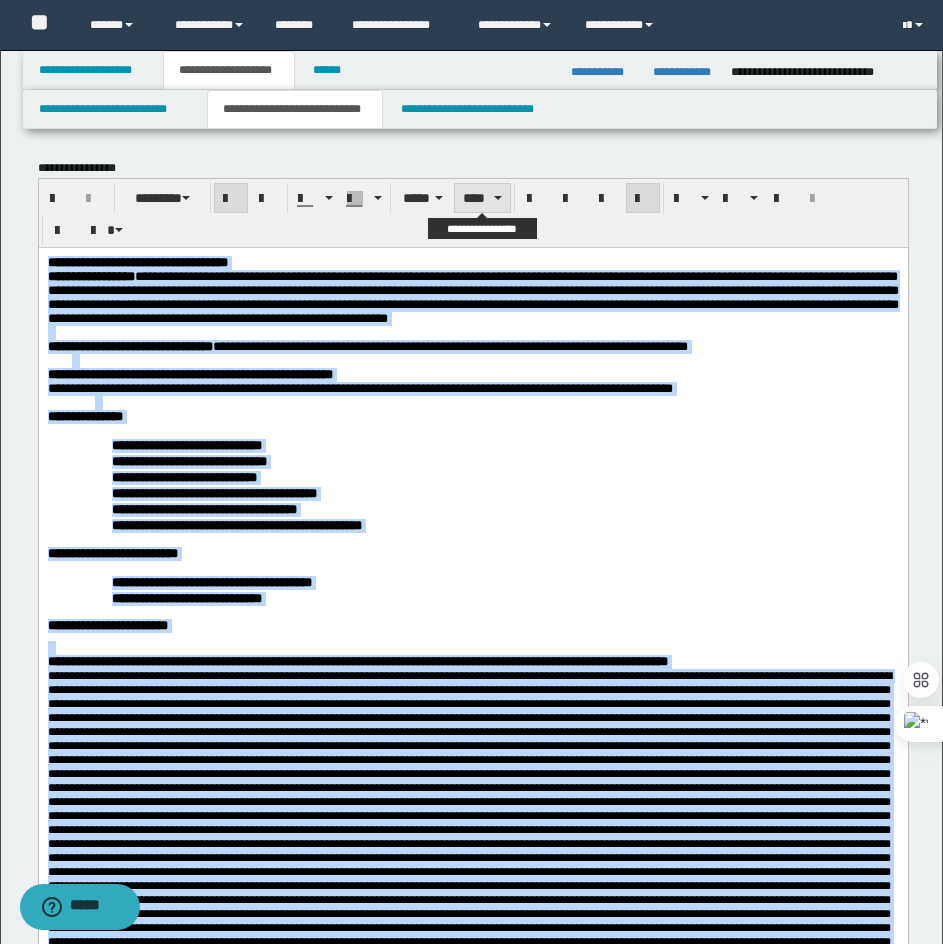 click on "****" at bounding box center (482, 198) 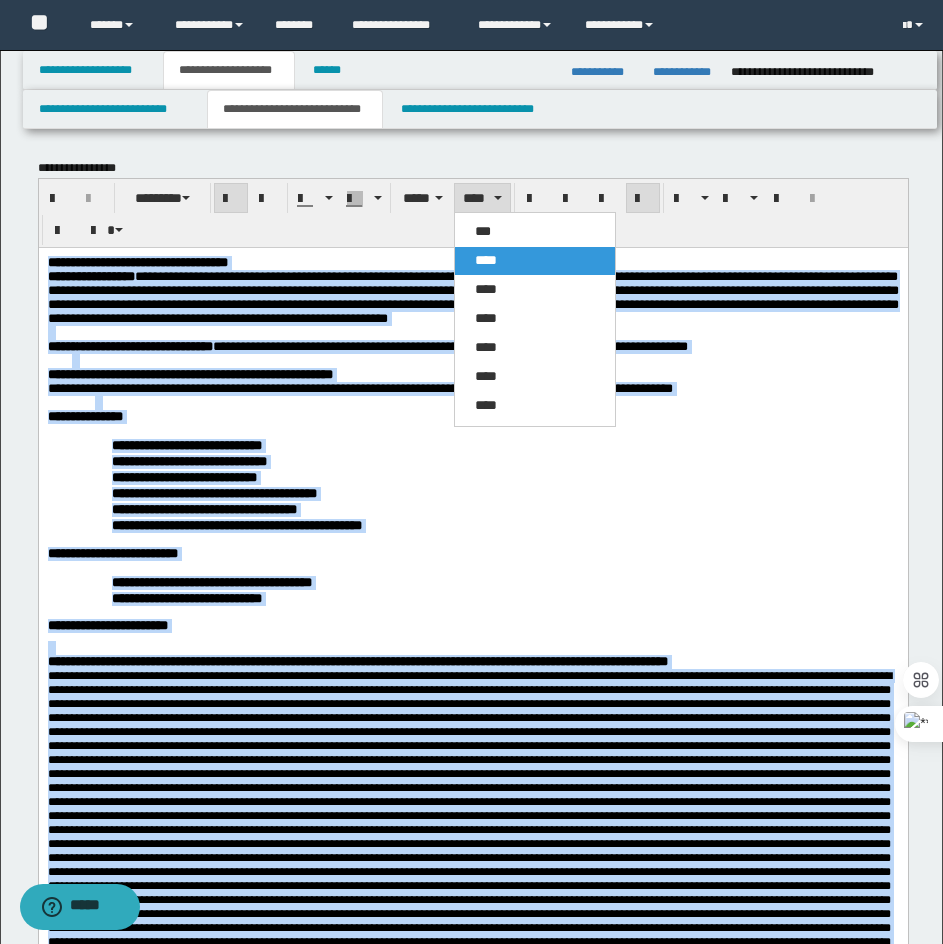 drag, startPoint x: 487, startPoint y: 222, endPoint x: 483, endPoint y: 202, distance: 20.396078 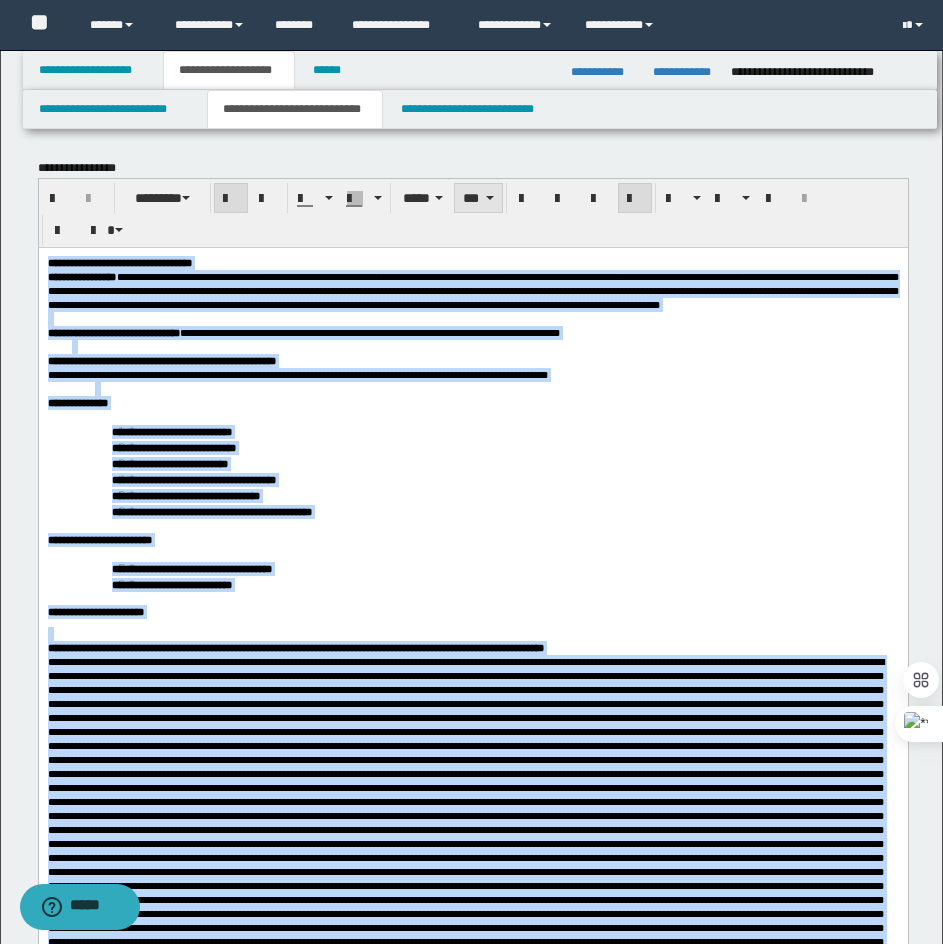 click on "***" at bounding box center [478, 198] 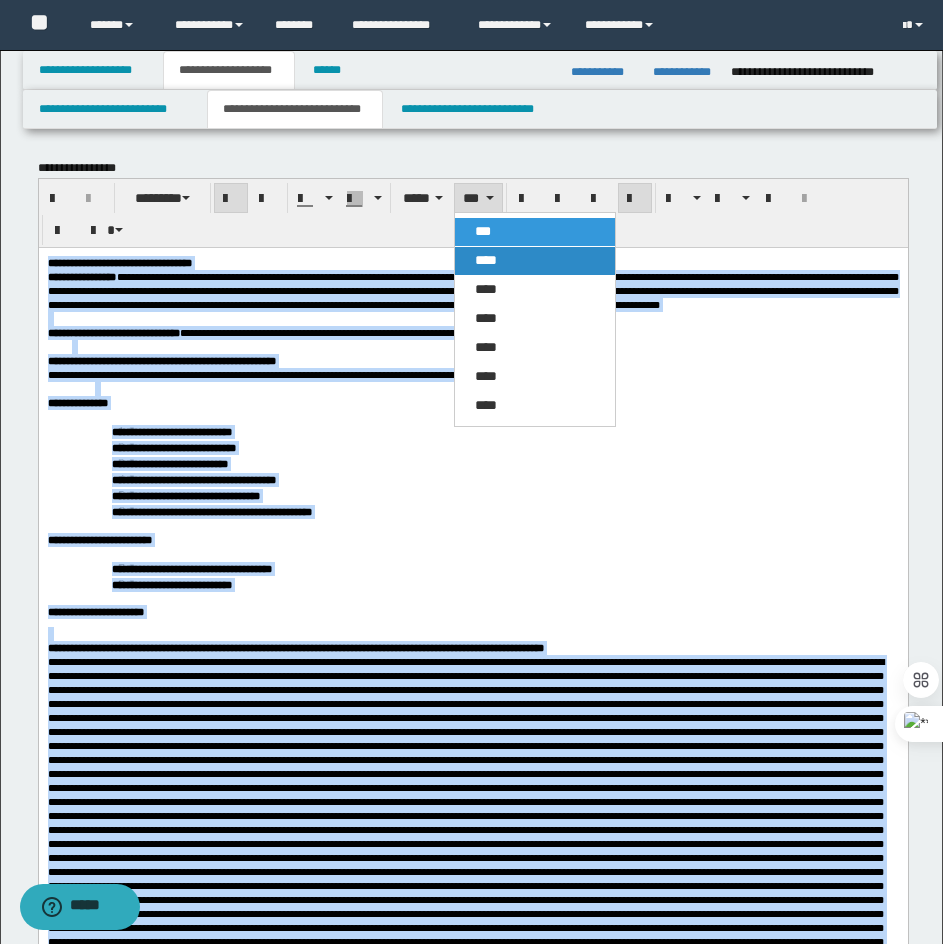 click on "****" at bounding box center (486, 260) 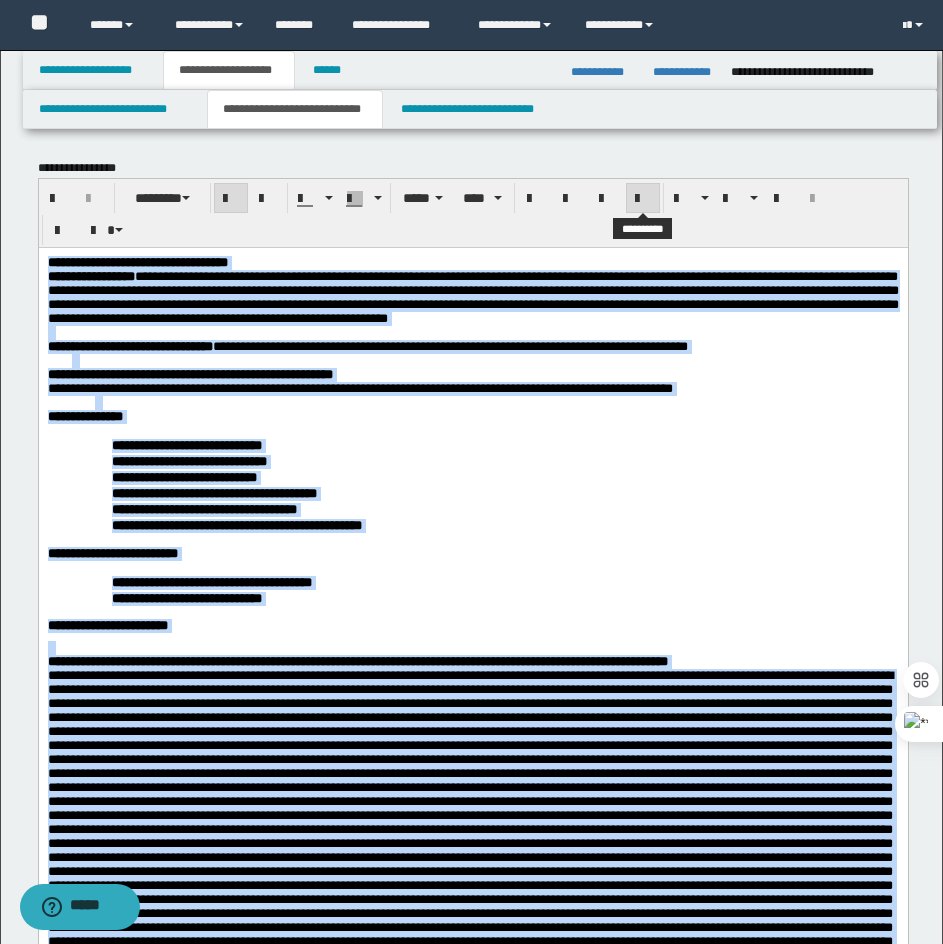 click at bounding box center [643, 198] 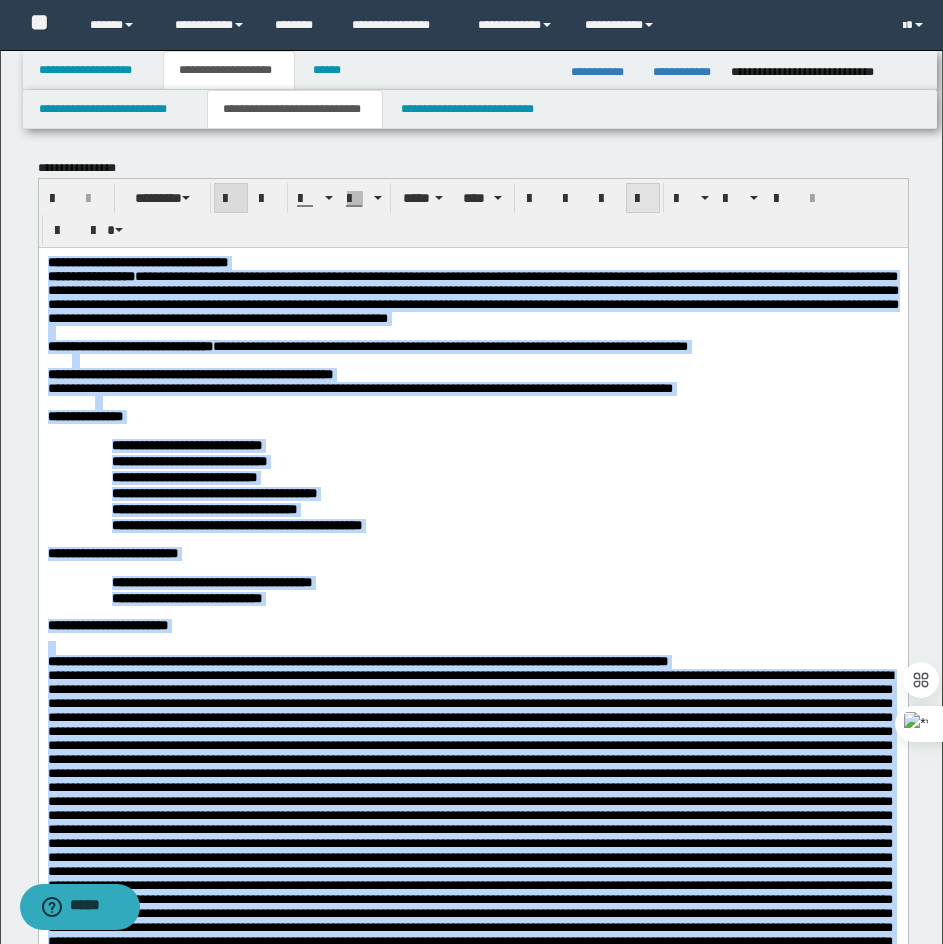 click at bounding box center (643, 198) 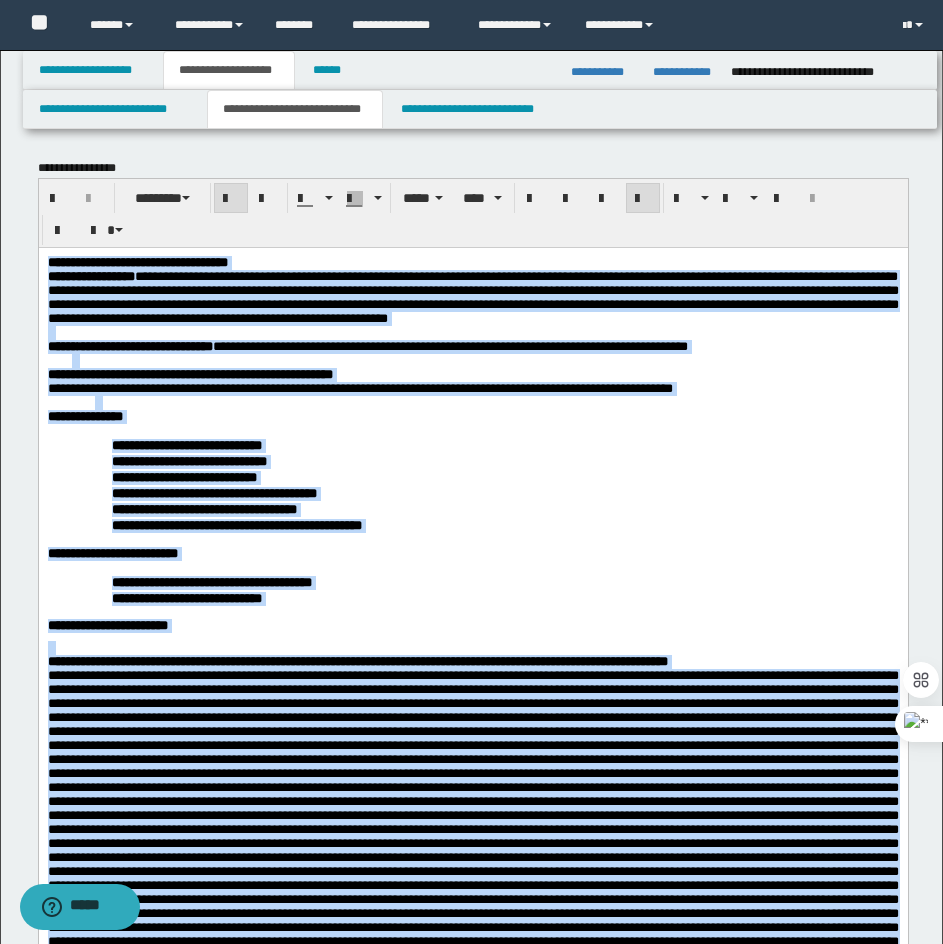 click on "**********" at bounding box center (516, 444) 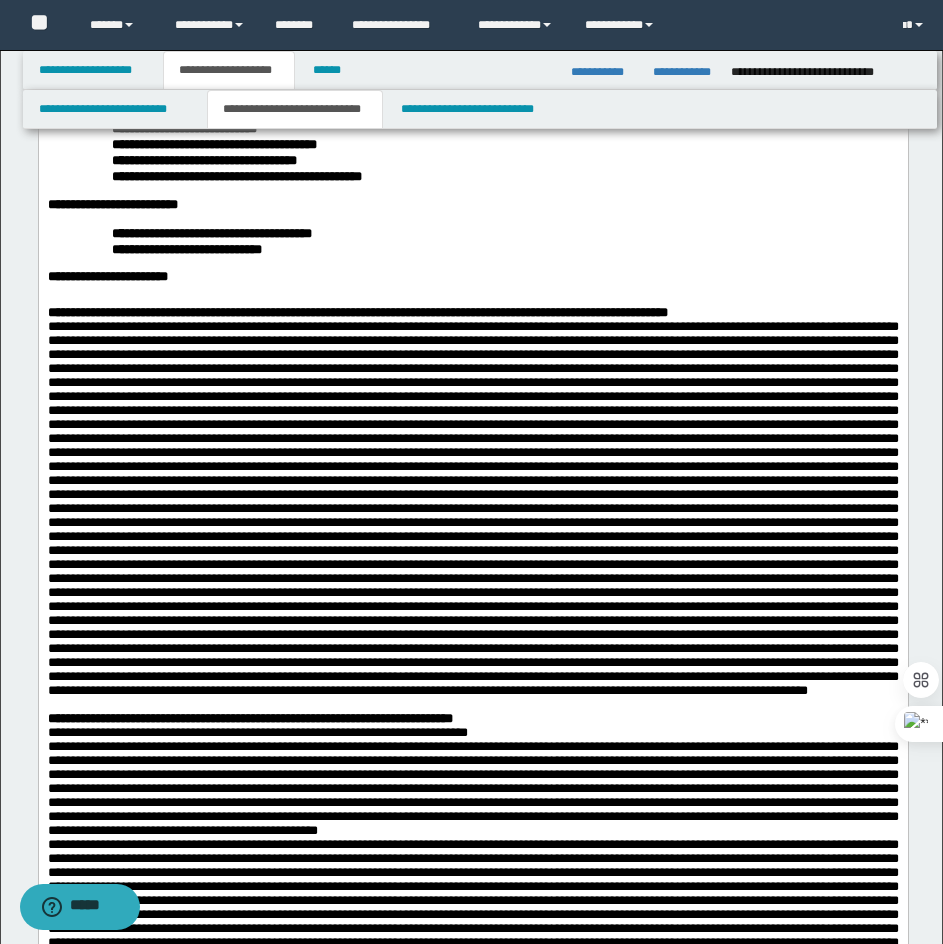 scroll, scrollTop: 400, scrollLeft: 0, axis: vertical 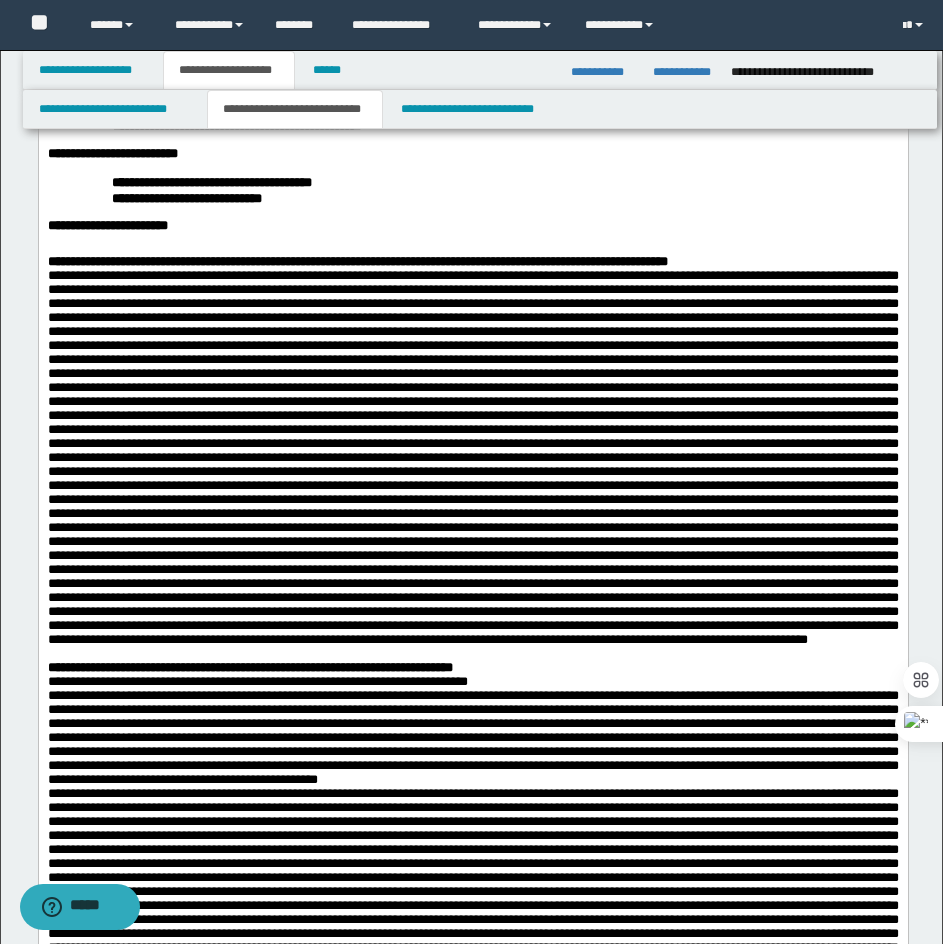click at bounding box center (472, 457) 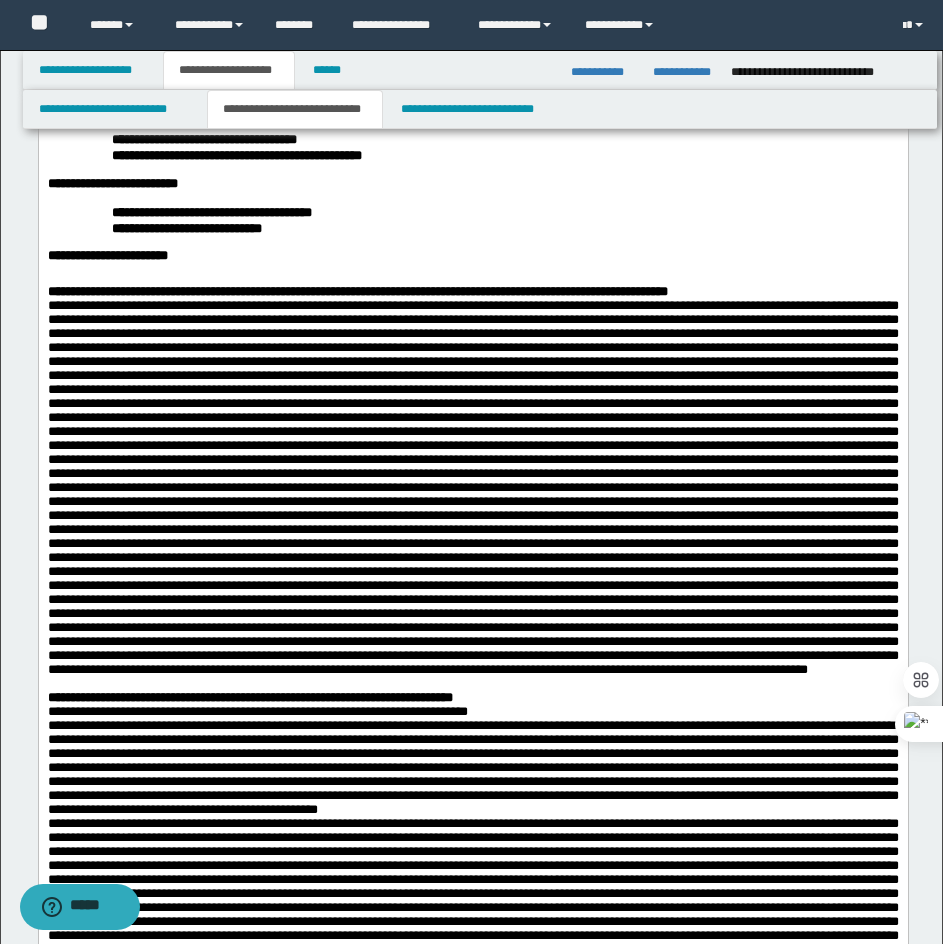 scroll, scrollTop: 200, scrollLeft: 0, axis: vertical 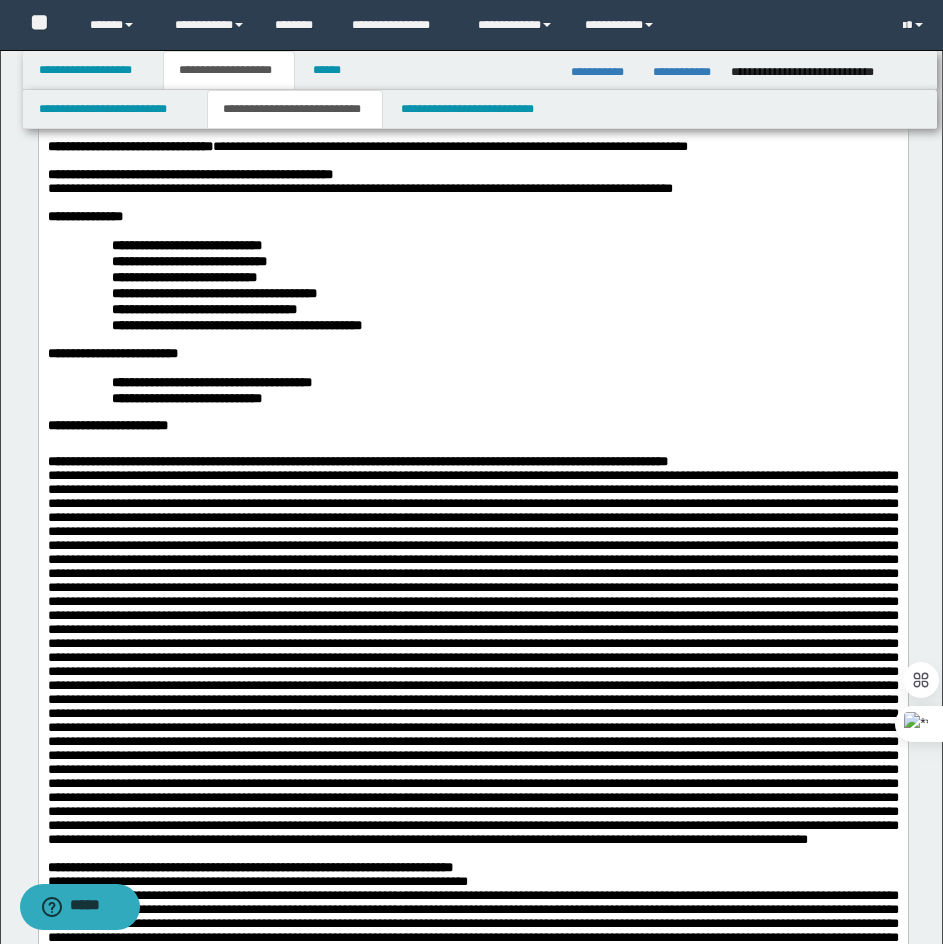 click on "**********" at bounding box center (472, 461) 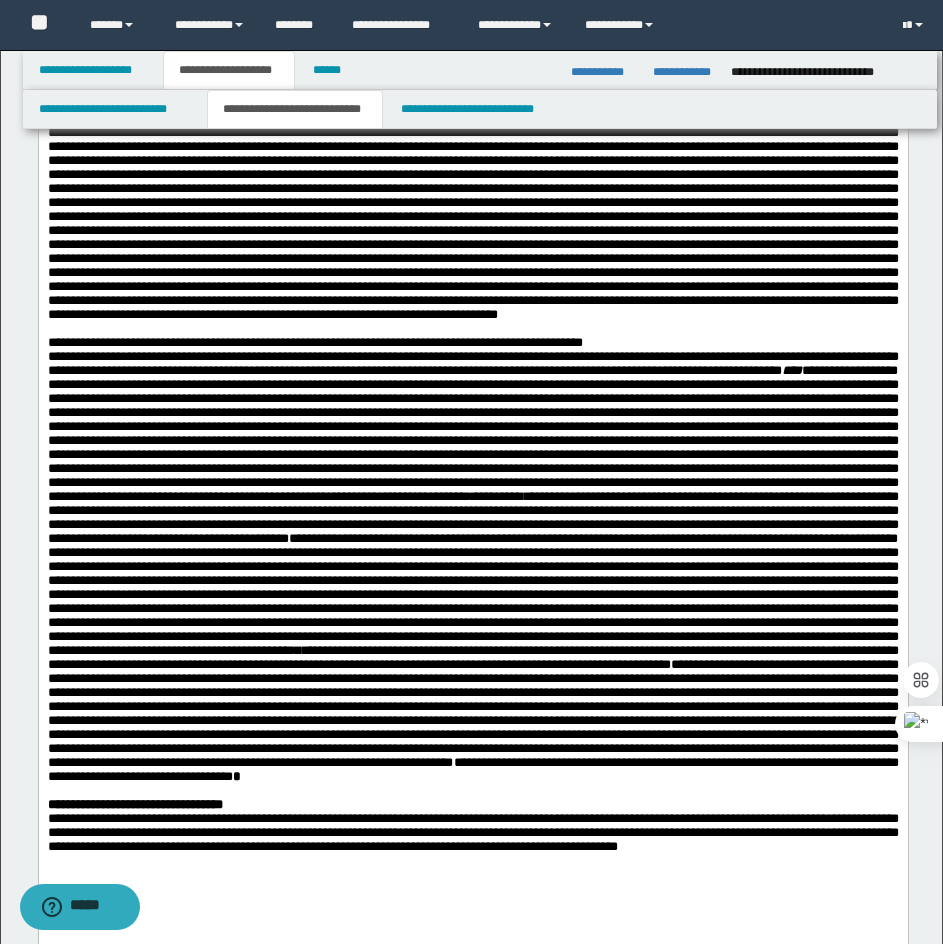 scroll, scrollTop: 900, scrollLeft: 0, axis: vertical 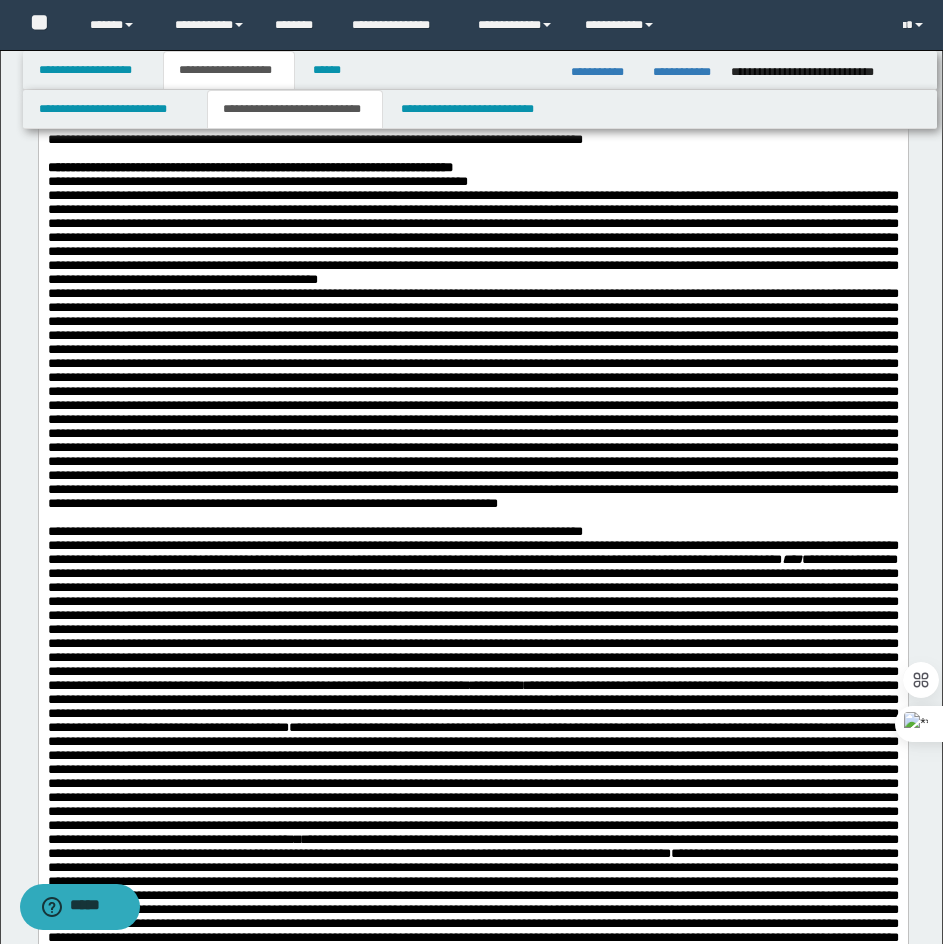 click on "**********" at bounding box center (472, 182) 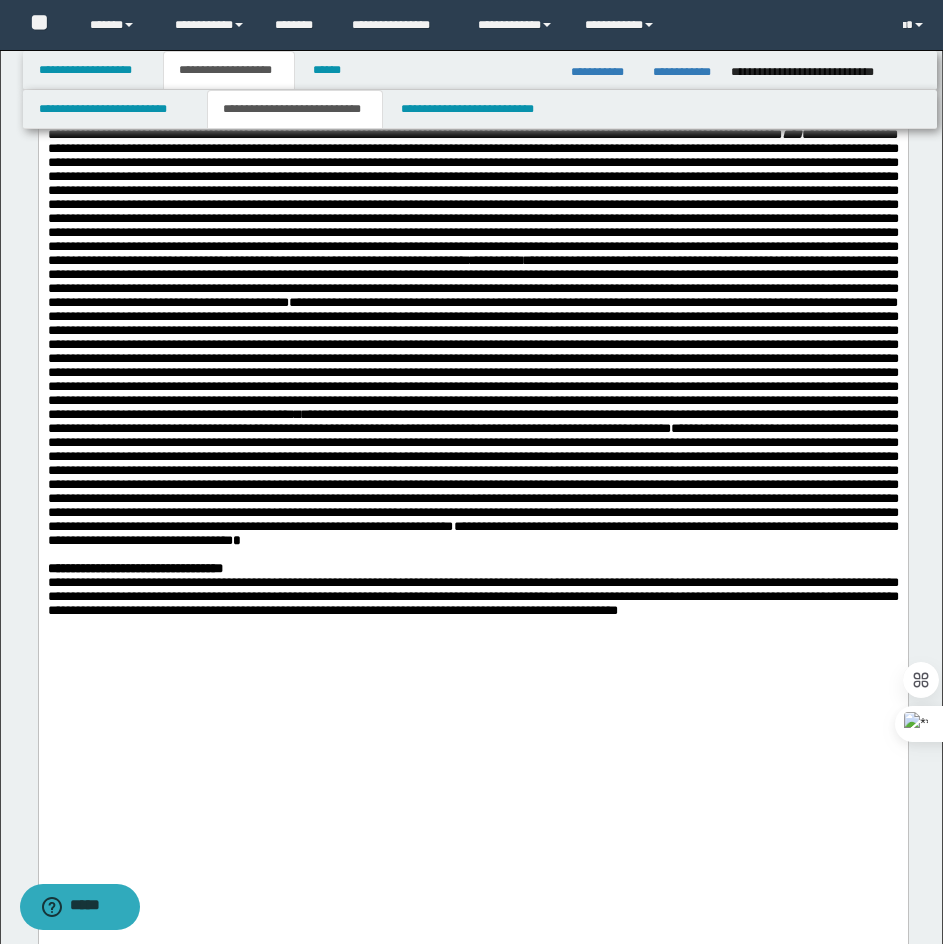 scroll, scrollTop: 1300, scrollLeft: 0, axis: vertical 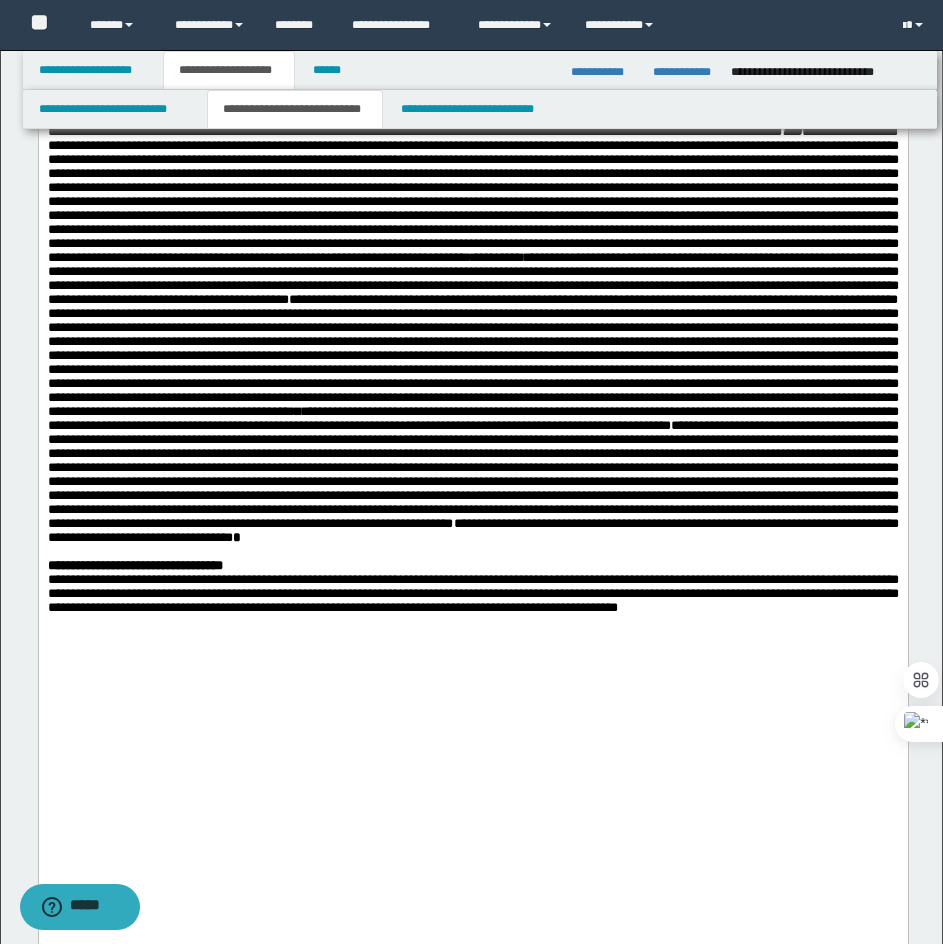 click on "**********" at bounding box center [472, 104] 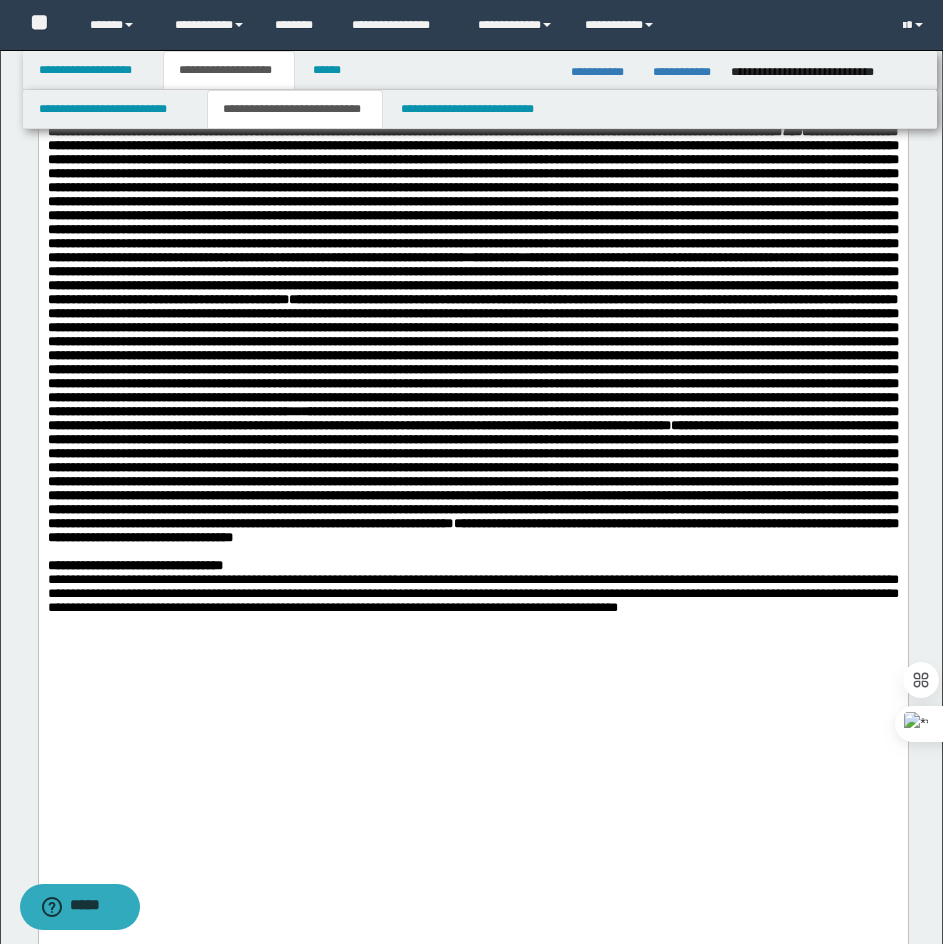 click on "**********" at bounding box center (314, 103) 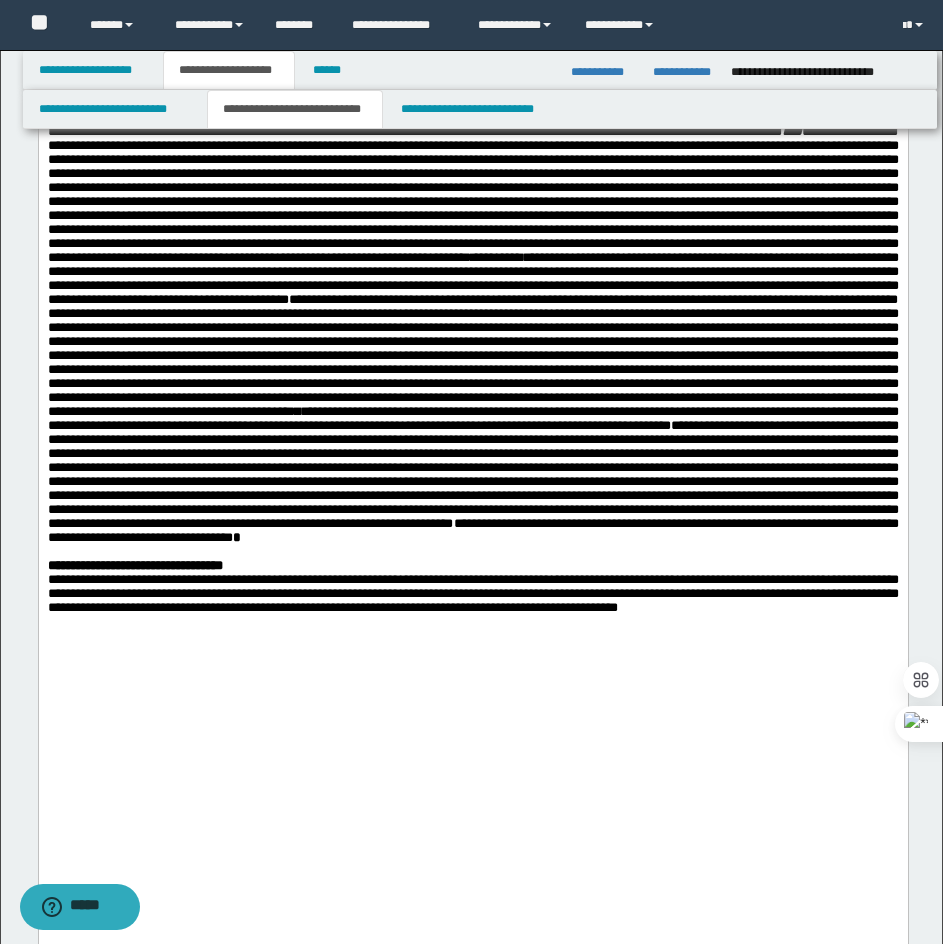 click on "**********" at bounding box center (472, 104) 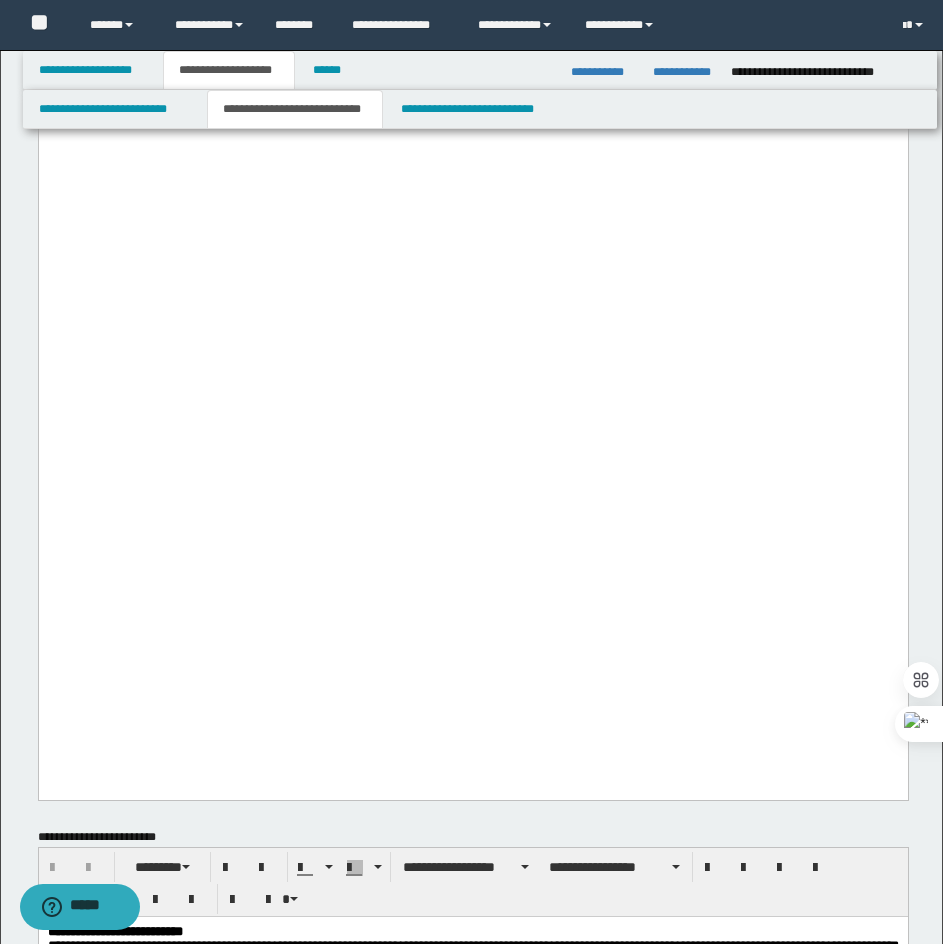 scroll, scrollTop: 1800, scrollLeft: 0, axis: vertical 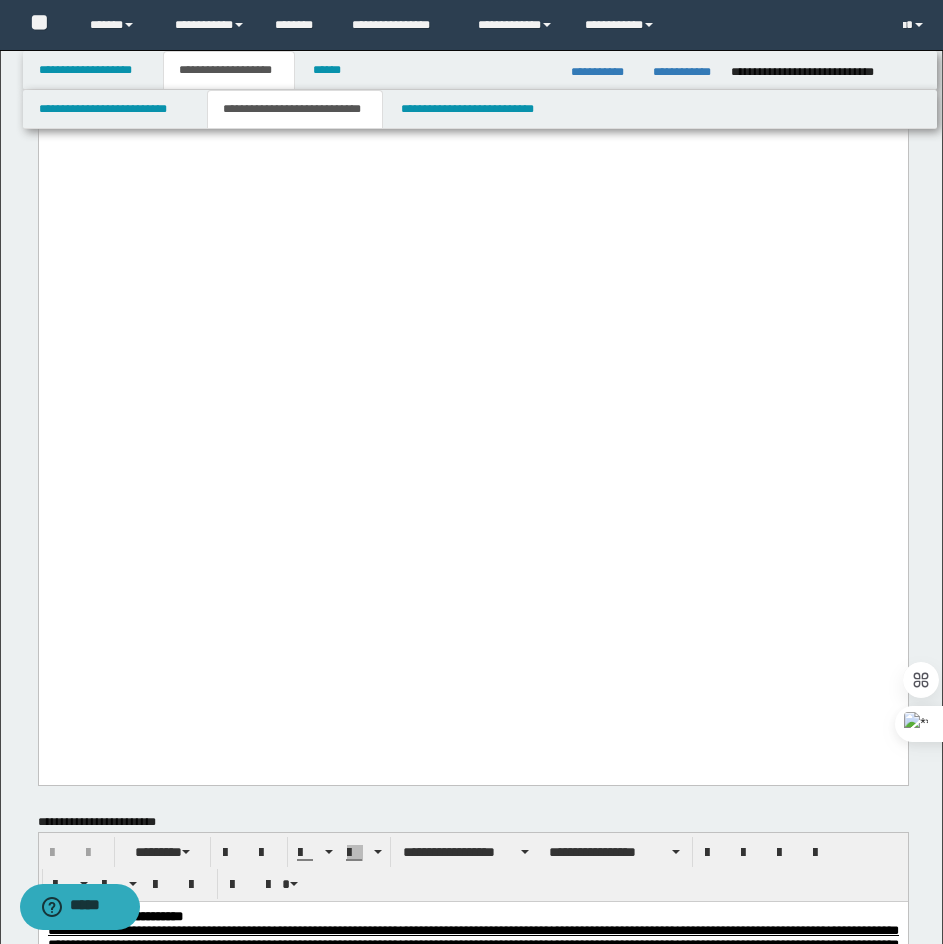 click on "**********" at bounding box center [472, 52] 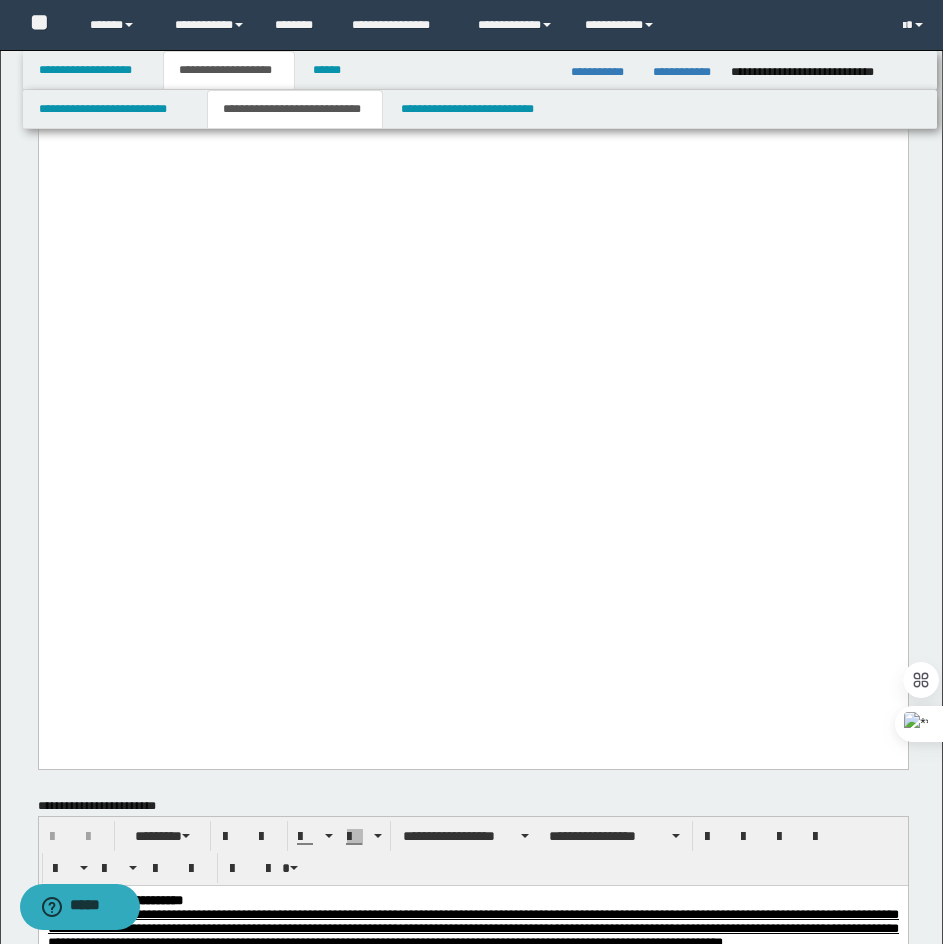 click on "**********" at bounding box center [472, -683] 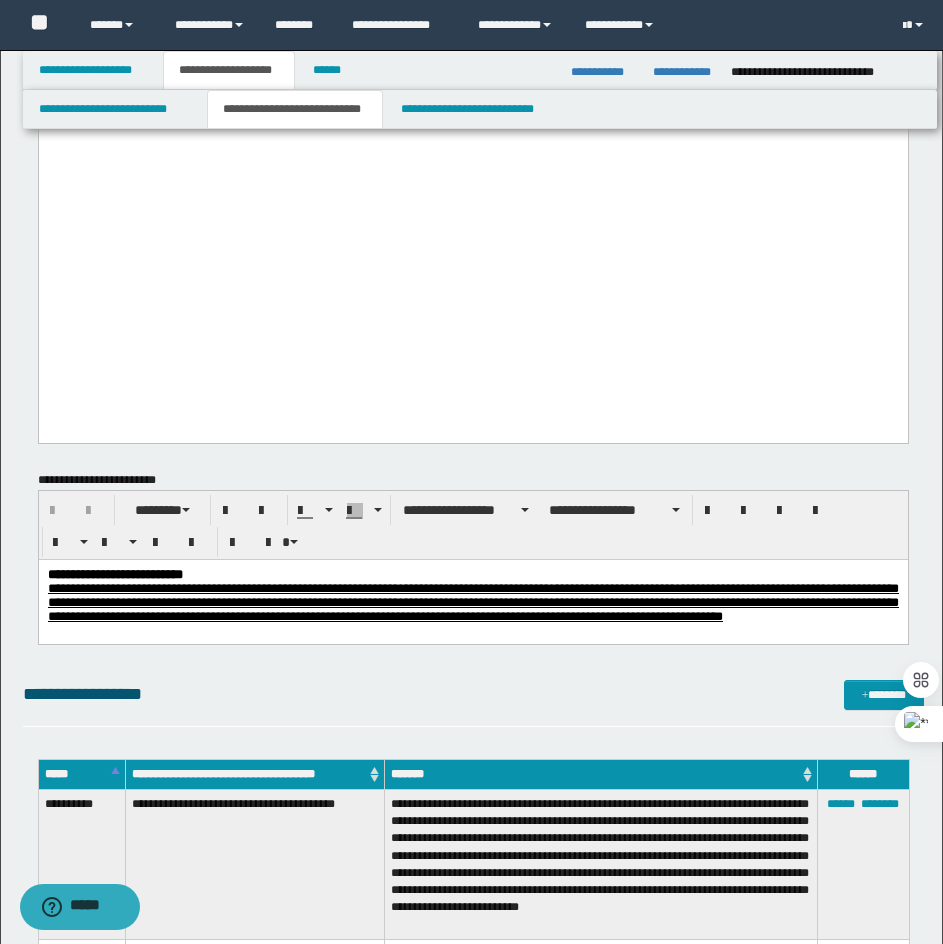 scroll, scrollTop: 2100, scrollLeft: 0, axis: vertical 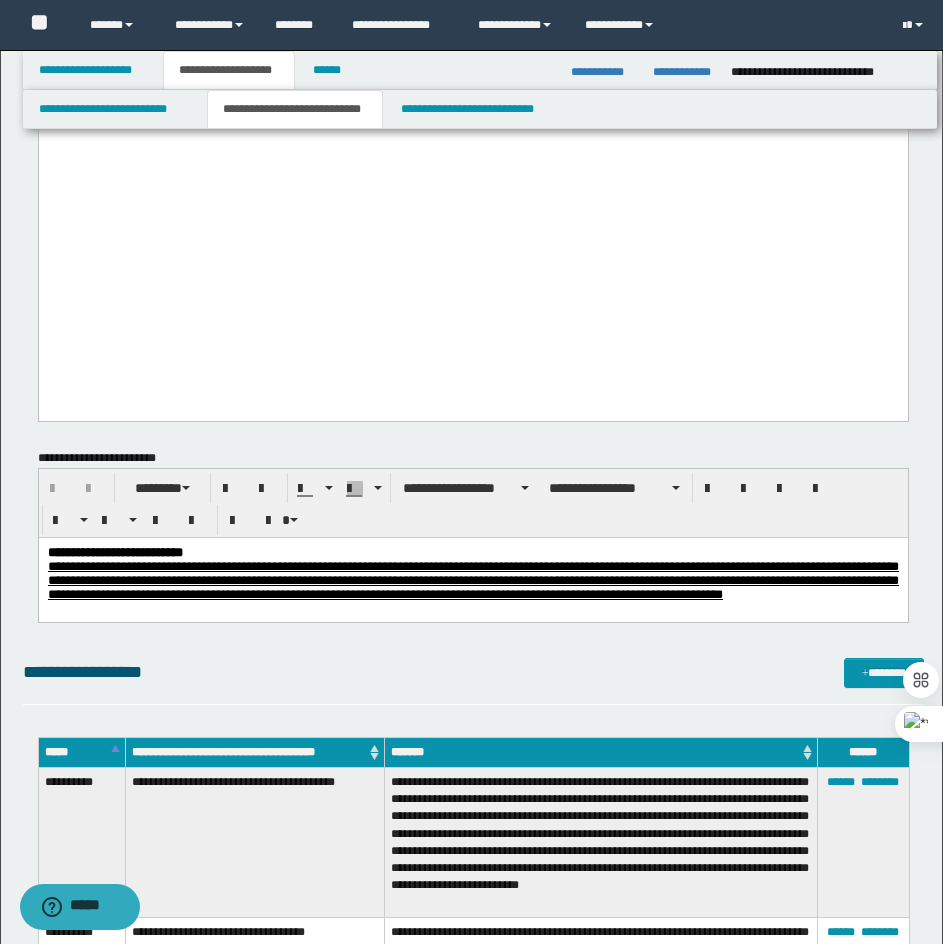 click on "**********" at bounding box center (472, 579) 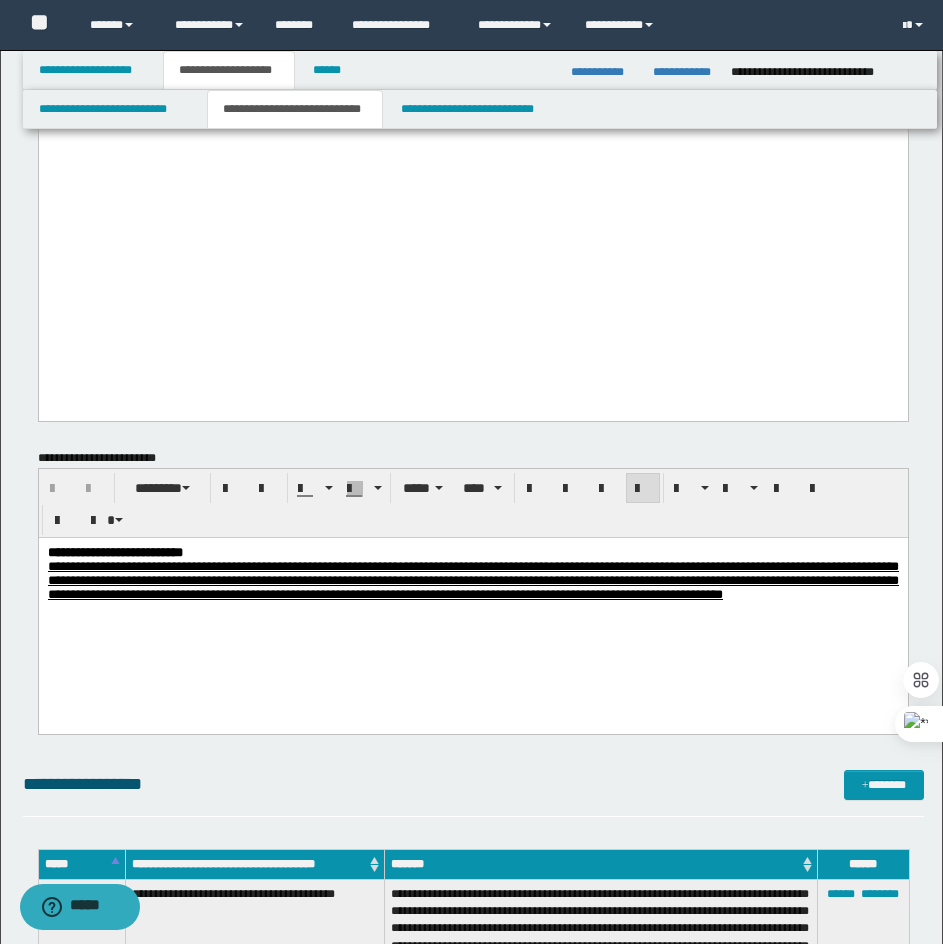 click on "**********" at bounding box center [472, 598] 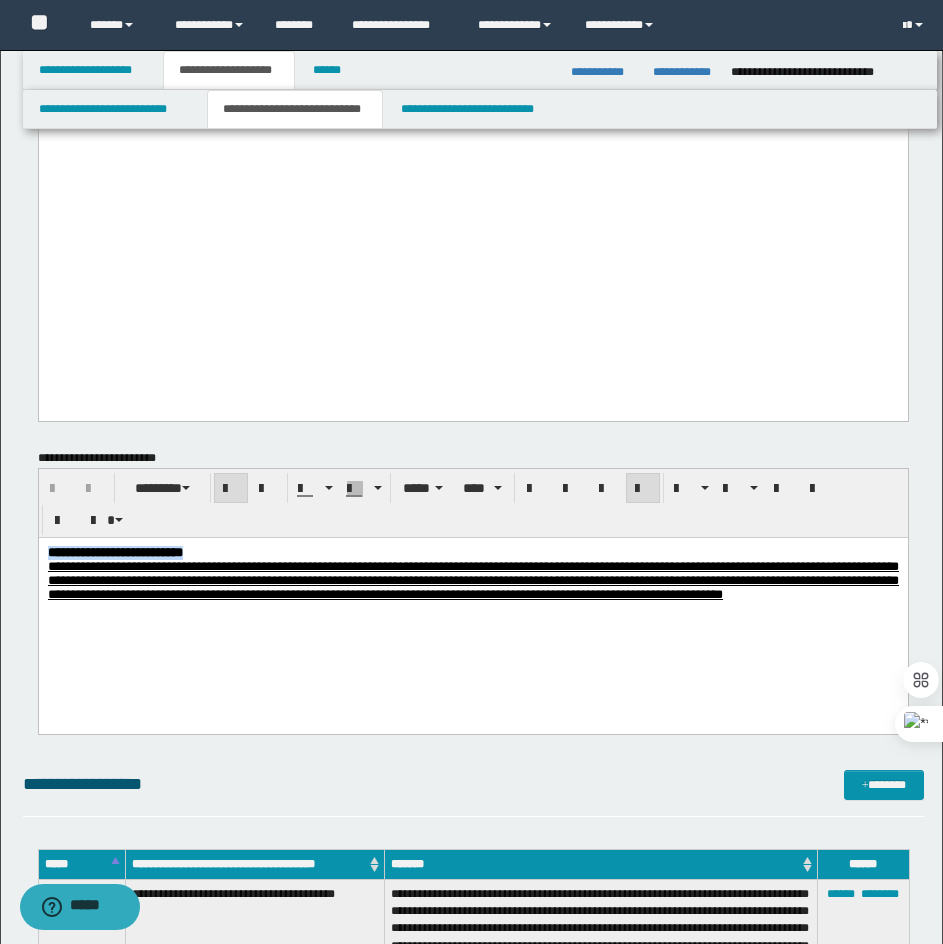 click on "**********" at bounding box center (472, 598) 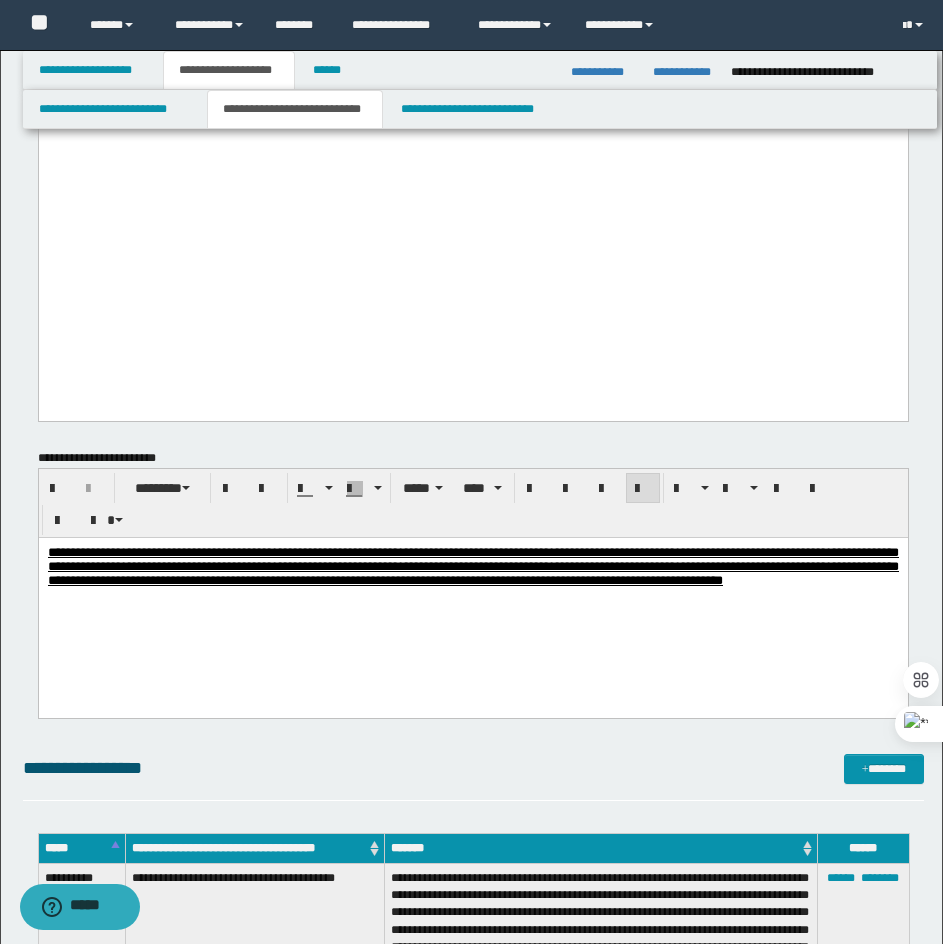 click on "**********" at bounding box center (472, 566) 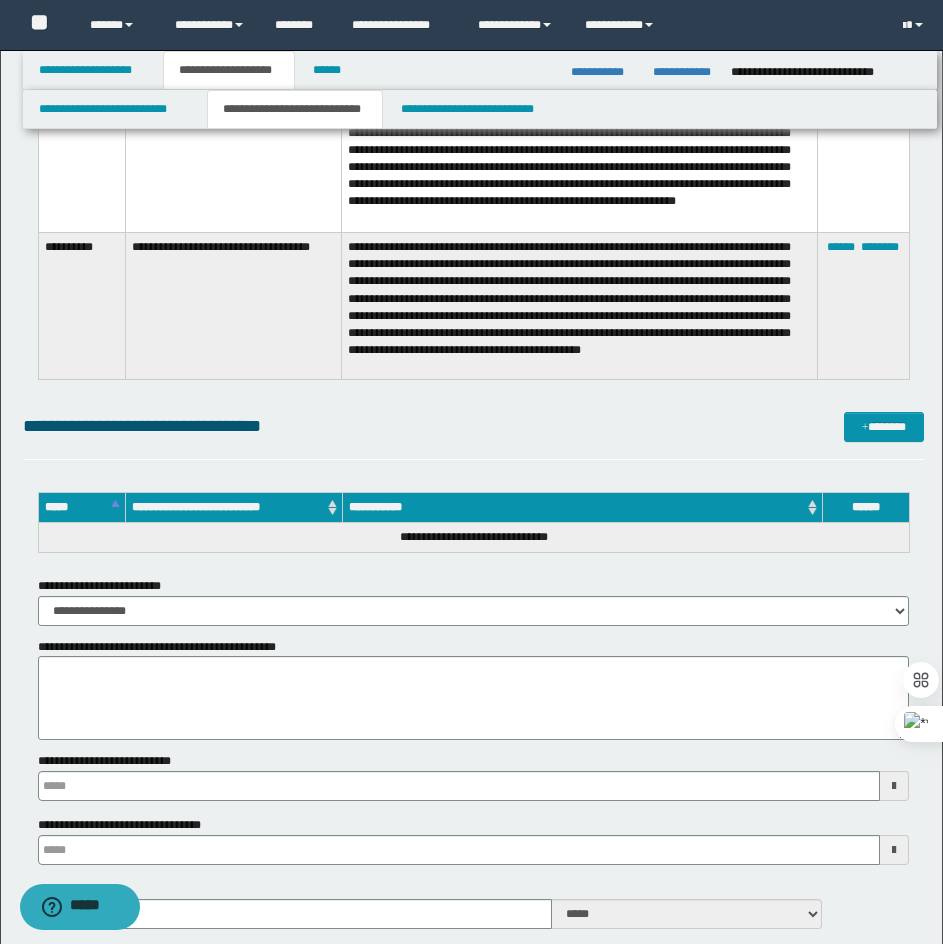 scroll, scrollTop: 5468, scrollLeft: 0, axis: vertical 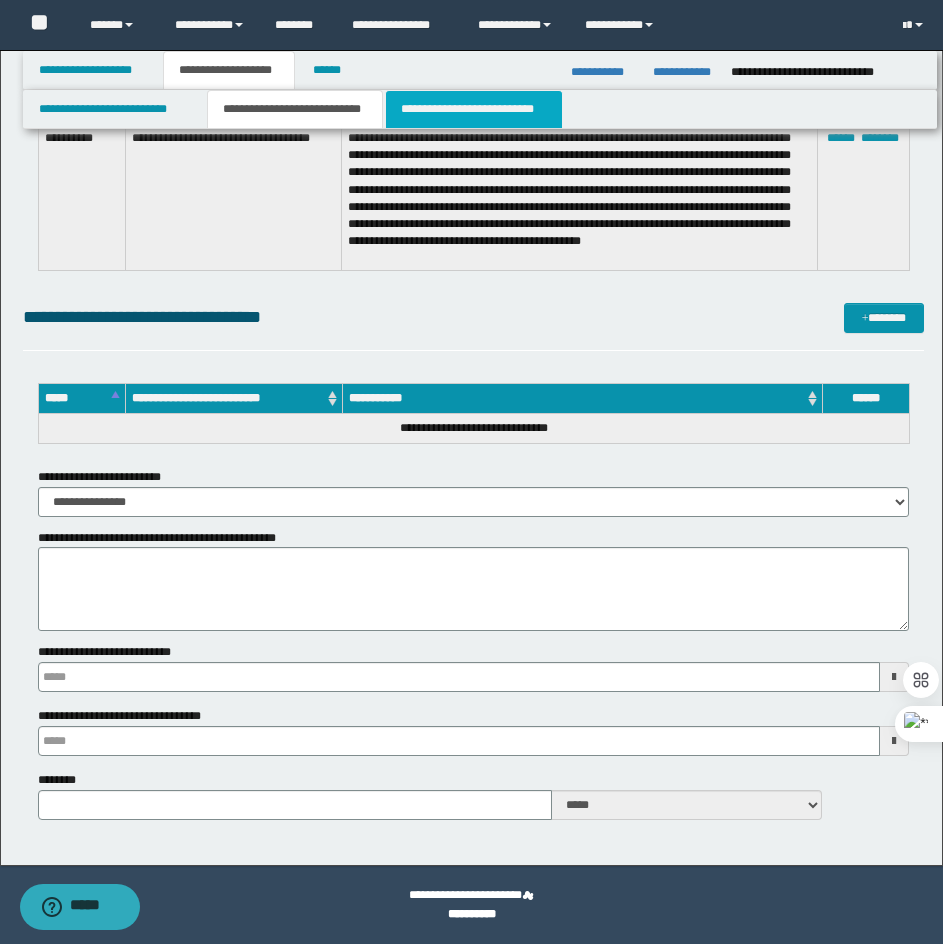 click on "**********" at bounding box center [474, 109] 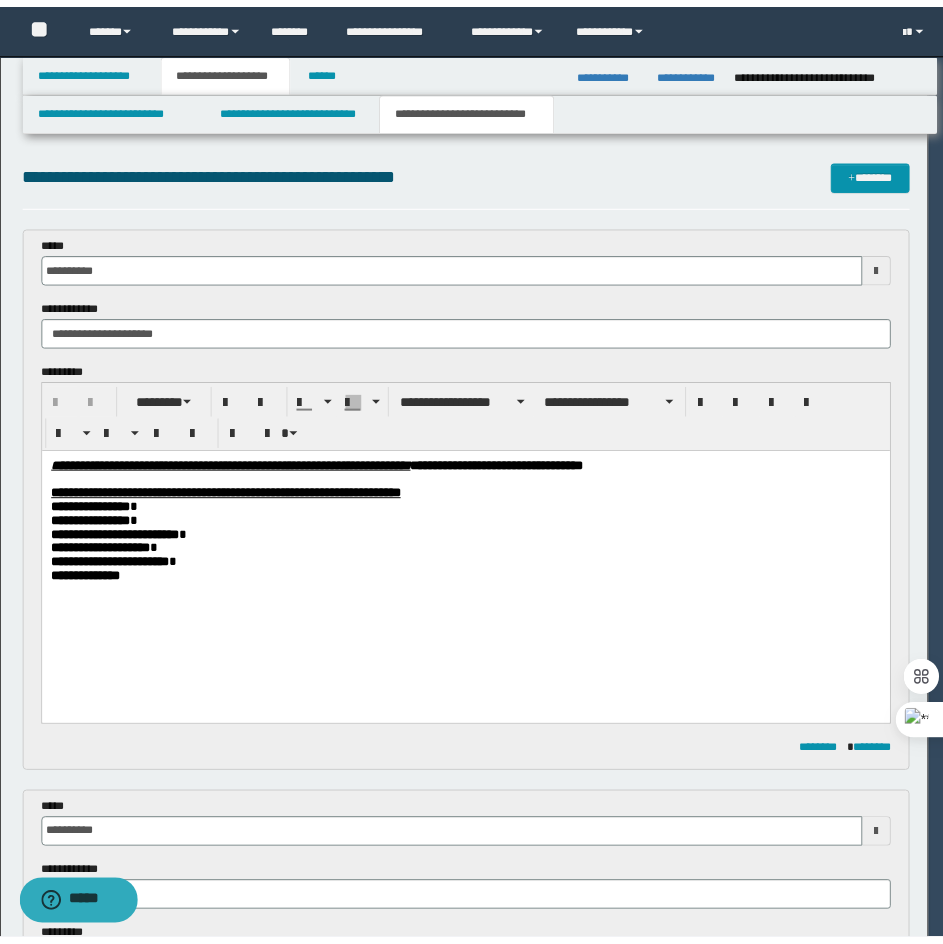 scroll, scrollTop: 0, scrollLeft: 0, axis: both 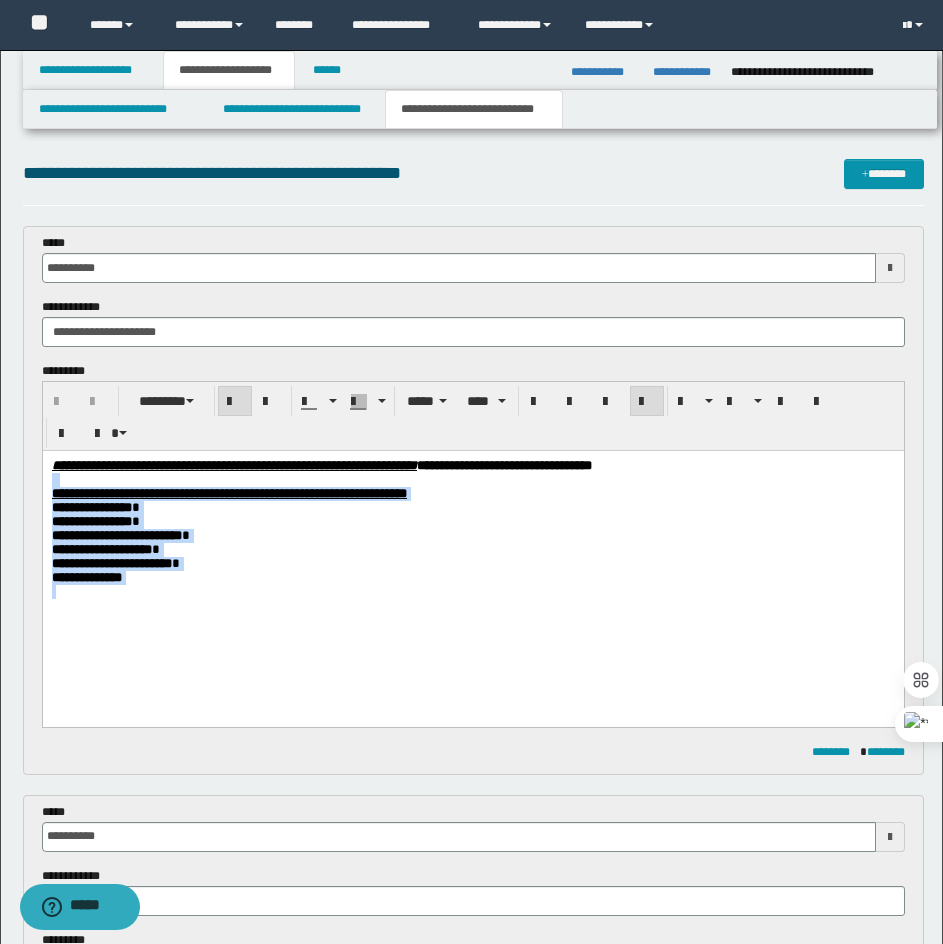 drag, startPoint x: 158, startPoint y: 608, endPoint x: 0, endPoint y: 486, distance: 199.61964 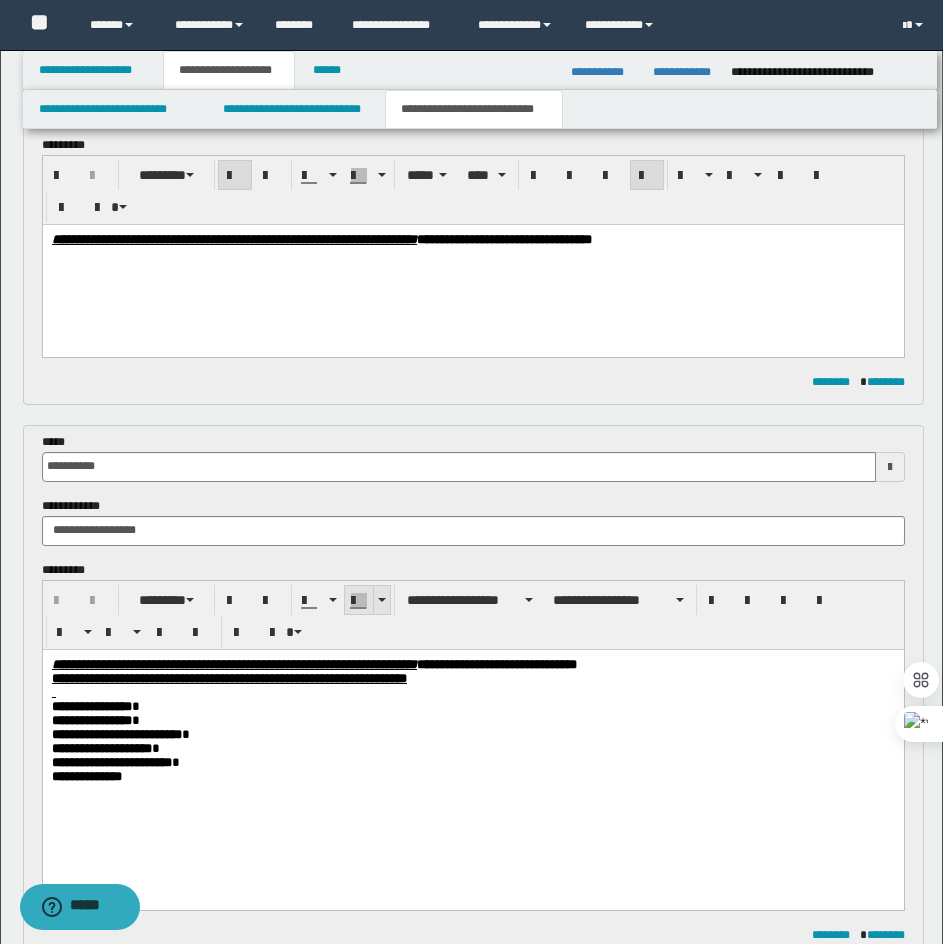 scroll, scrollTop: 300, scrollLeft: 0, axis: vertical 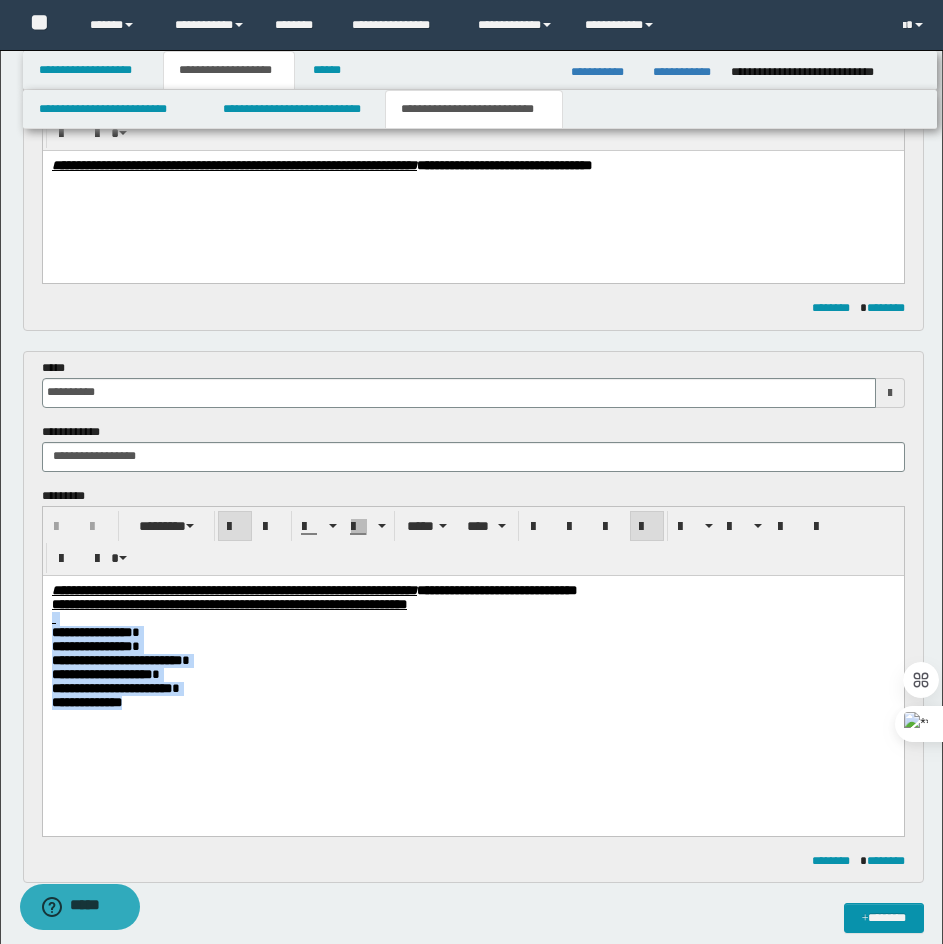 drag, startPoint x: 74, startPoint y: 677, endPoint x: 58, endPoint y: 1197, distance: 520.2461 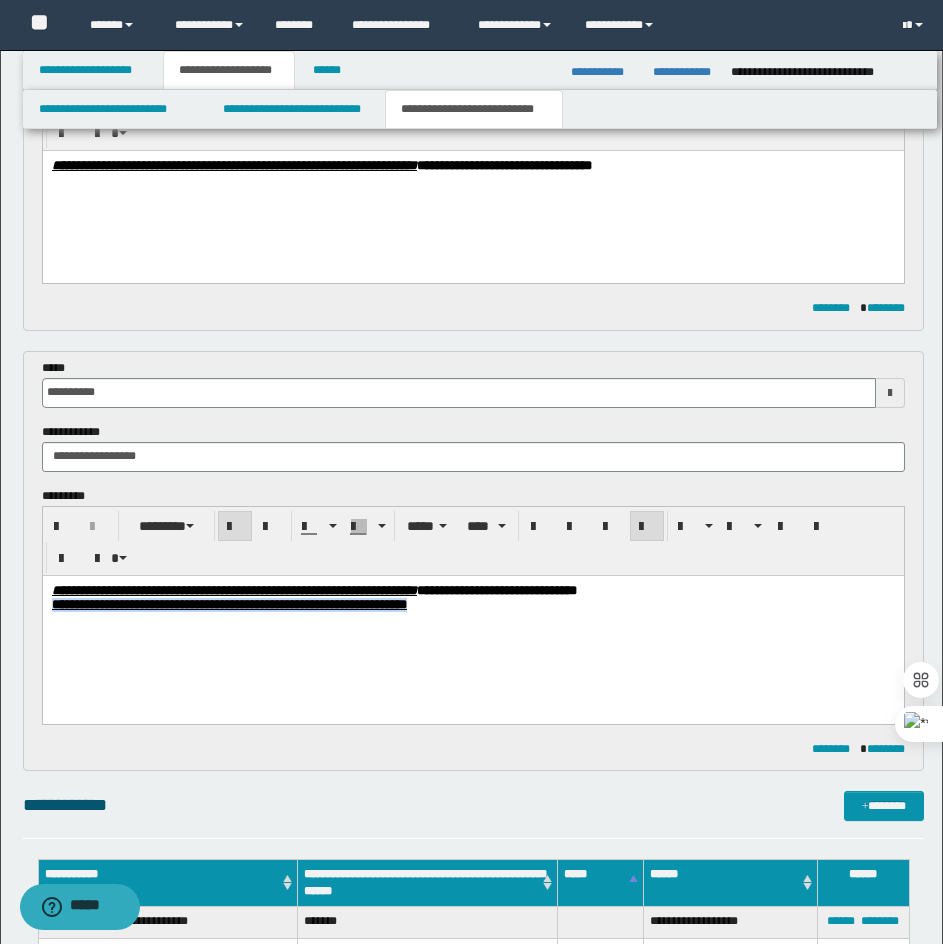 drag, startPoint x: 512, startPoint y: 614, endPoint x: -2, endPoint y: 651, distance: 515.33 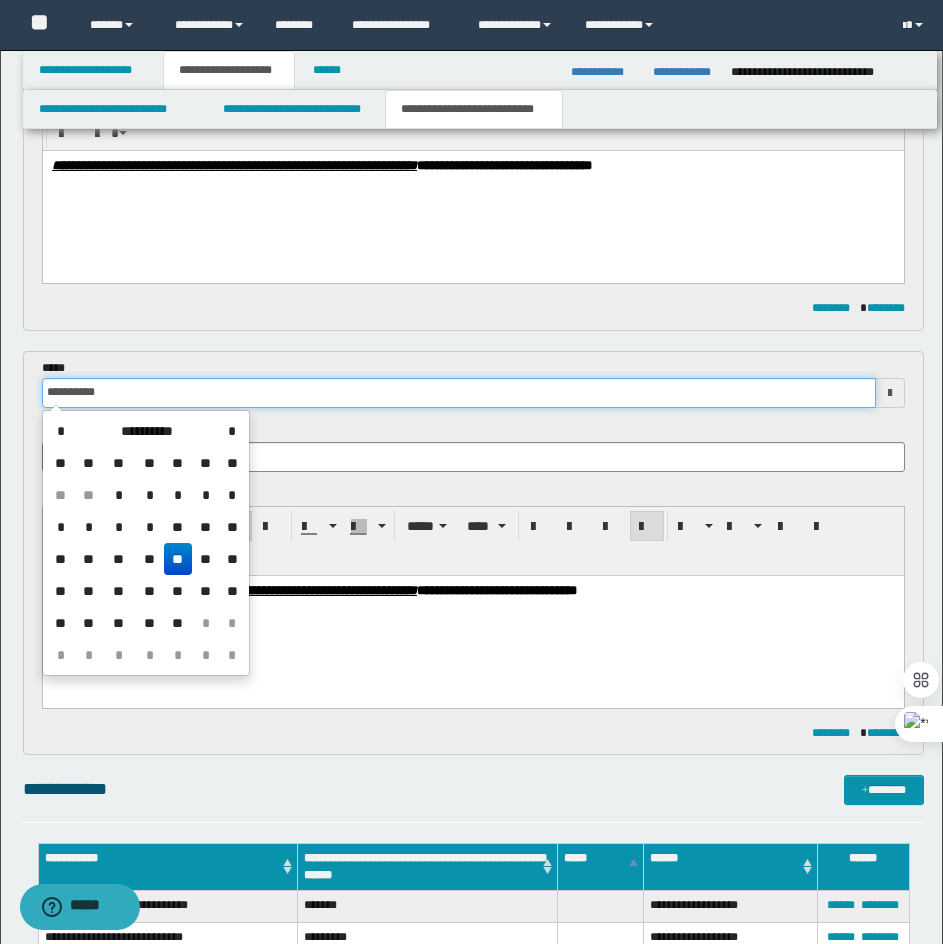 drag, startPoint x: 115, startPoint y: 393, endPoint x: 4, endPoint y: 376, distance: 112.29426 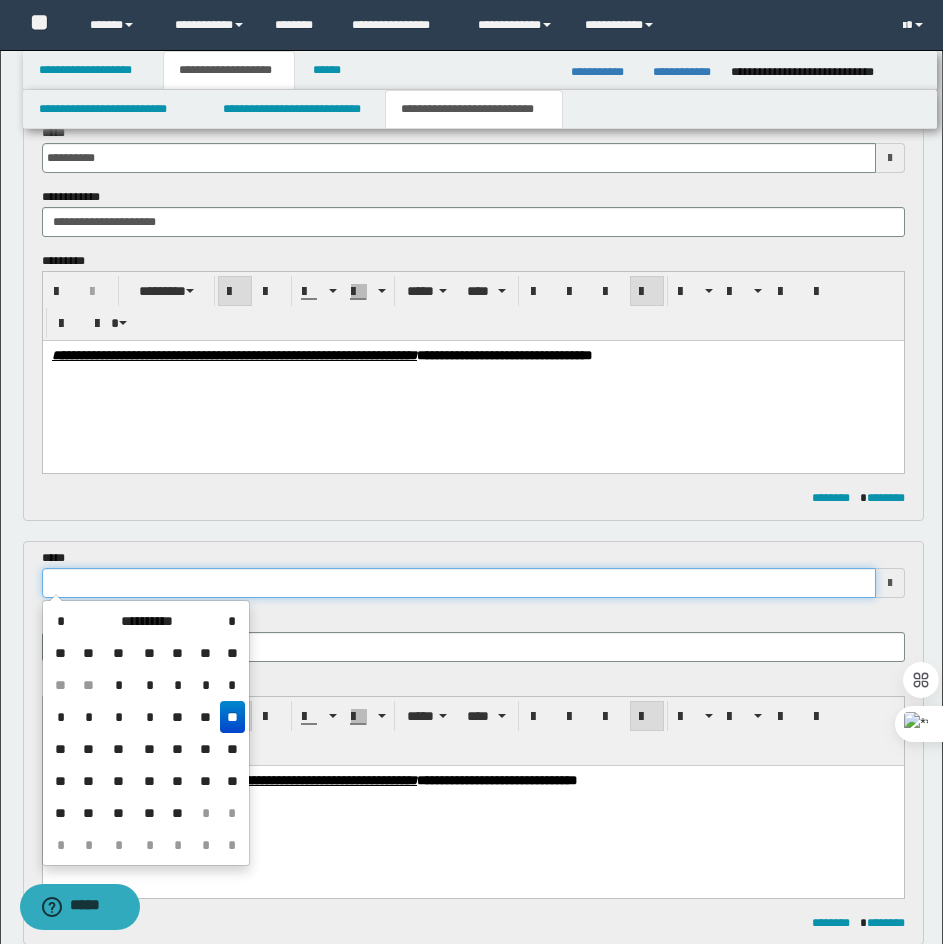 scroll, scrollTop: 0, scrollLeft: 0, axis: both 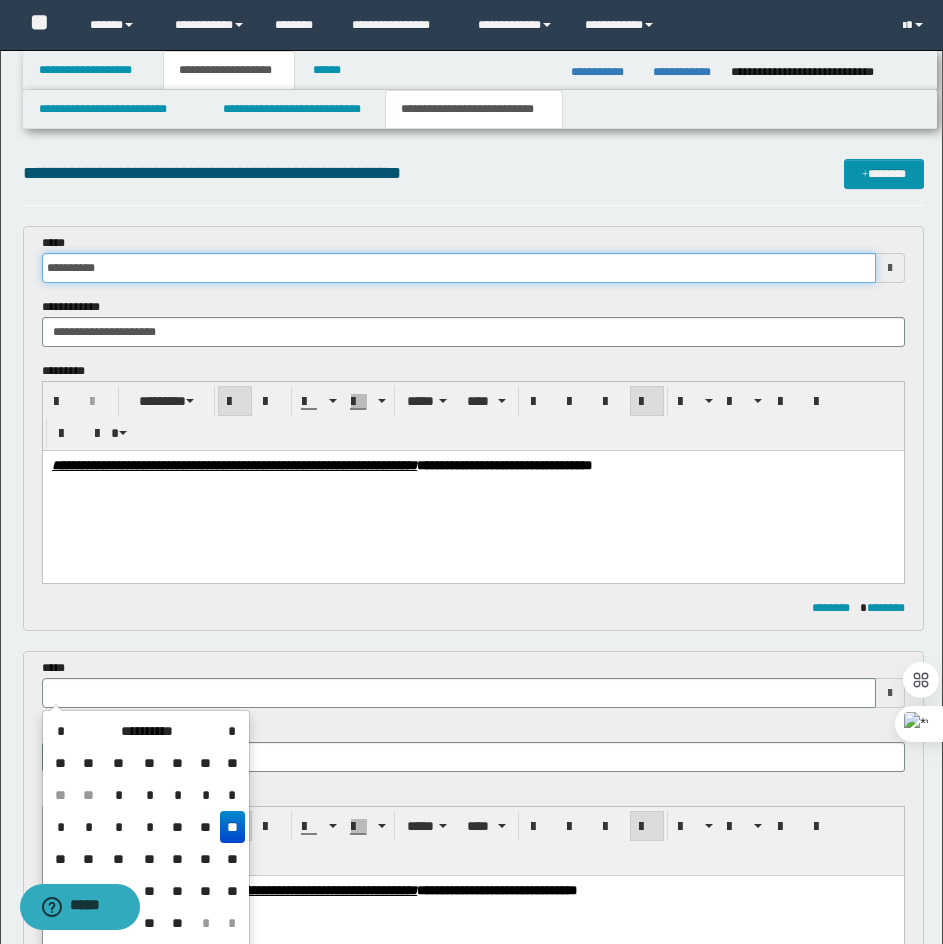 type 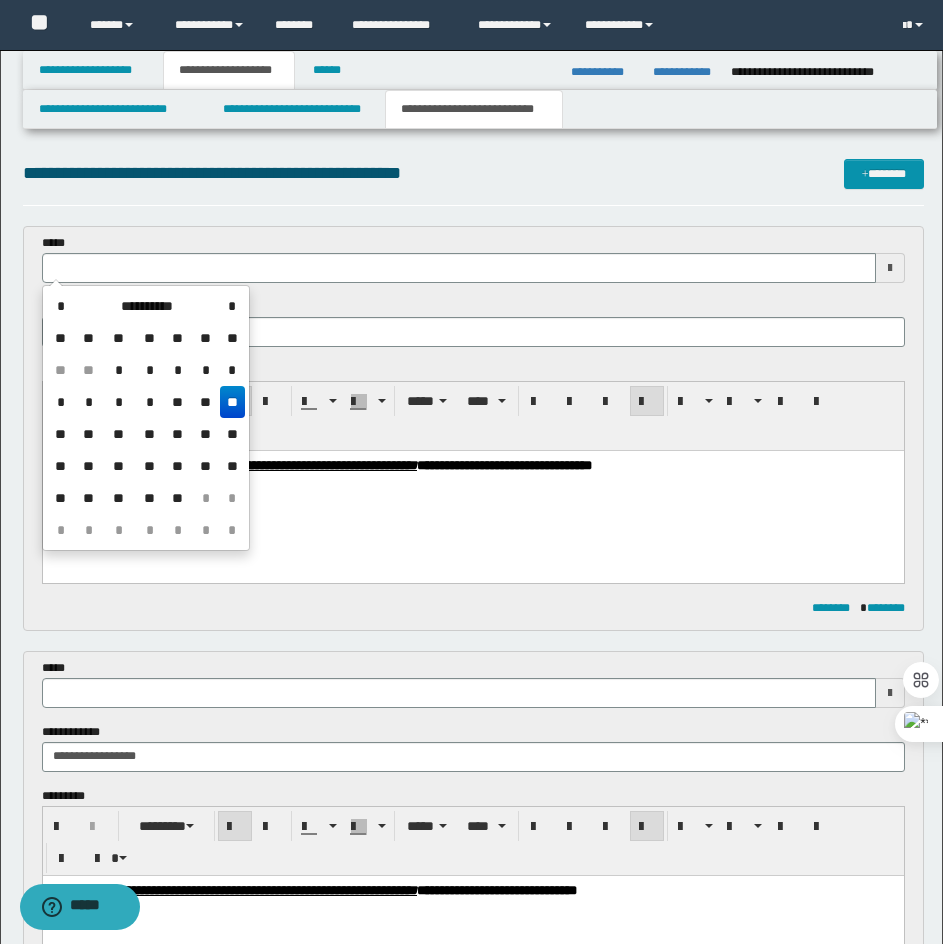 type 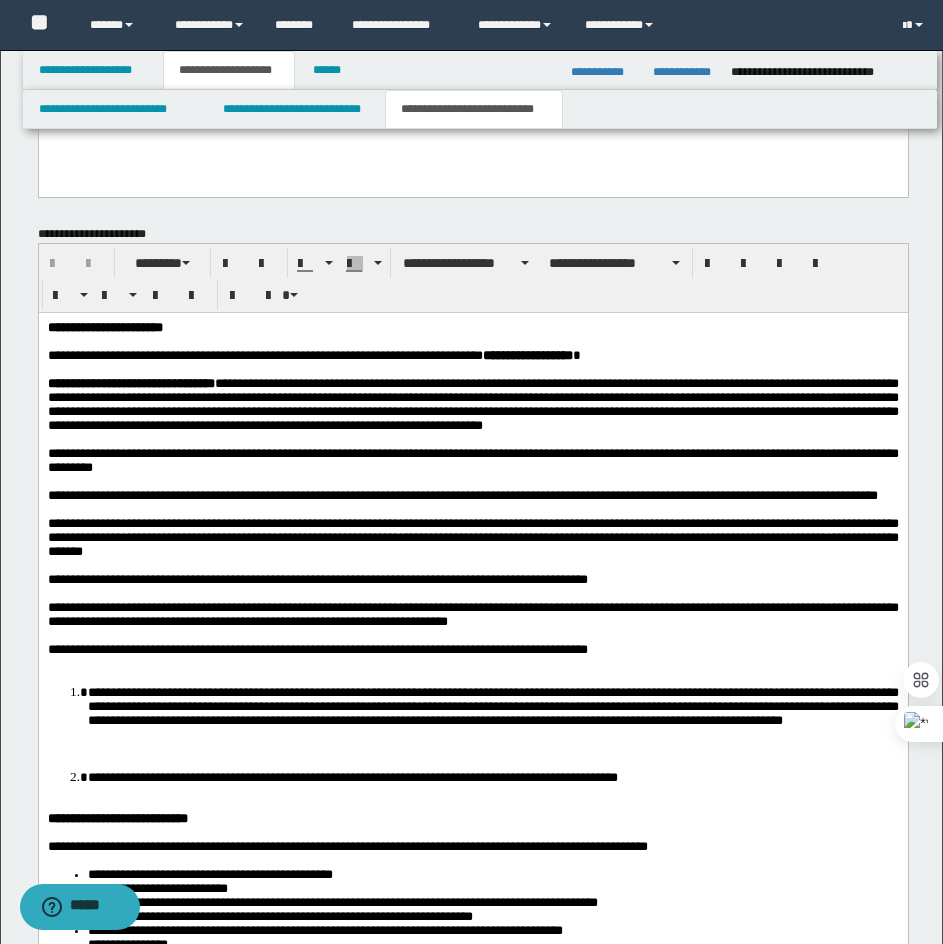 scroll, scrollTop: 1800, scrollLeft: 0, axis: vertical 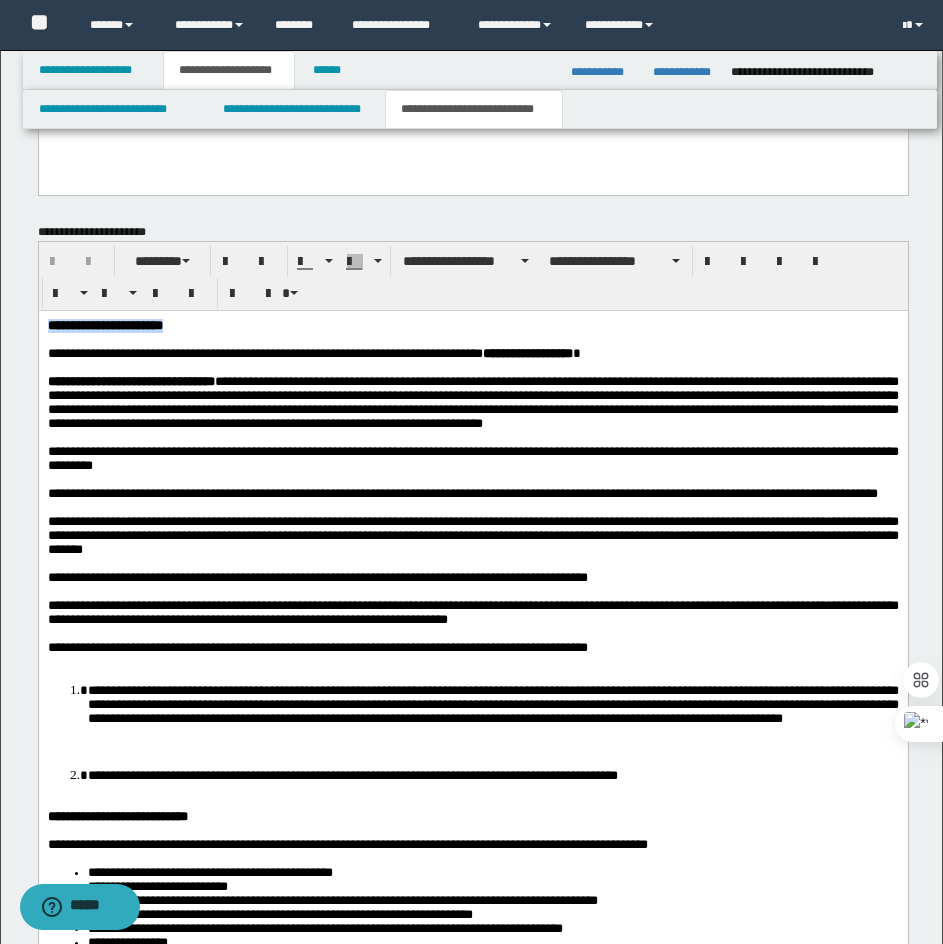 drag, startPoint x: 264, startPoint y: 328, endPoint x: -2, endPoint y: 304, distance: 267.0805 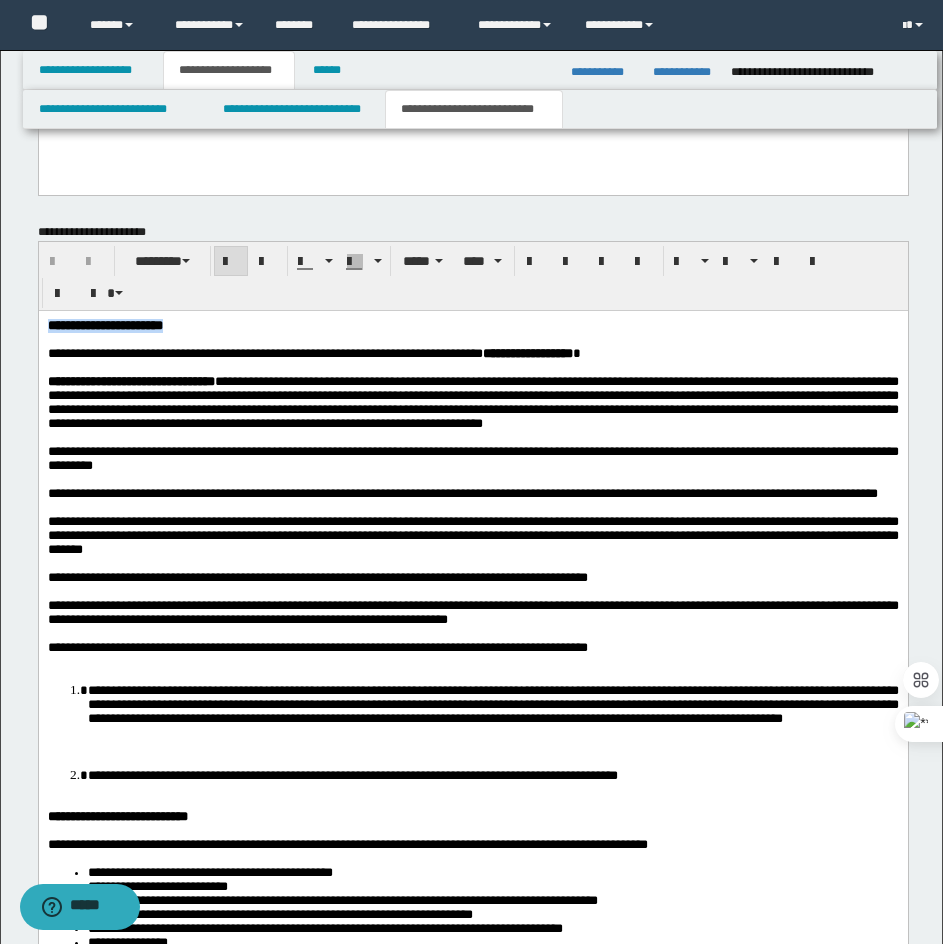 type 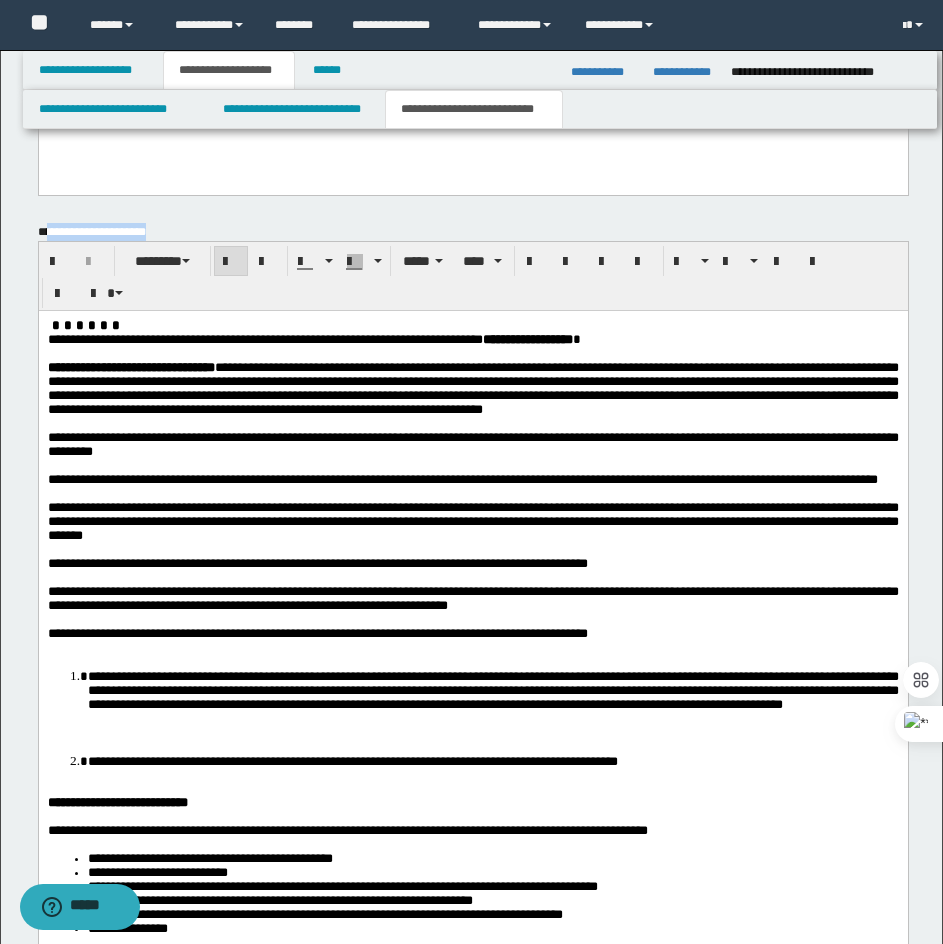 drag, startPoint x: 162, startPoint y: 232, endPoint x: 188, endPoint y: 237, distance: 26.476404 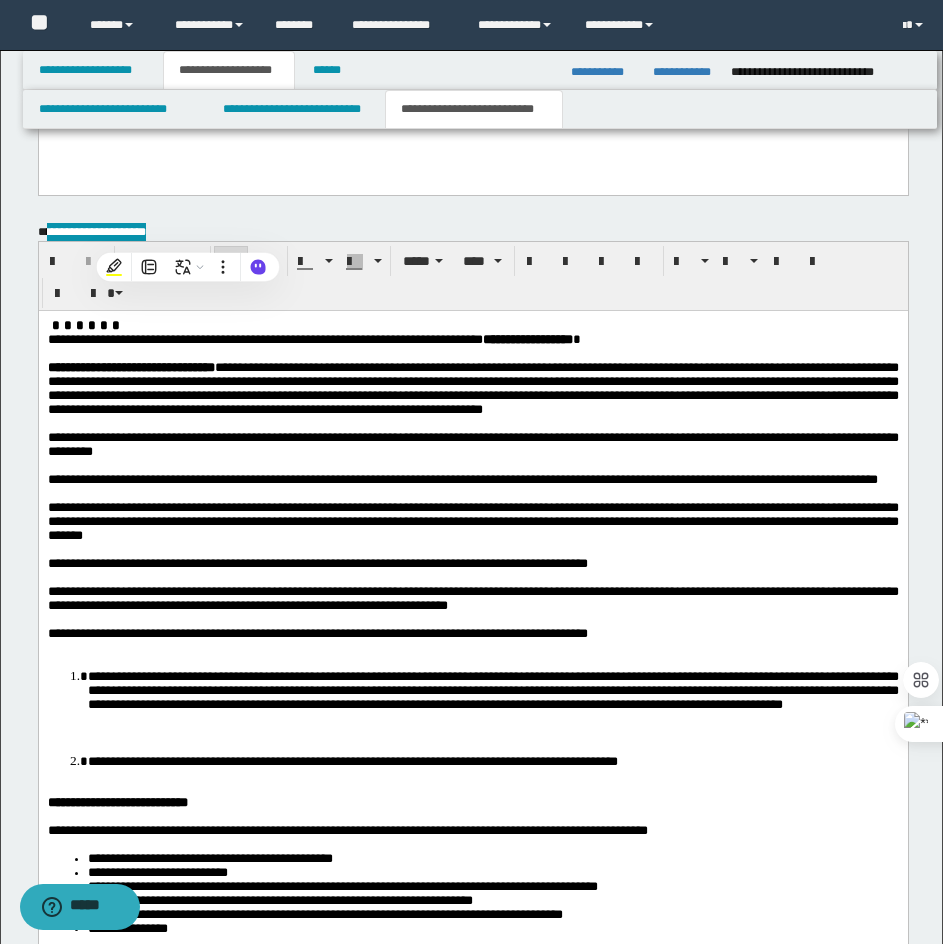 click at bounding box center [484, 354] 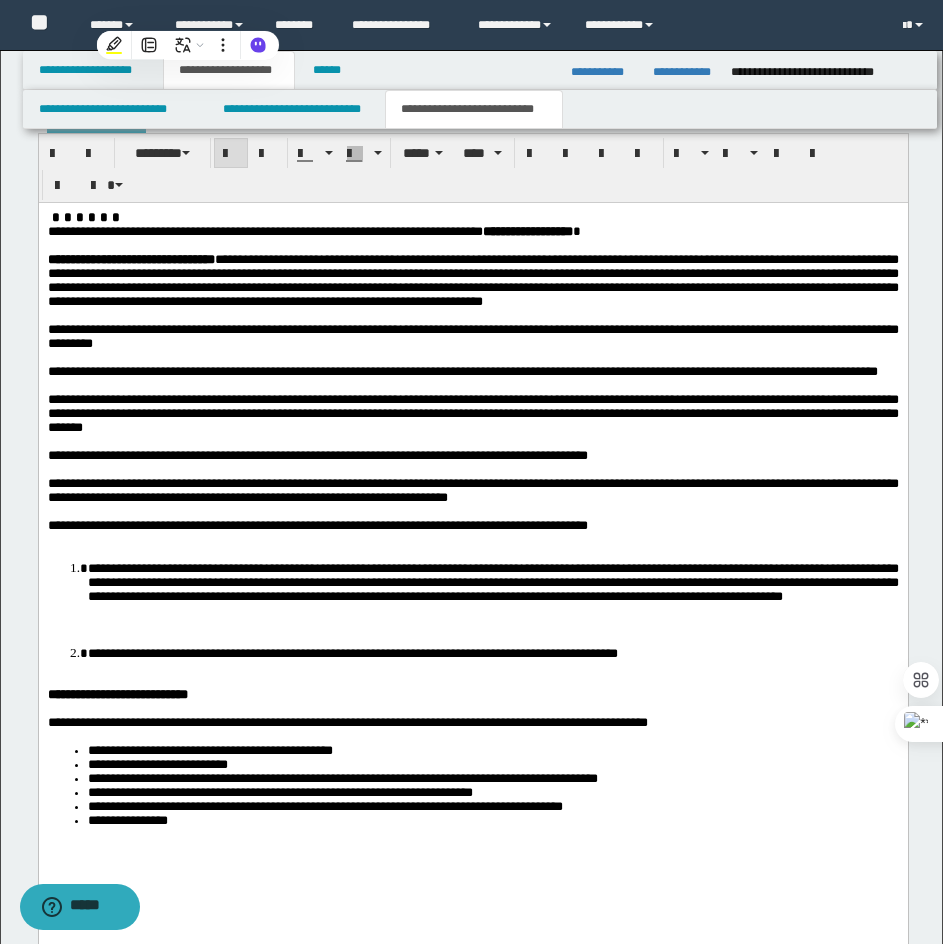 scroll, scrollTop: 2100, scrollLeft: 0, axis: vertical 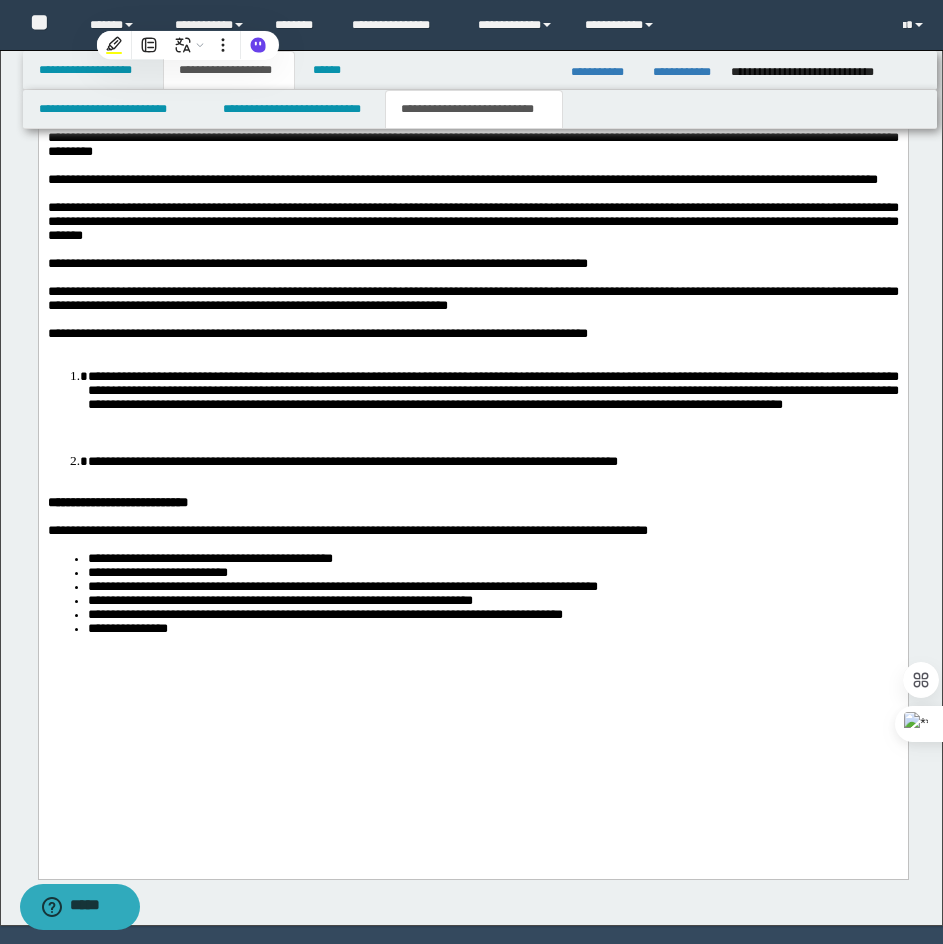 click at bounding box center (484, 433) 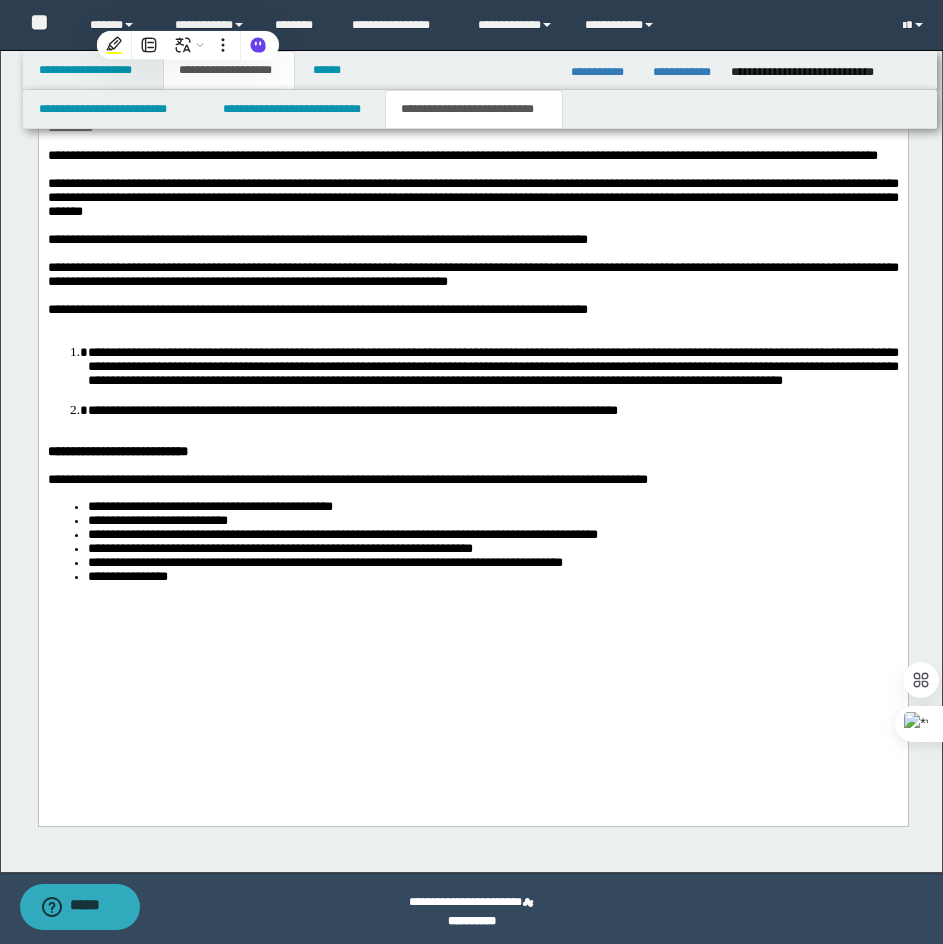 scroll, scrollTop: 2131, scrollLeft: 0, axis: vertical 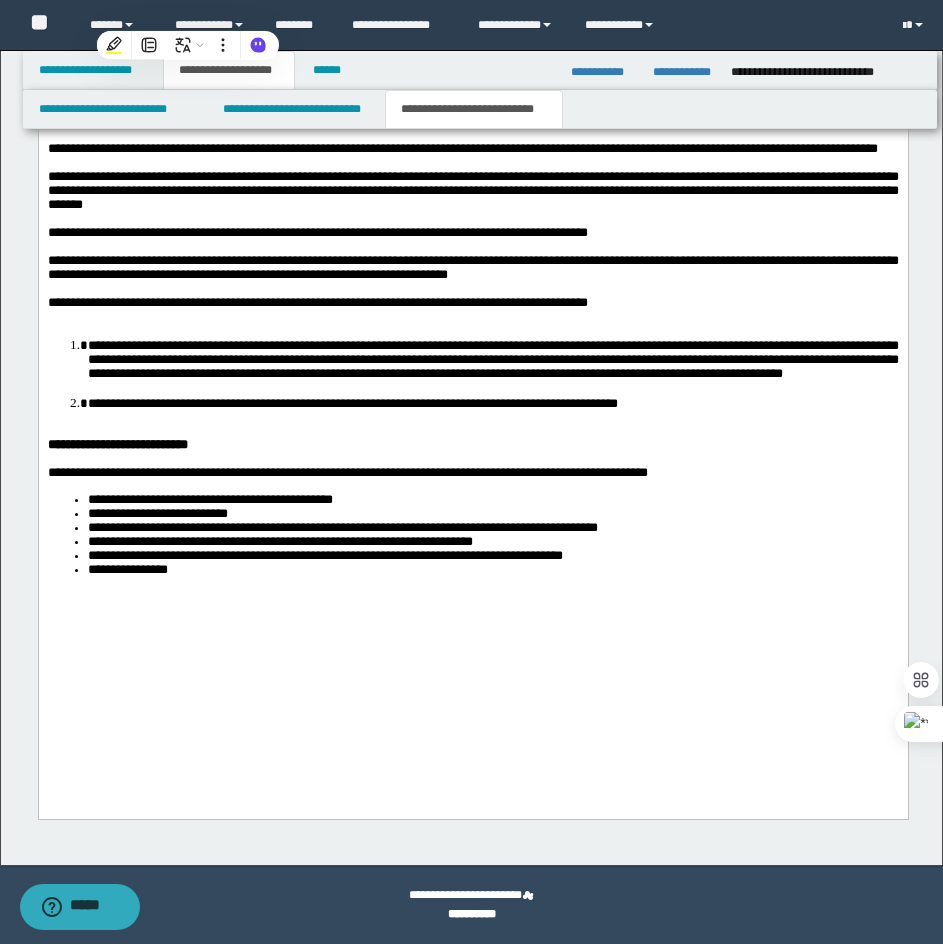 click on "**********" at bounding box center (472, 315) 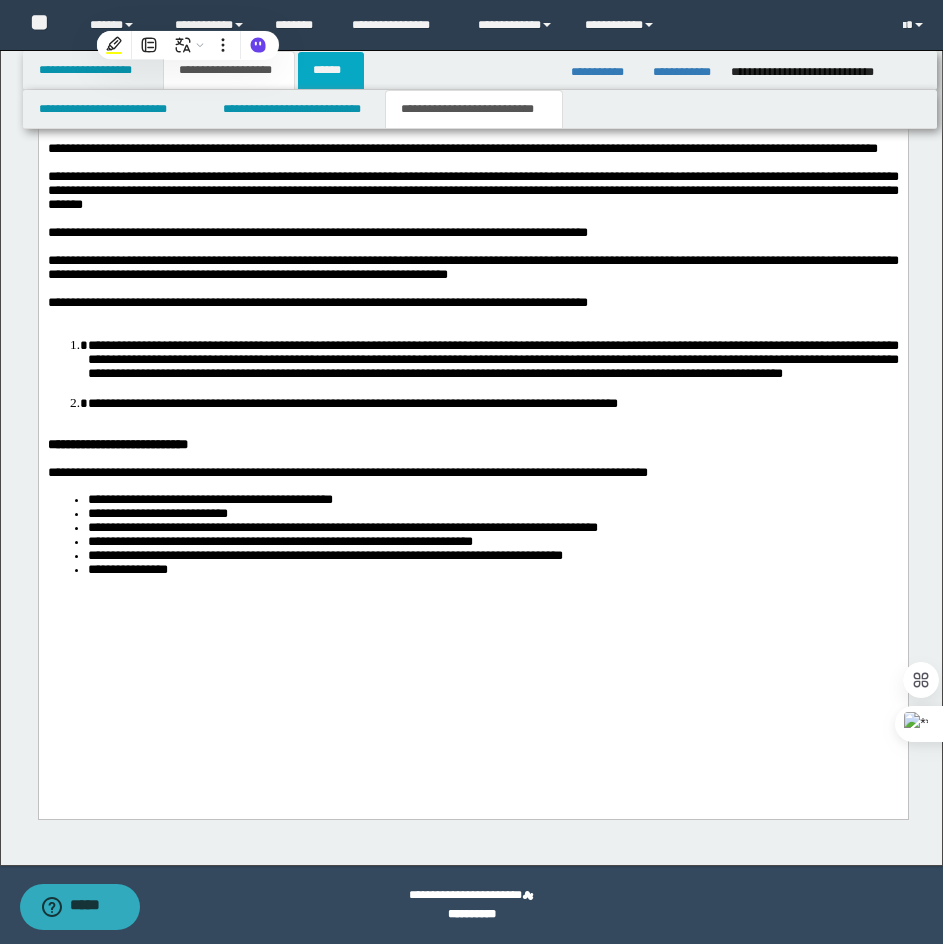 click on "******" at bounding box center [331, 70] 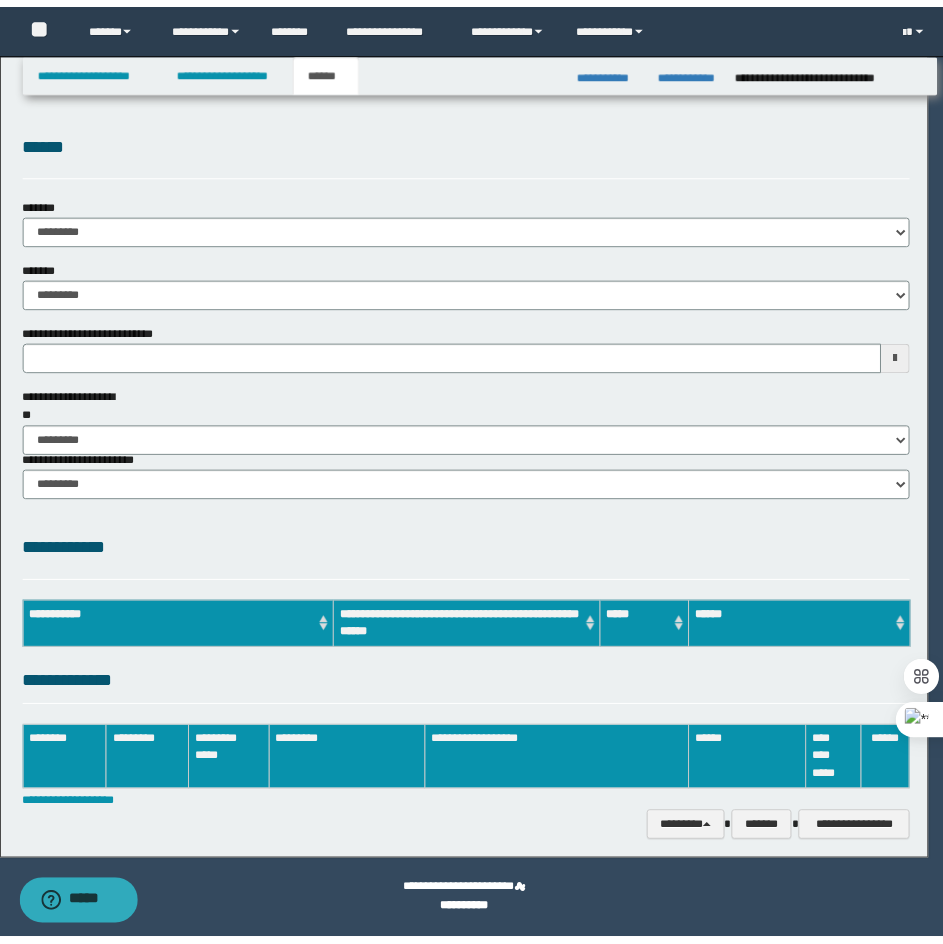 scroll, scrollTop: 0, scrollLeft: 0, axis: both 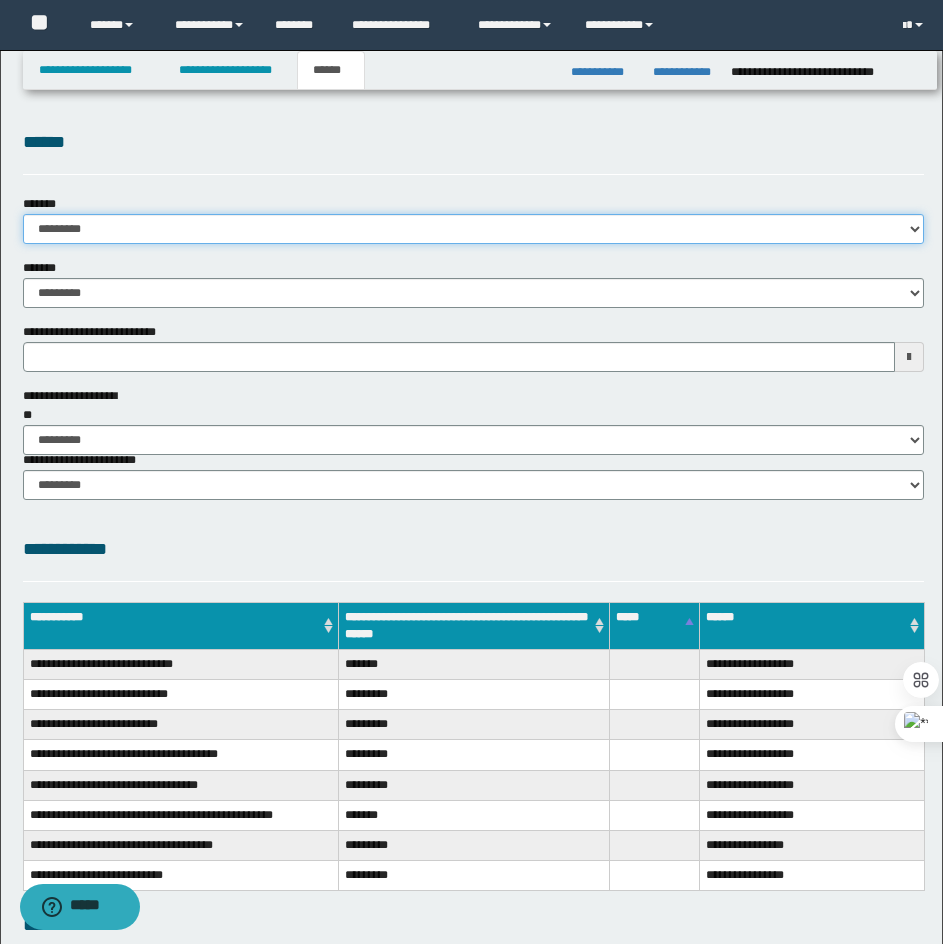 drag, startPoint x: 162, startPoint y: 226, endPoint x: 148, endPoint y: 234, distance: 16.124516 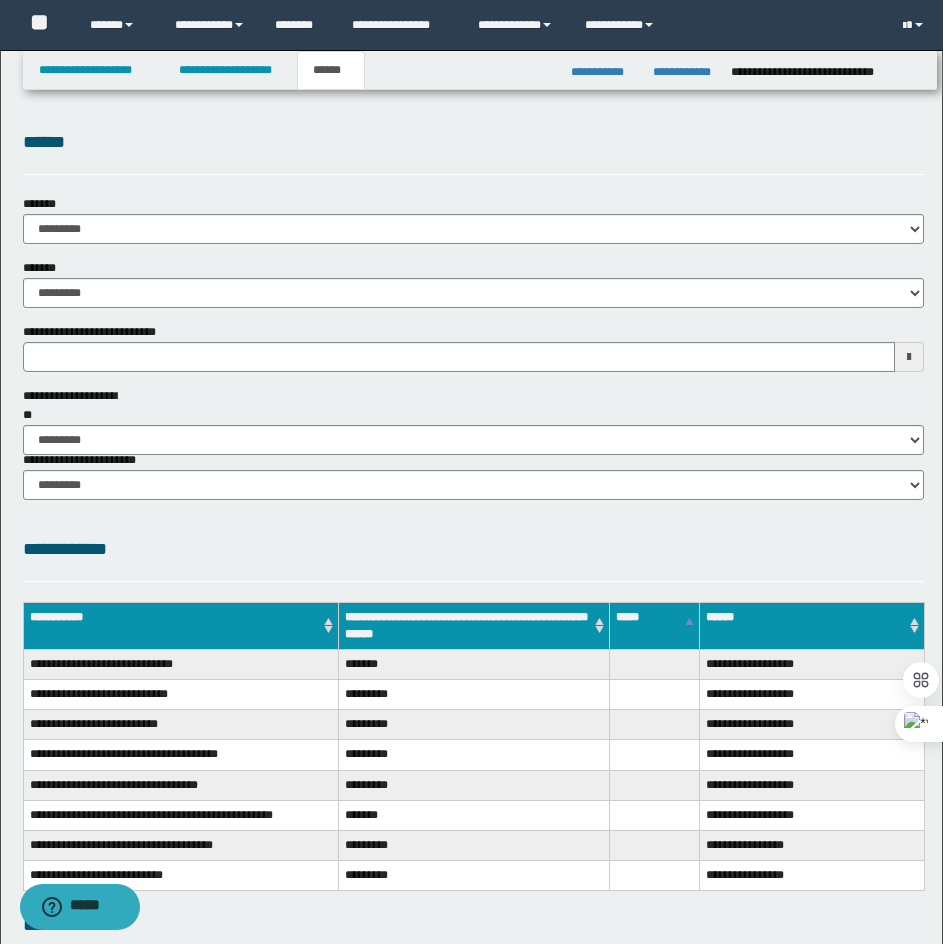 click on "**********" at bounding box center [471, 646] 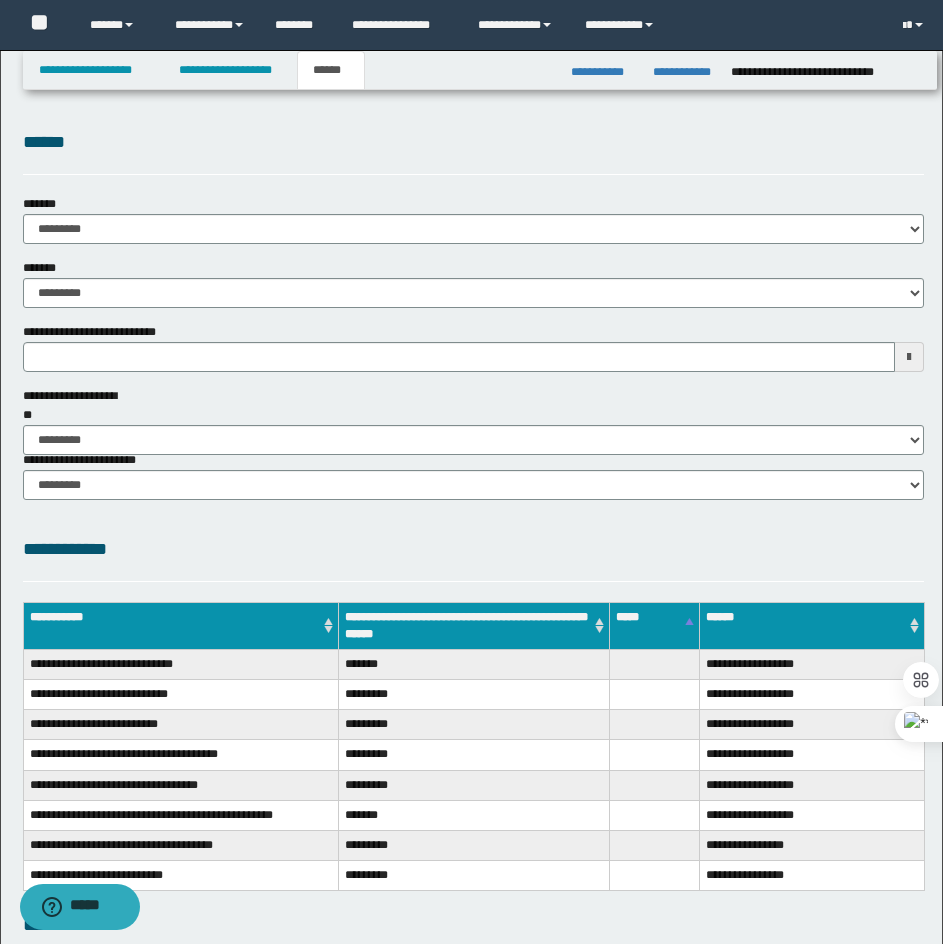type 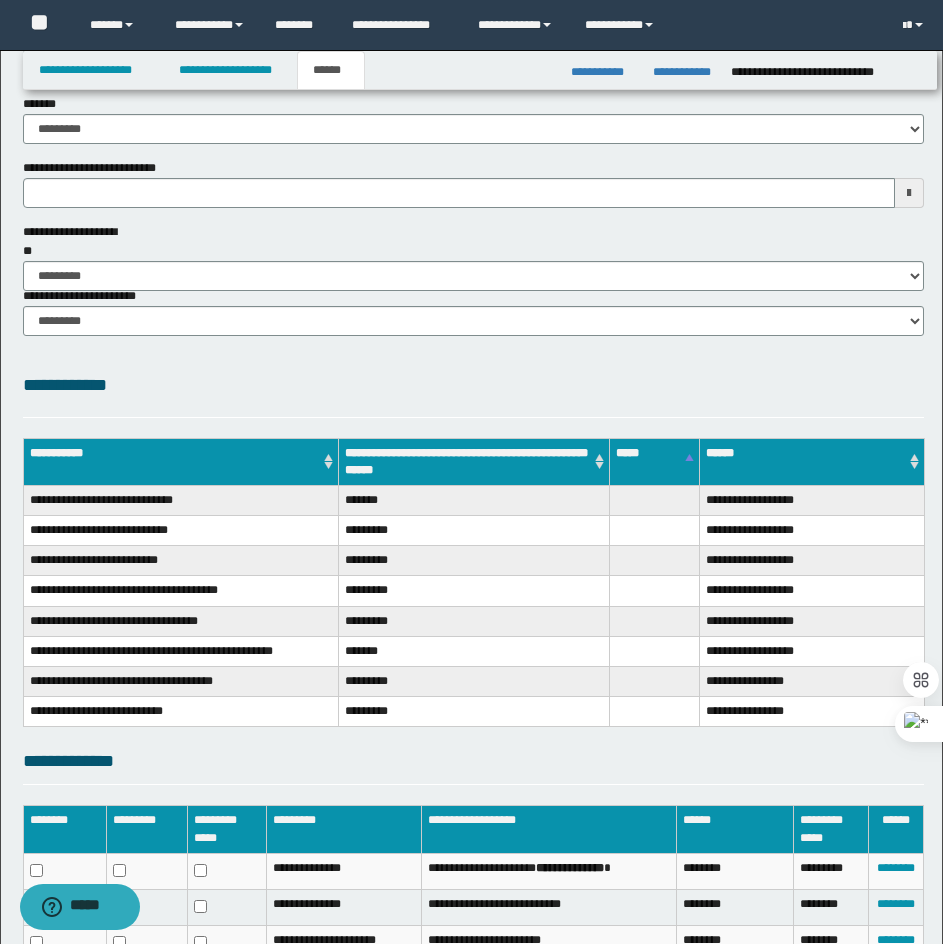 scroll, scrollTop: 376, scrollLeft: 0, axis: vertical 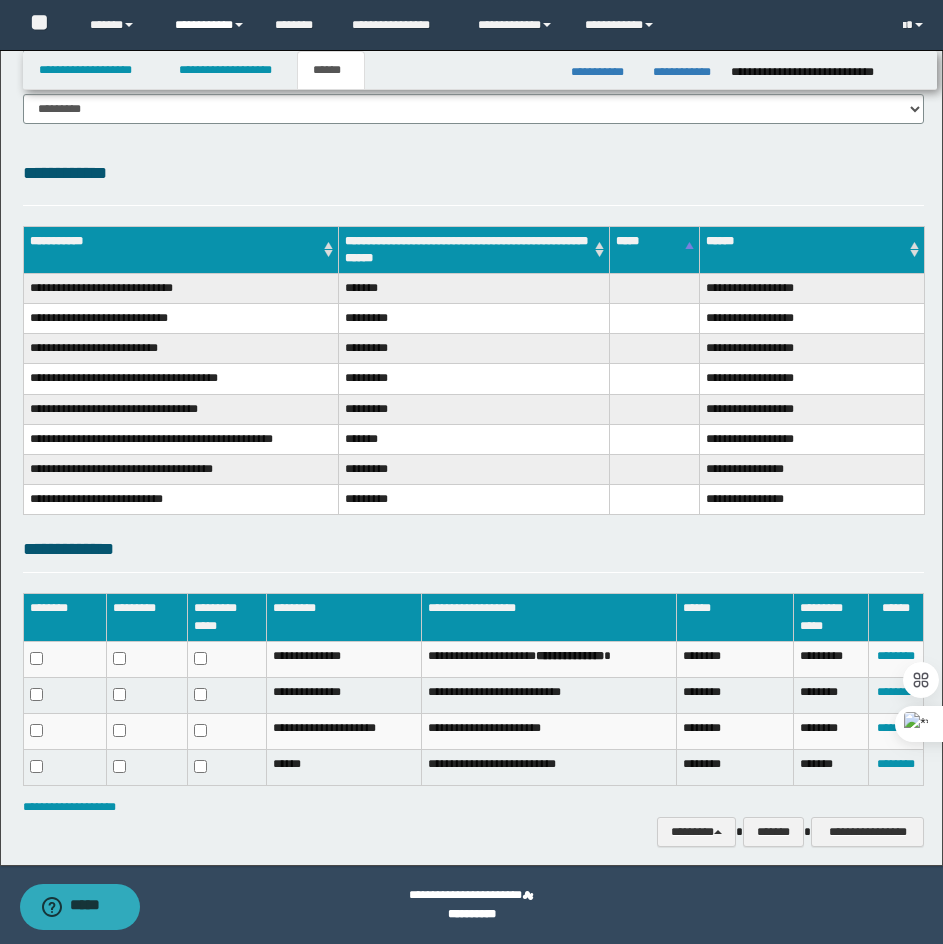 click on "**********" at bounding box center (210, 25) 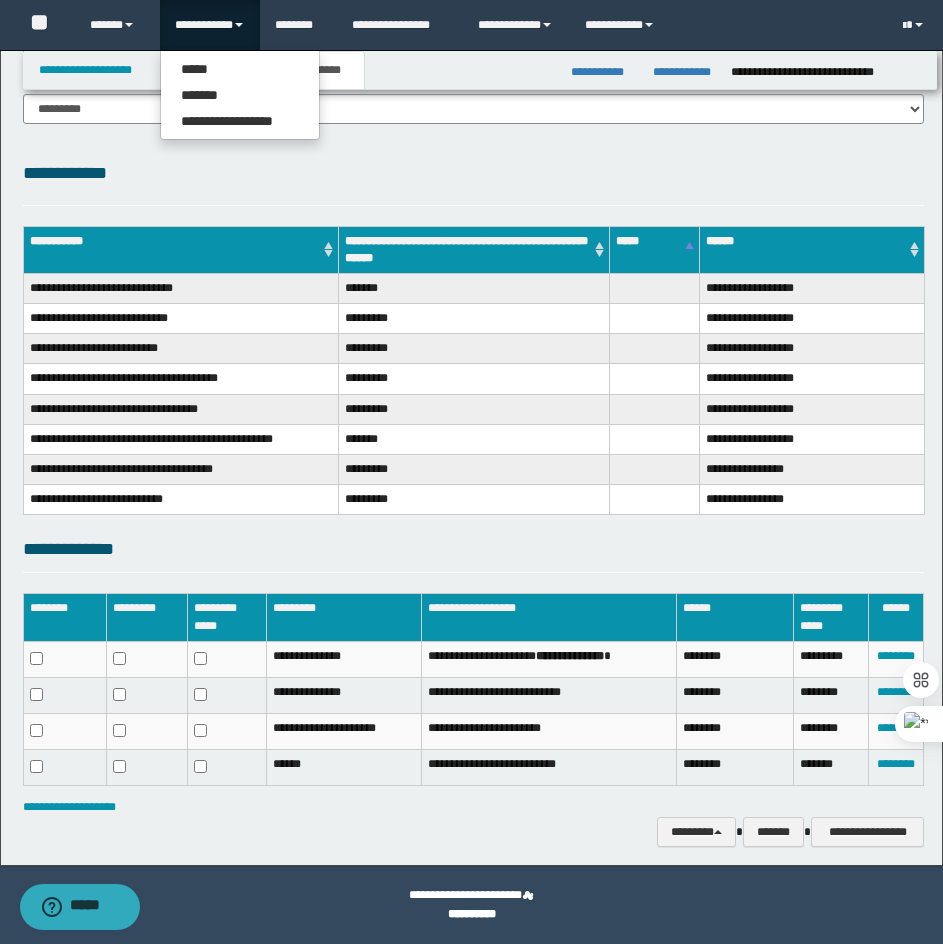 click on "**********" at bounding box center [473, 337] 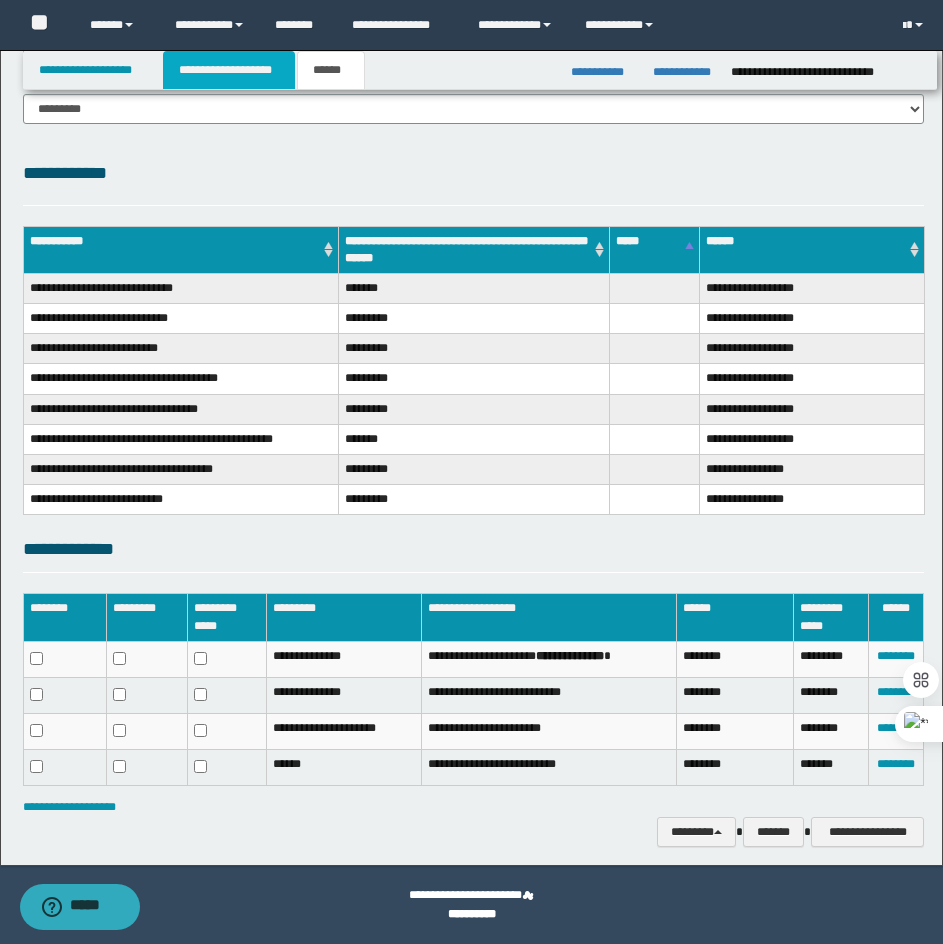 click on "**********" at bounding box center (229, 70) 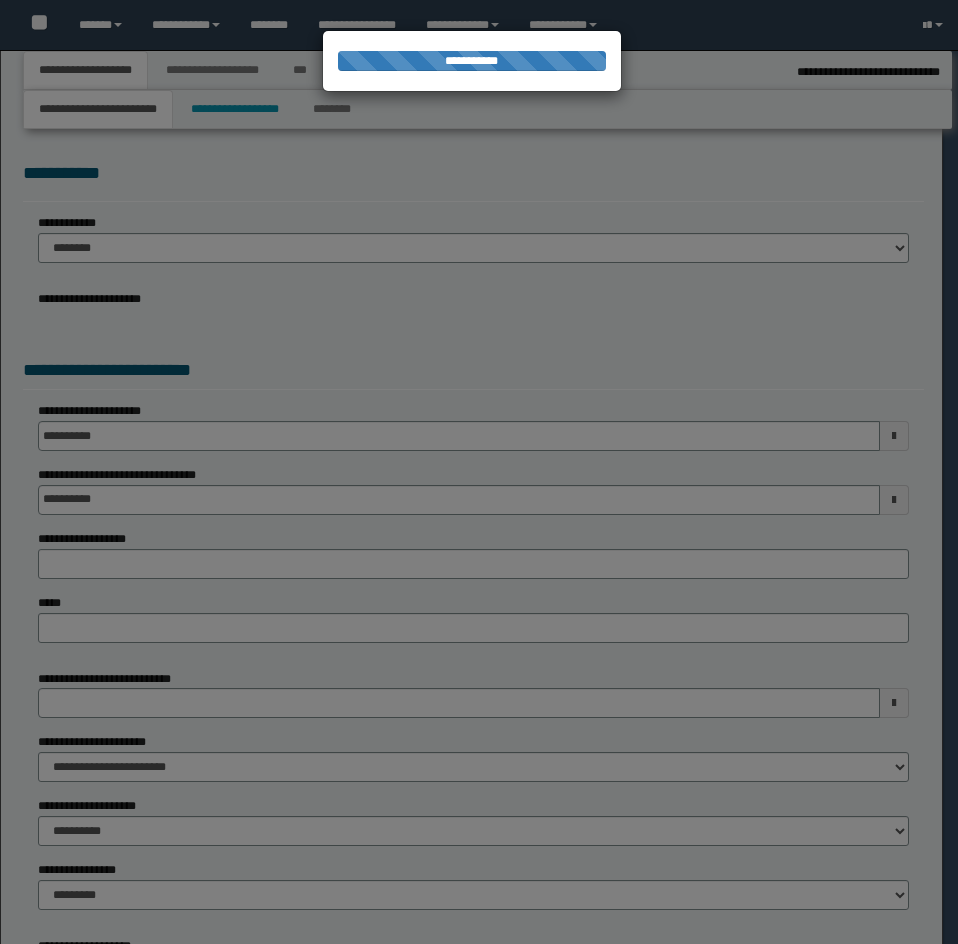 select on "*" 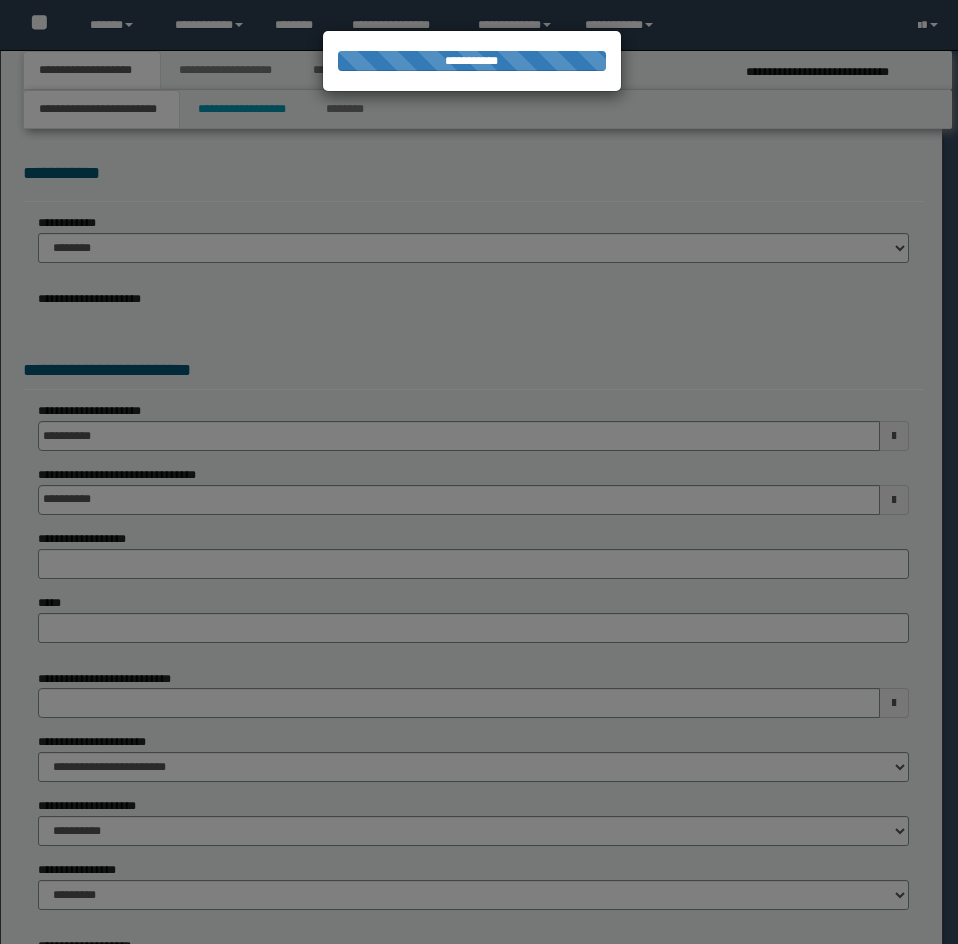 type on "**********" 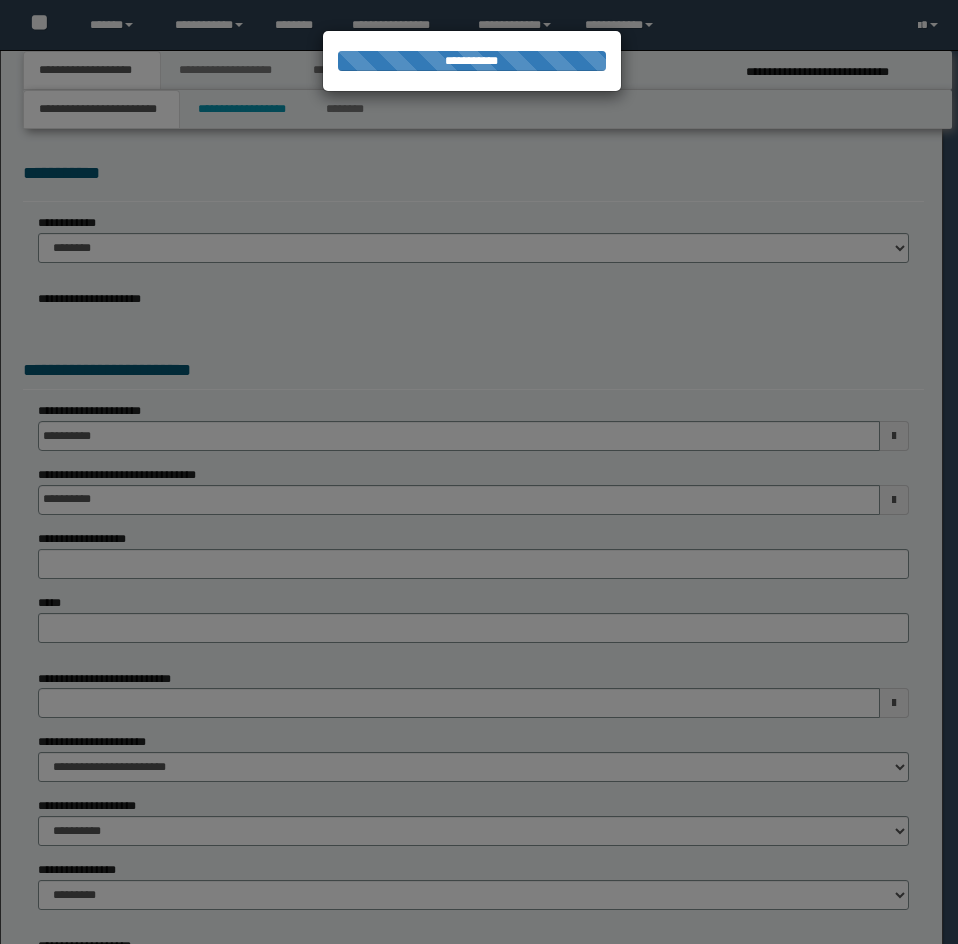 type on "**********" 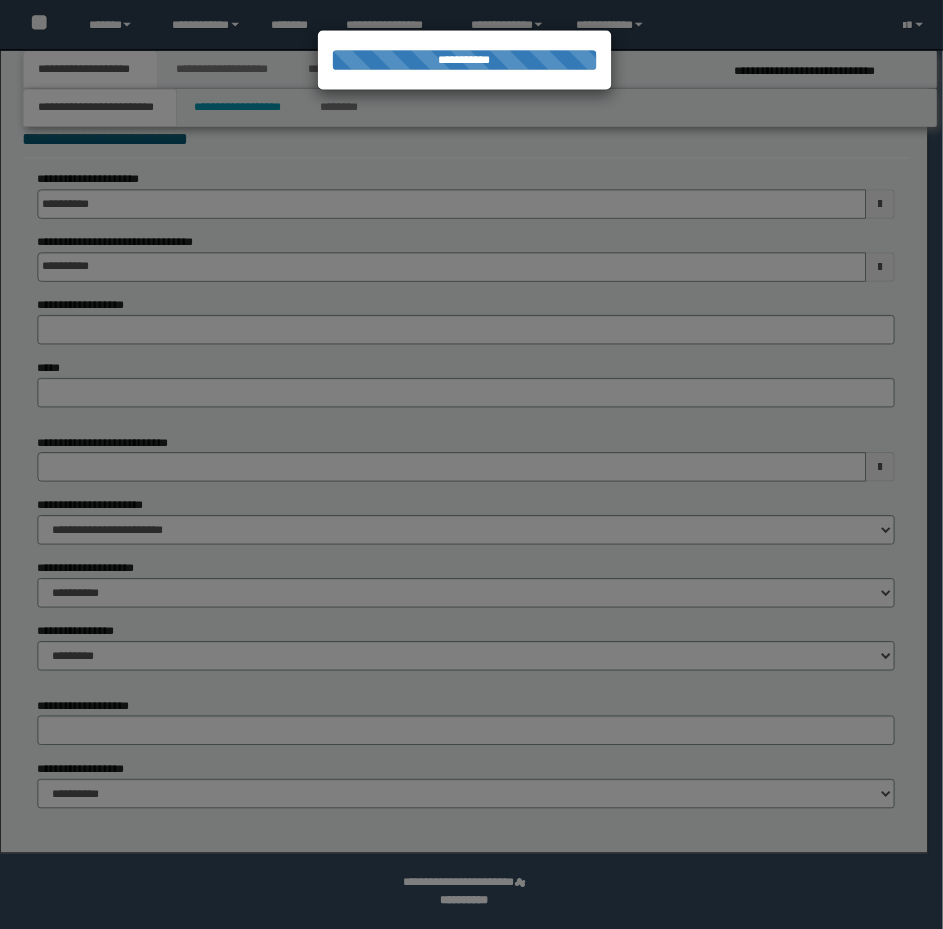 scroll, scrollTop: 0, scrollLeft: 0, axis: both 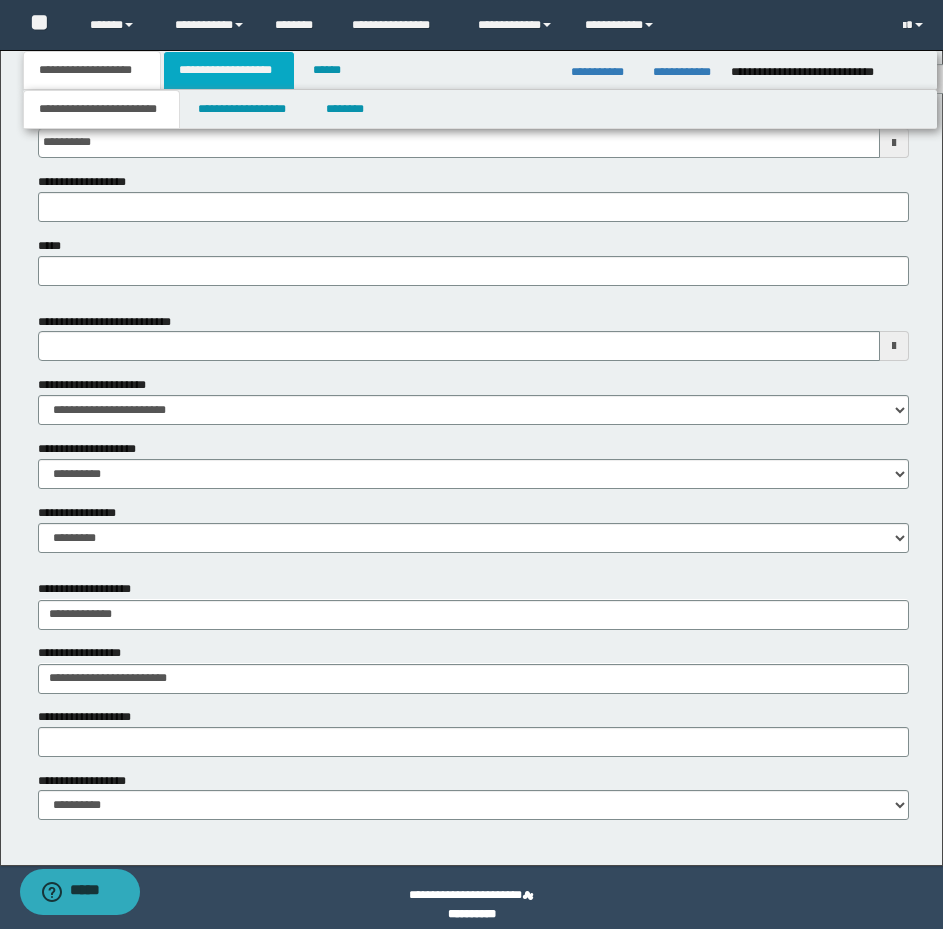 click on "**********" at bounding box center (229, 70) 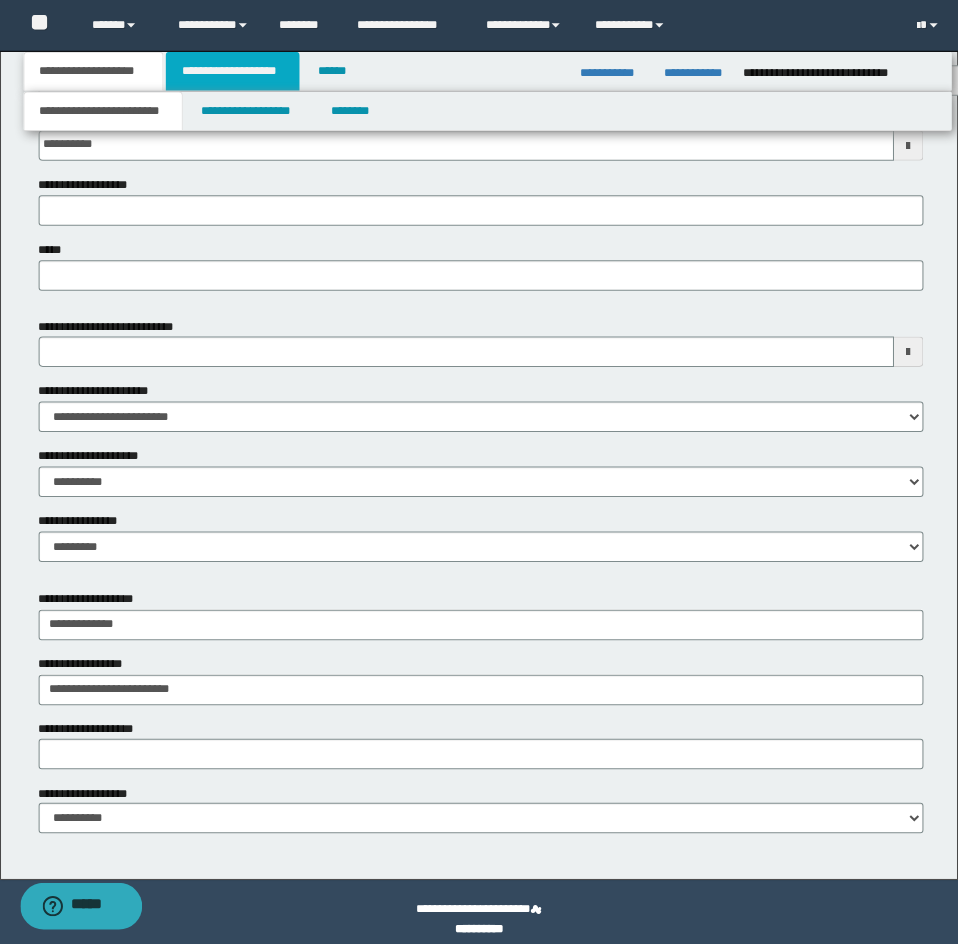 scroll, scrollTop: 0, scrollLeft: 0, axis: both 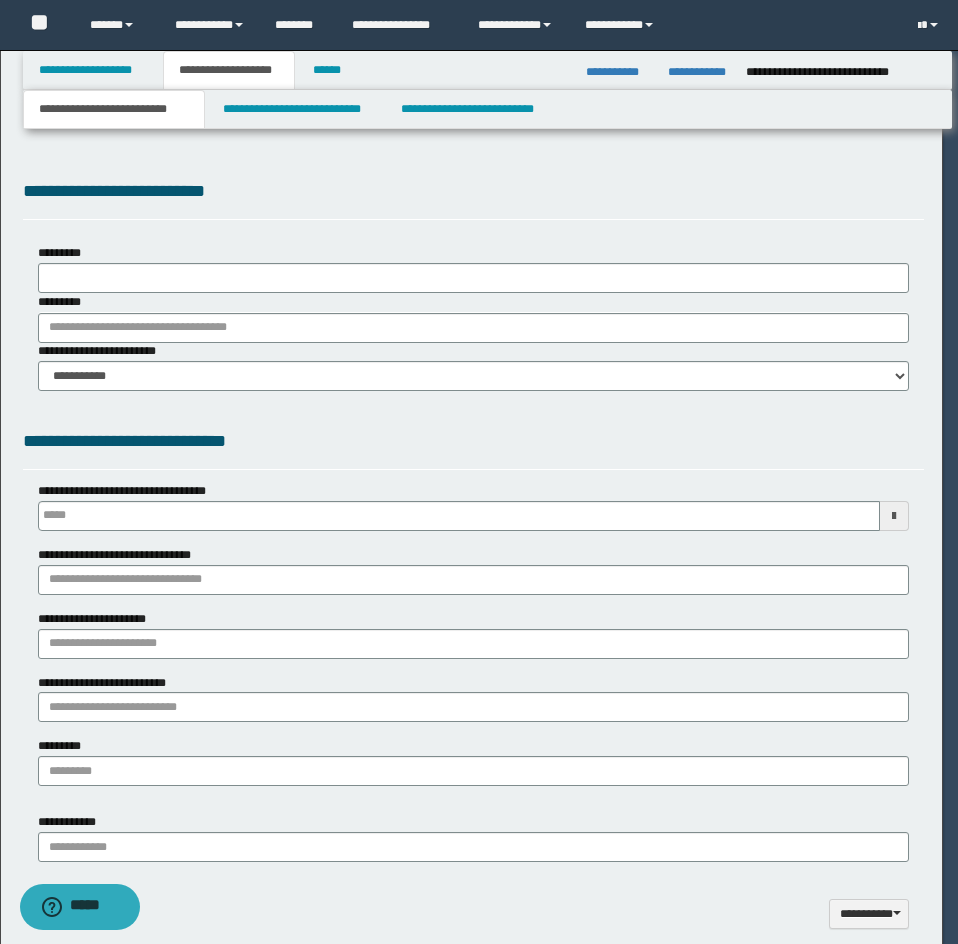 type 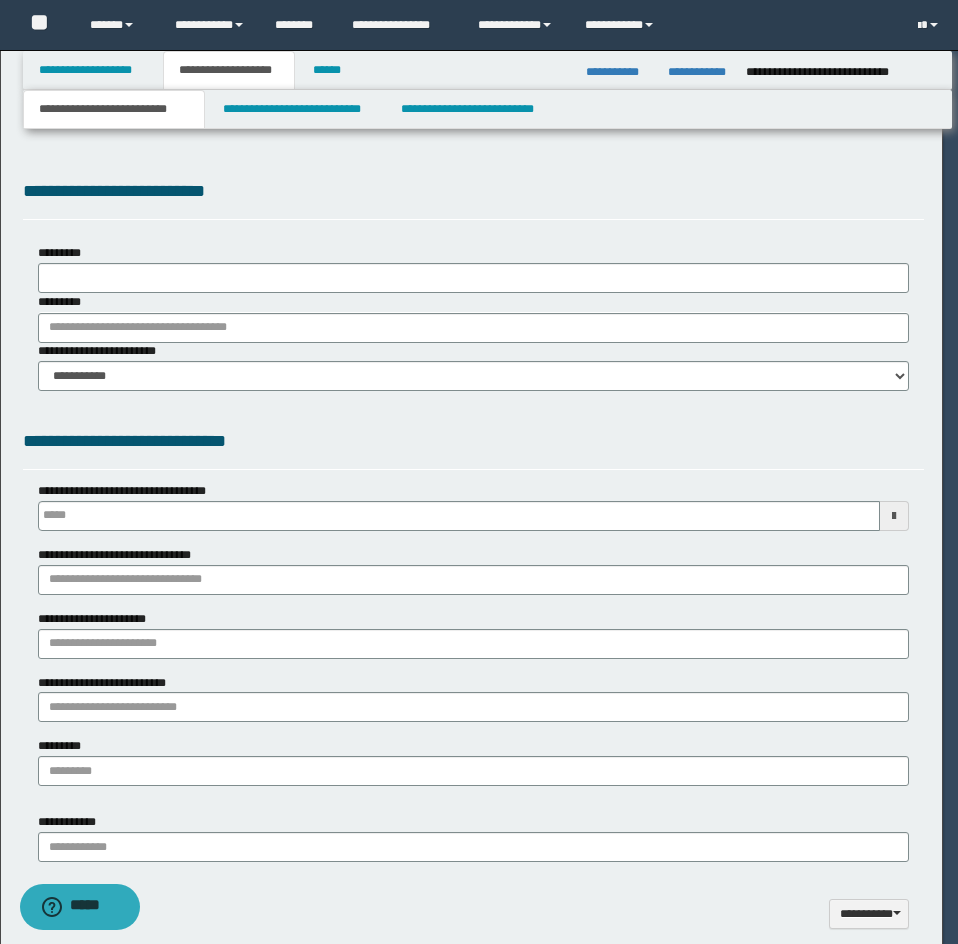 scroll, scrollTop: 0, scrollLeft: 0, axis: both 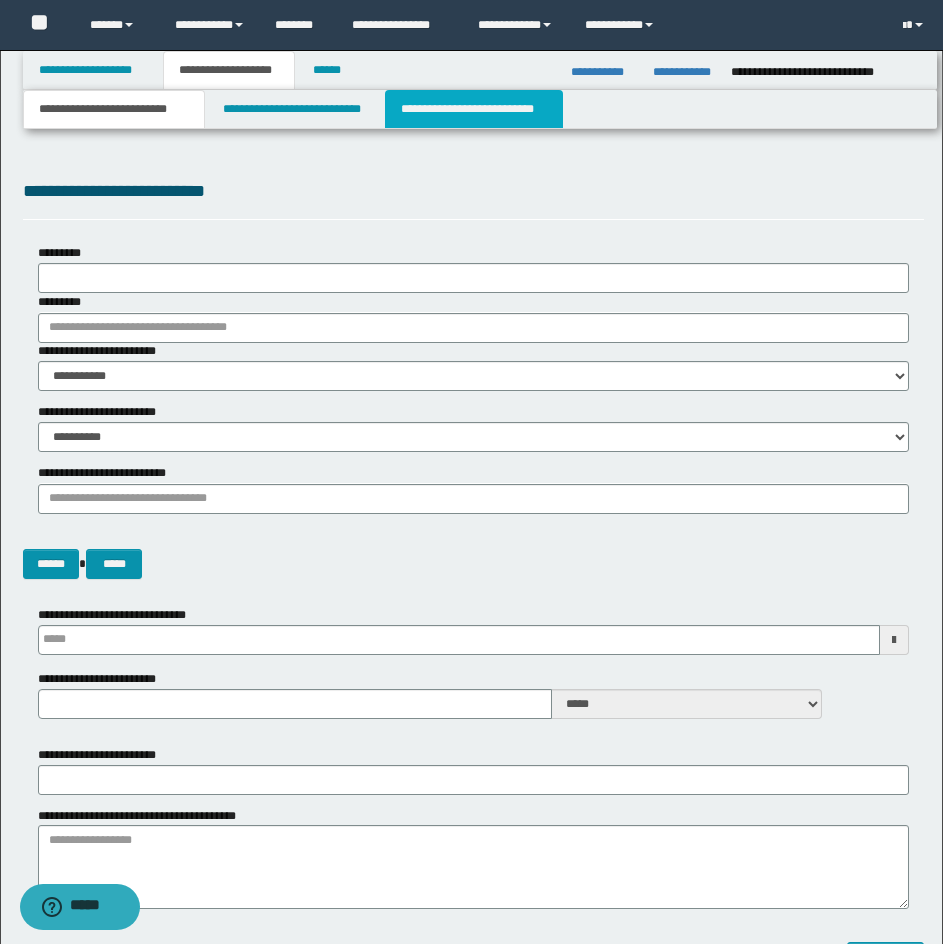 click on "**********" at bounding box center [474, 109] 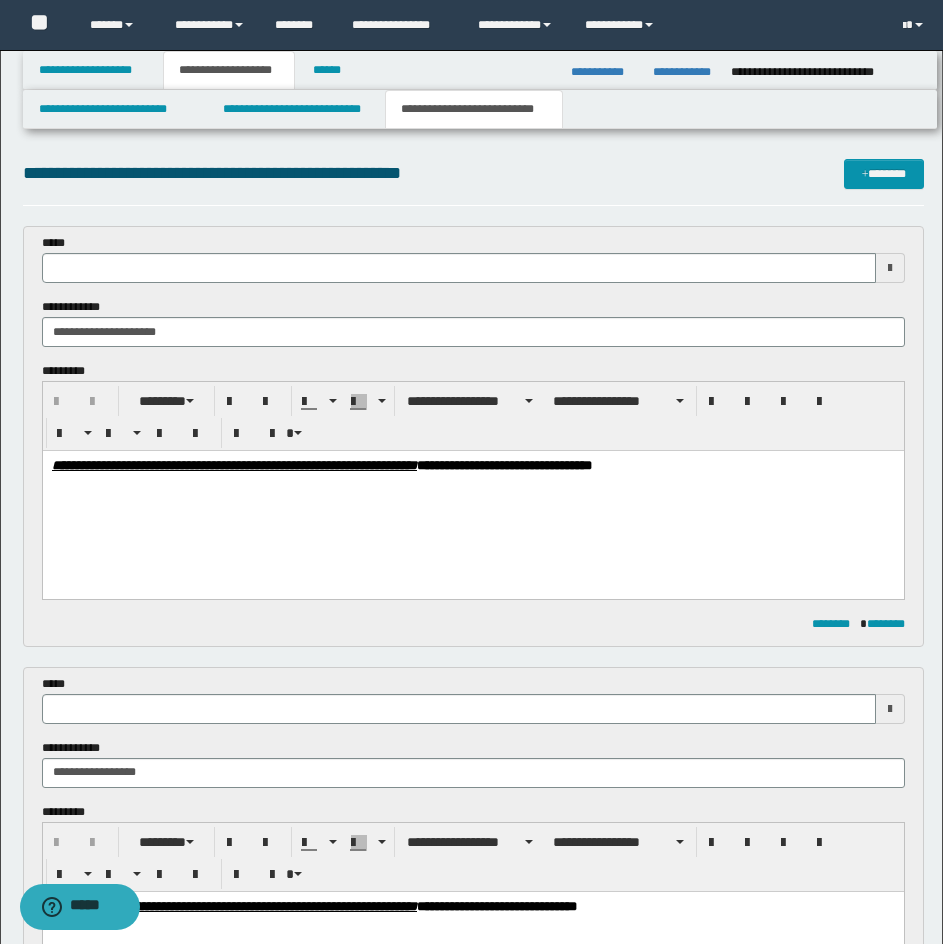 scroll, scrollTop: 0, scrollLeft: 0, axis: both 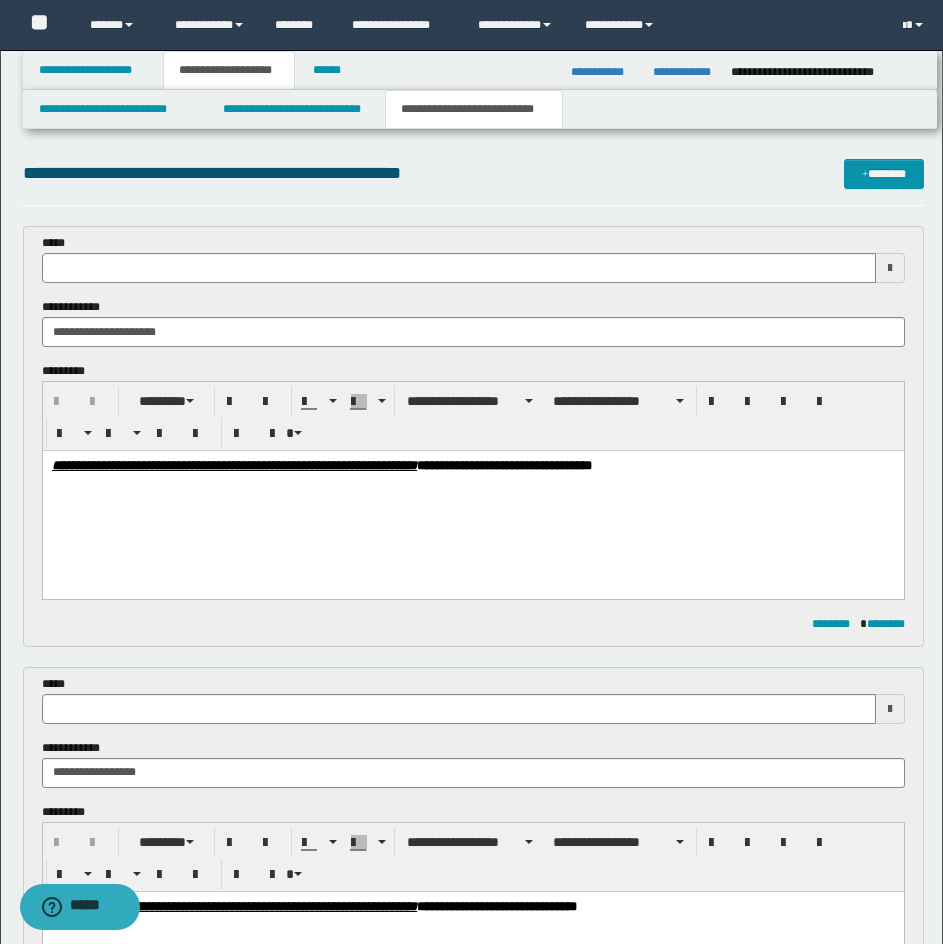 type 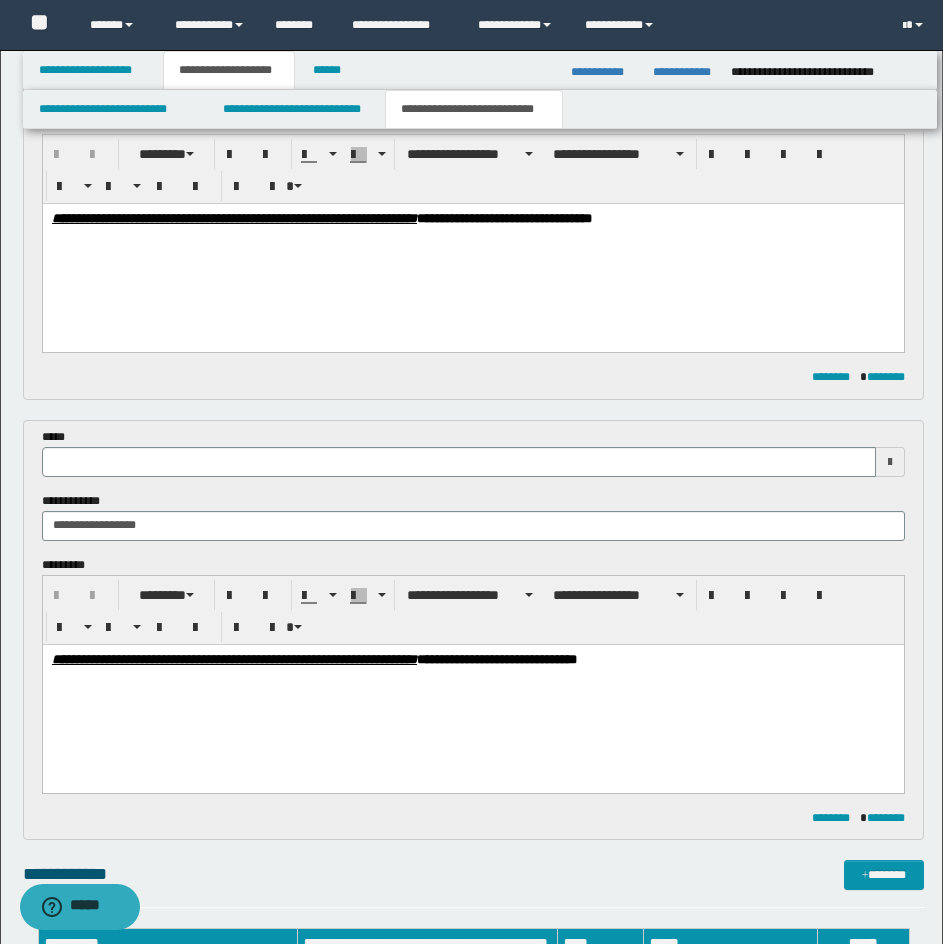 scroll, scrollTop: 500, scrollLeft: 0, axis: vertical 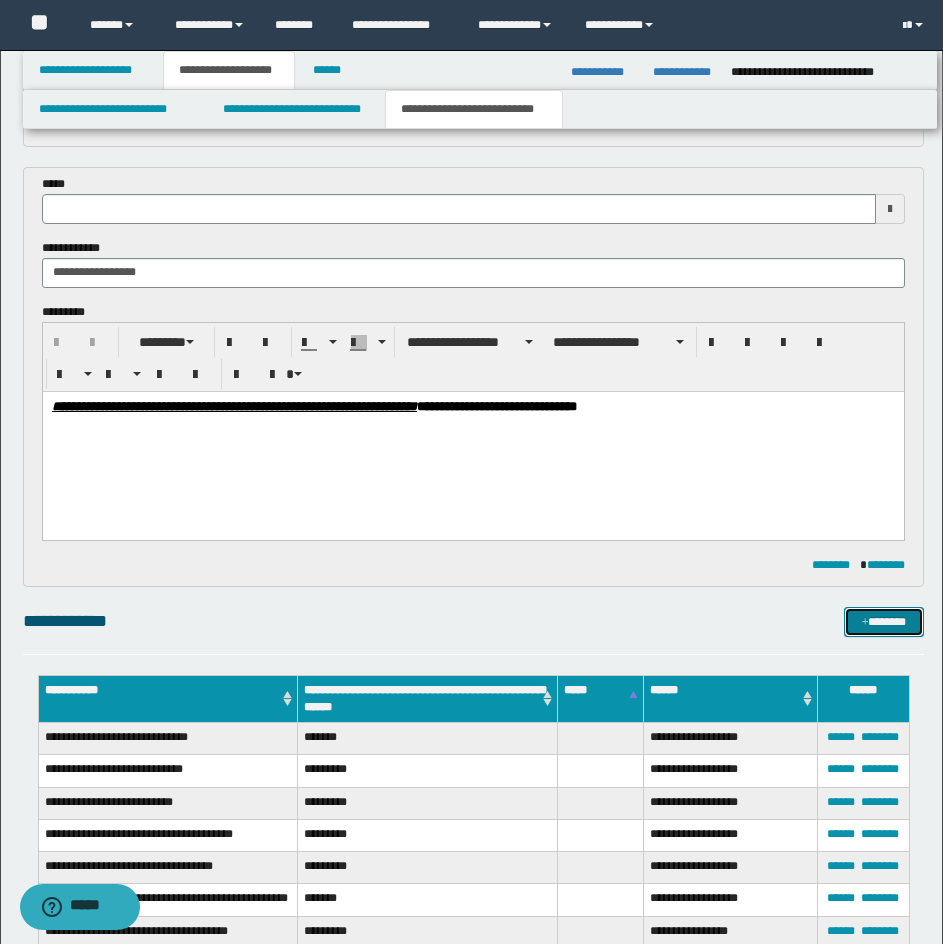 click on "*******" at bounding box center [884, 622] 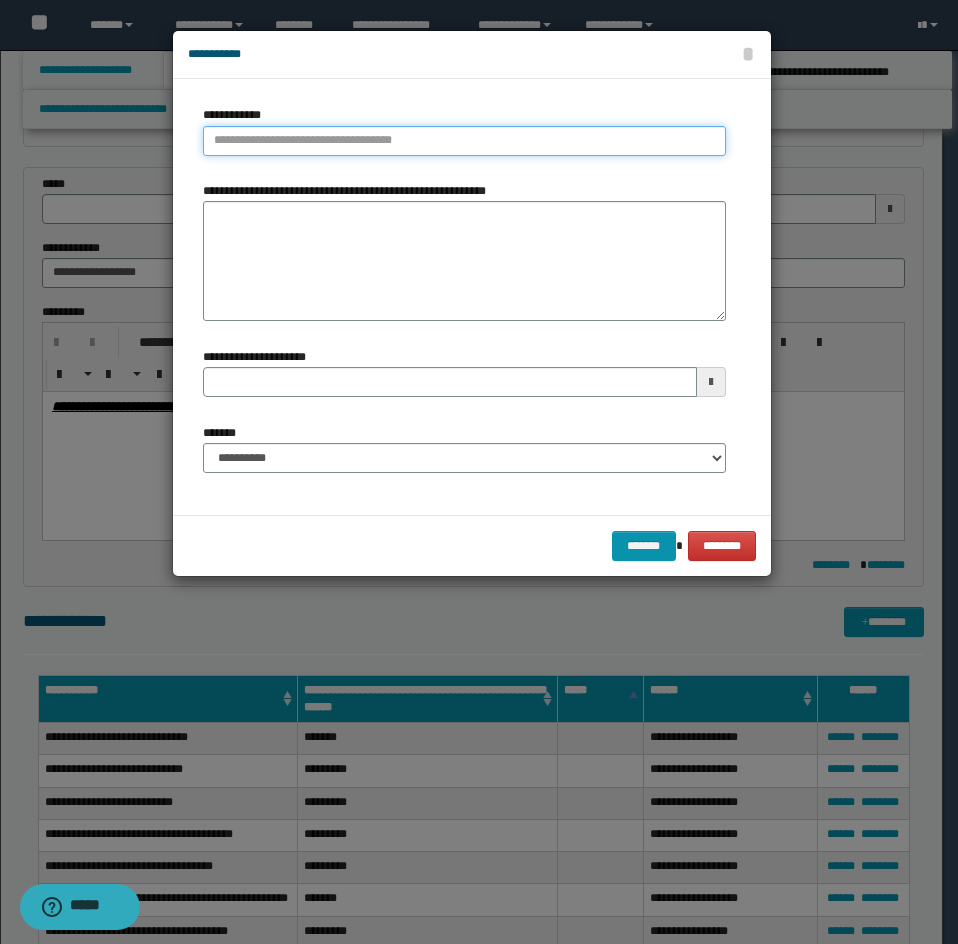 click on "**********" at bounding box center [464, 141] 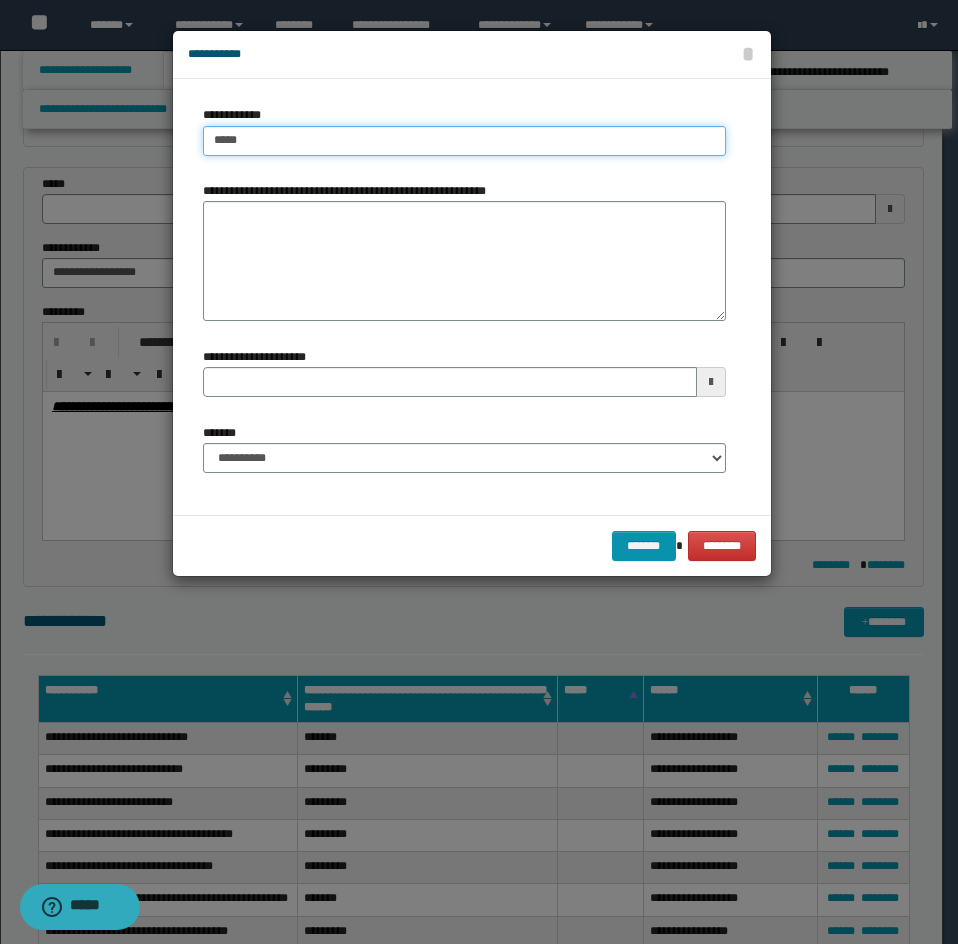type on "****" 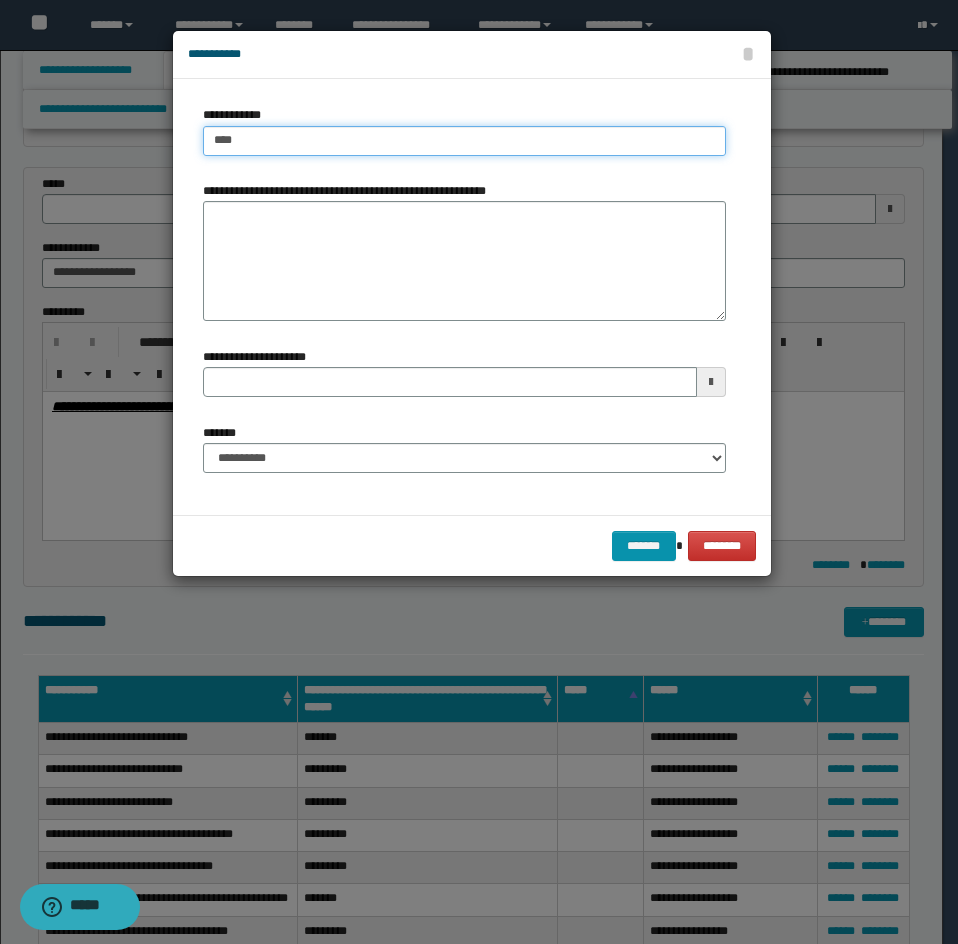 type on "****" 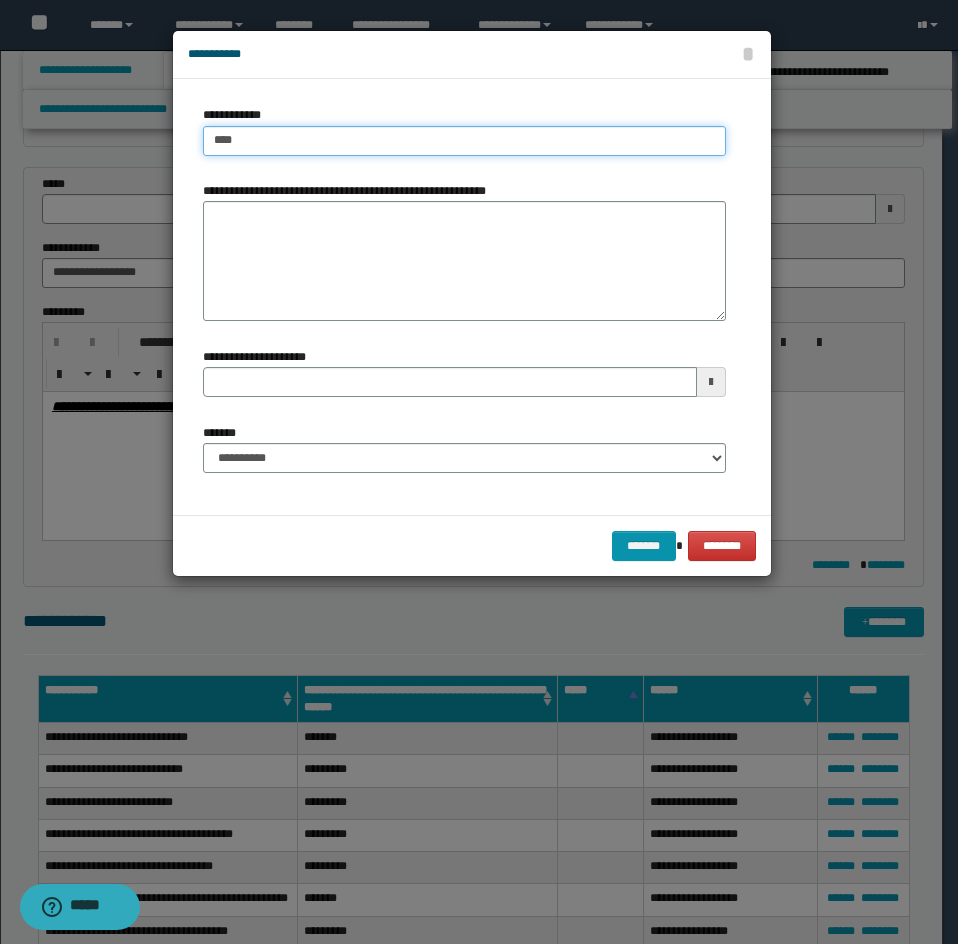 type 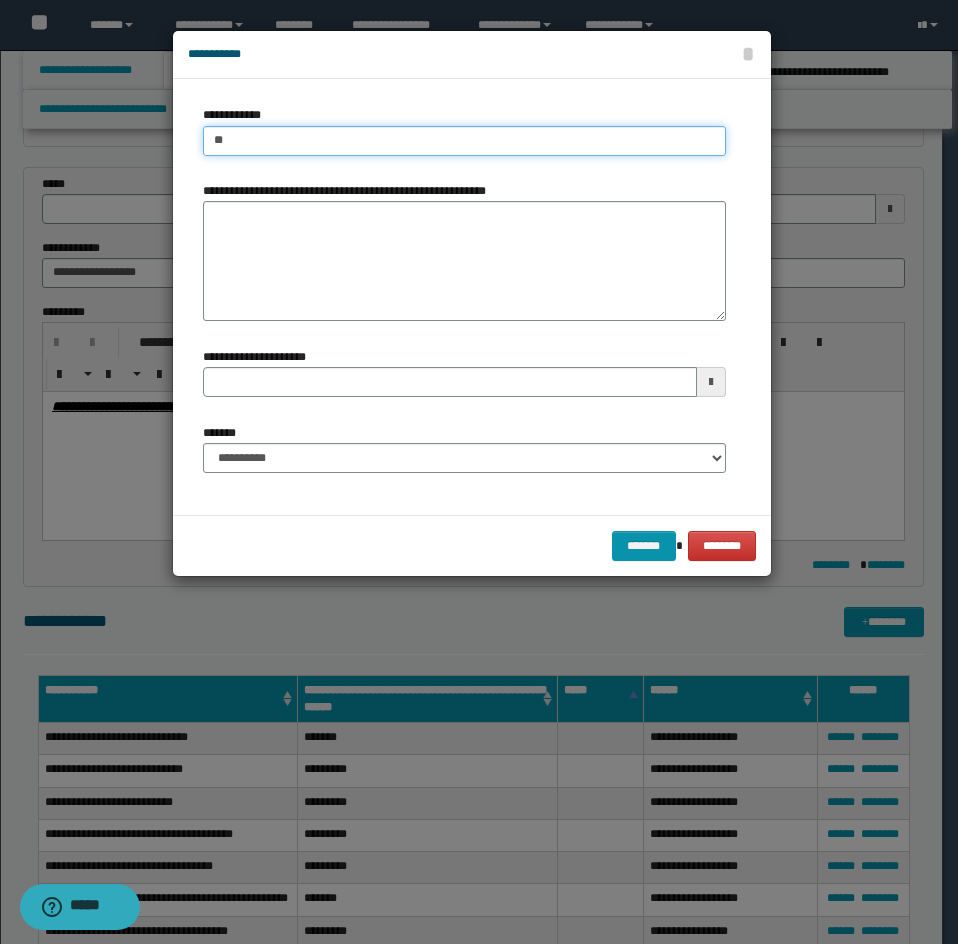 type on "*" 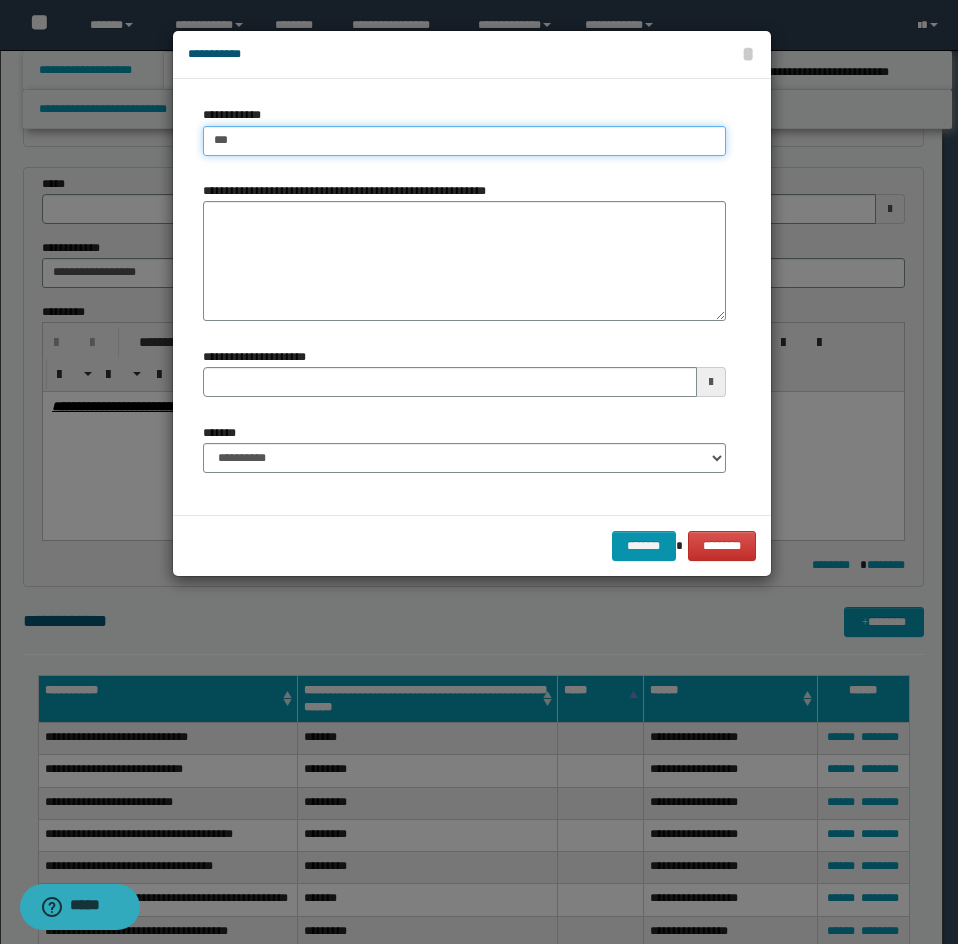 type on "****" 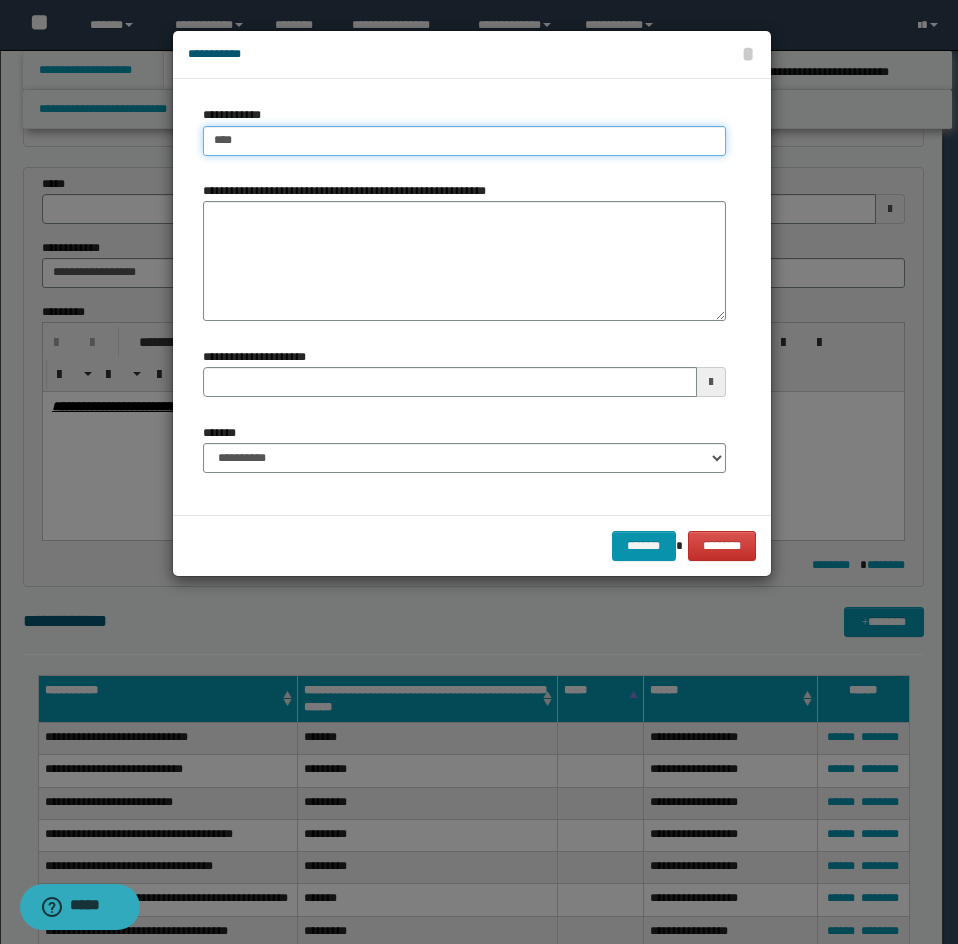 type on "****" 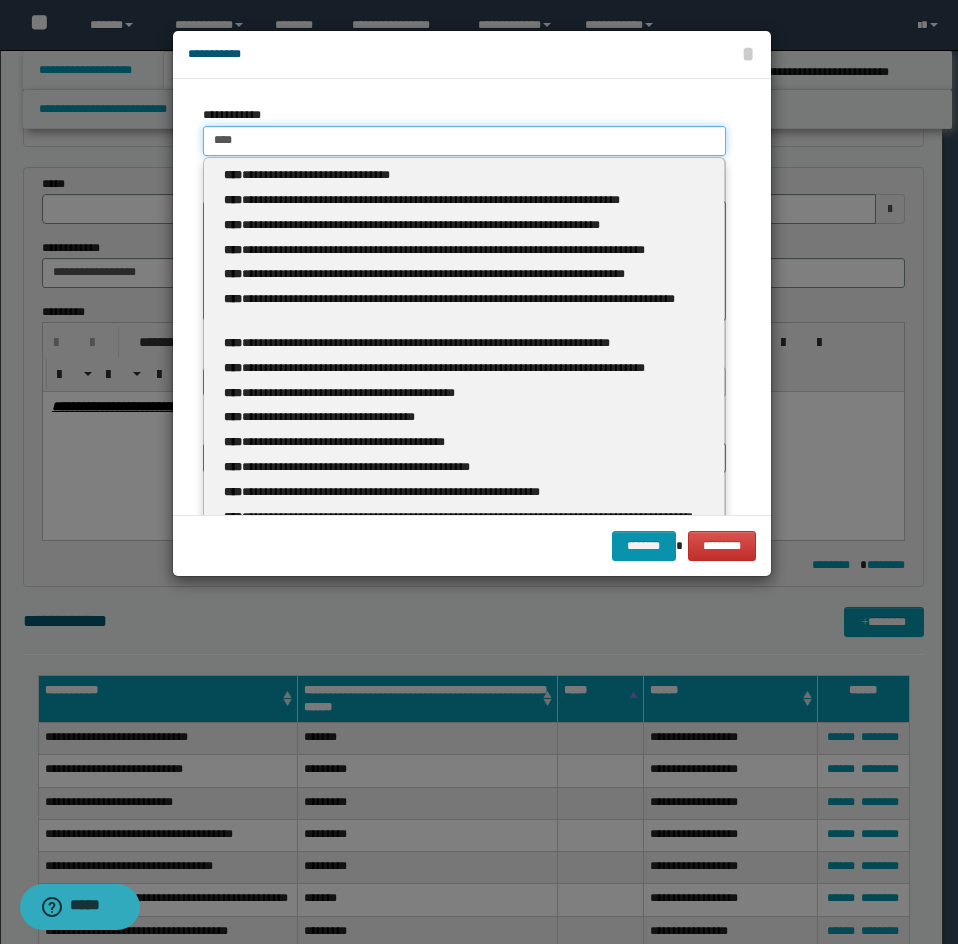 type 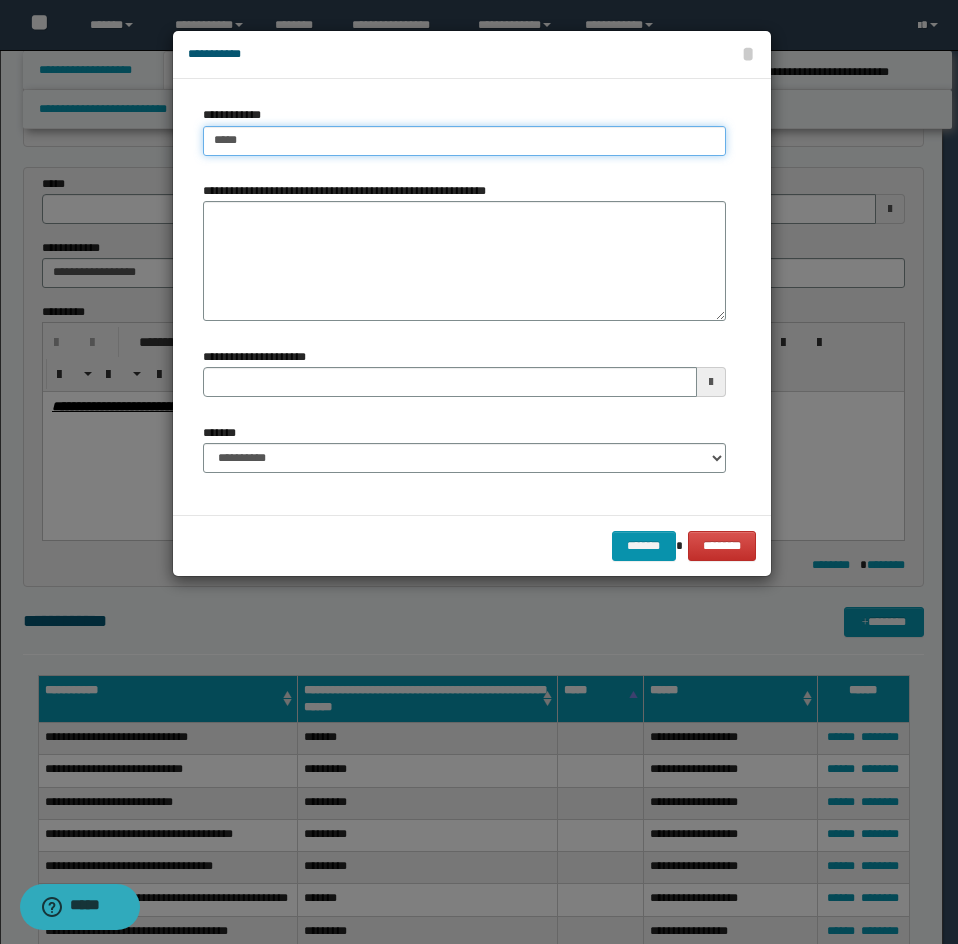 type on "****" 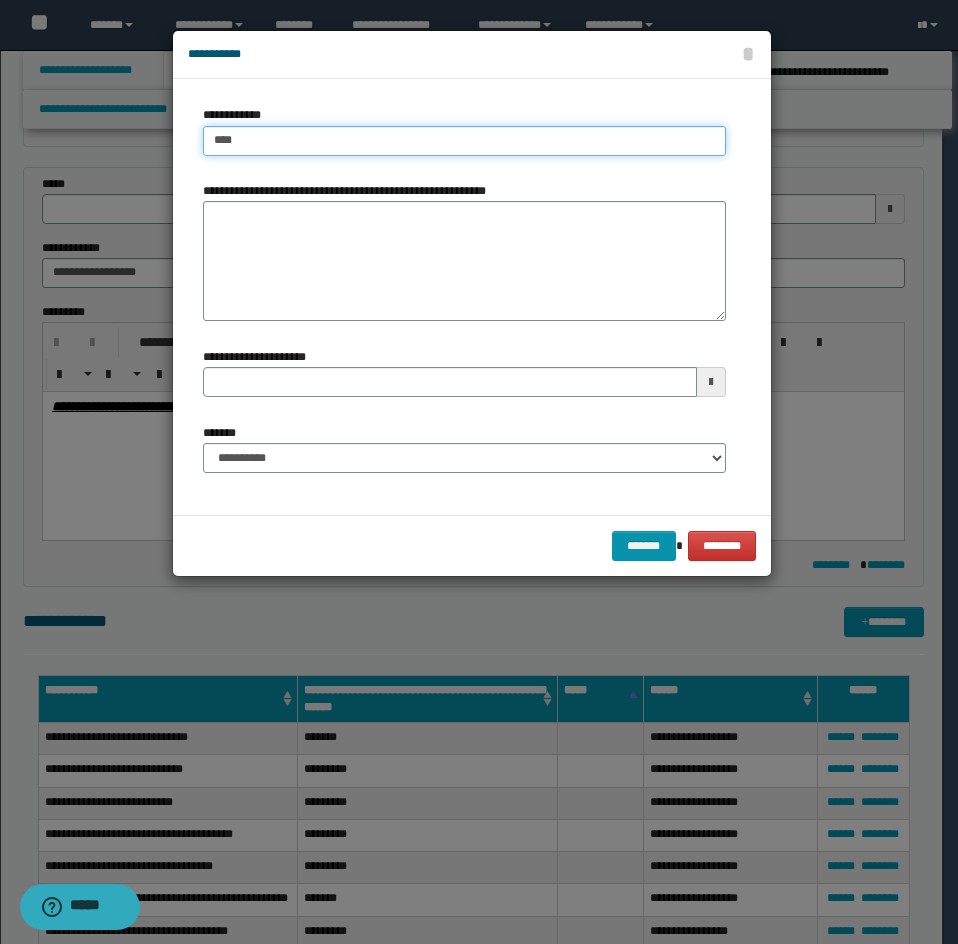 type on "****" 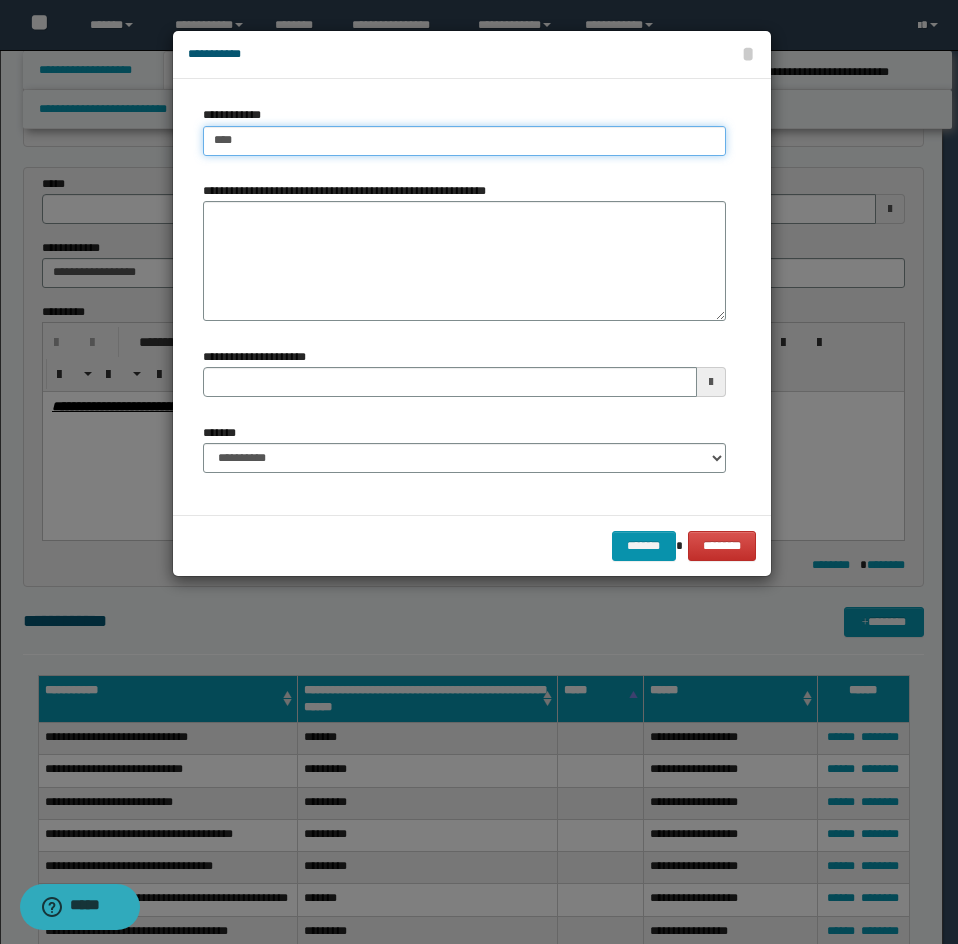 type 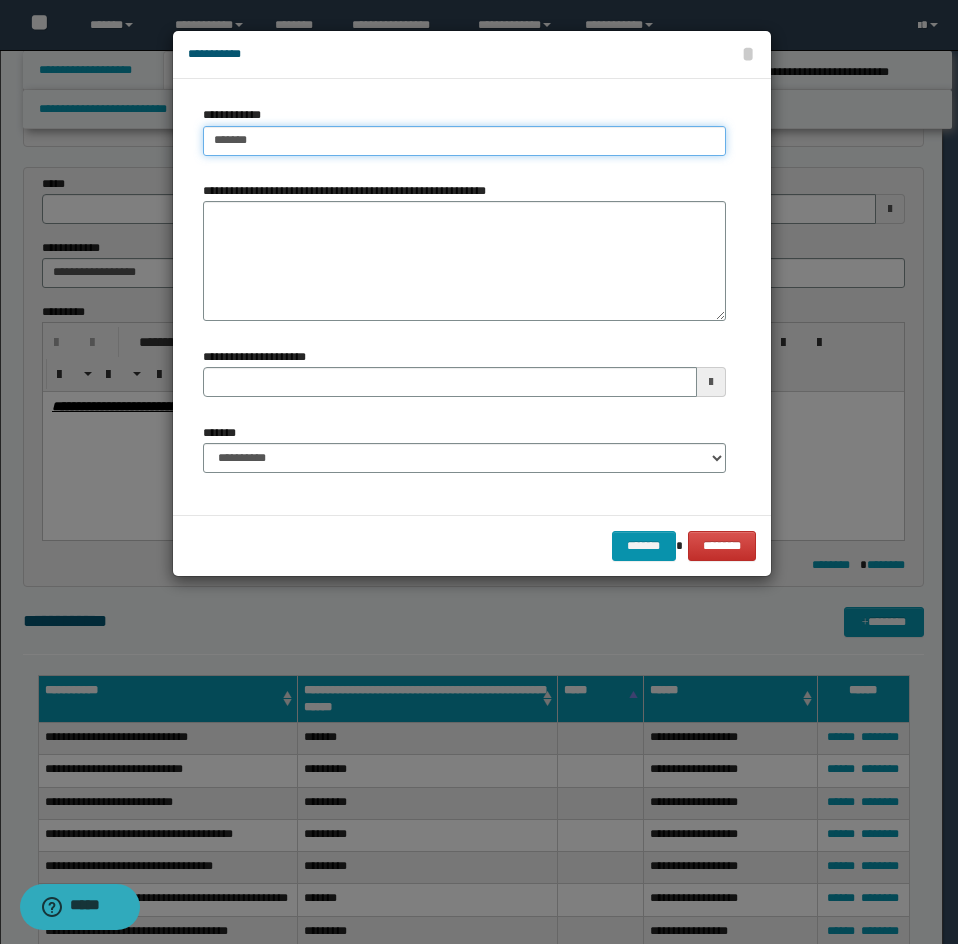 type on "********" 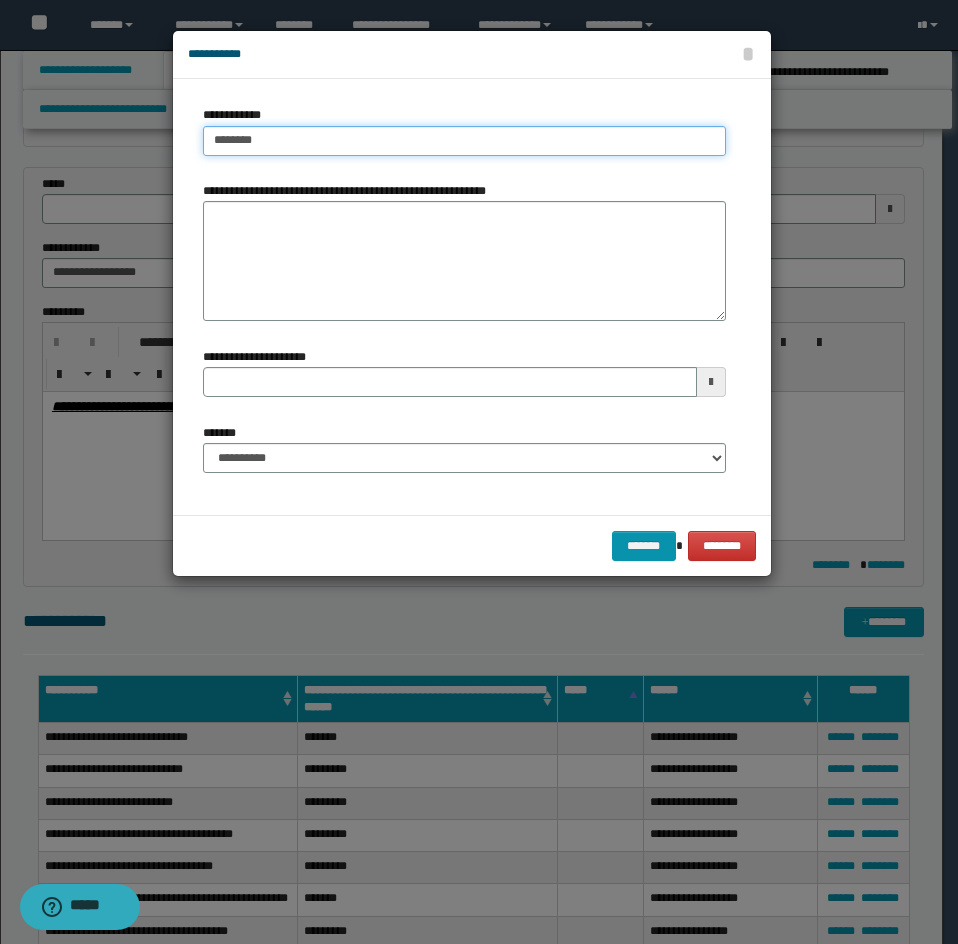 type on "********" 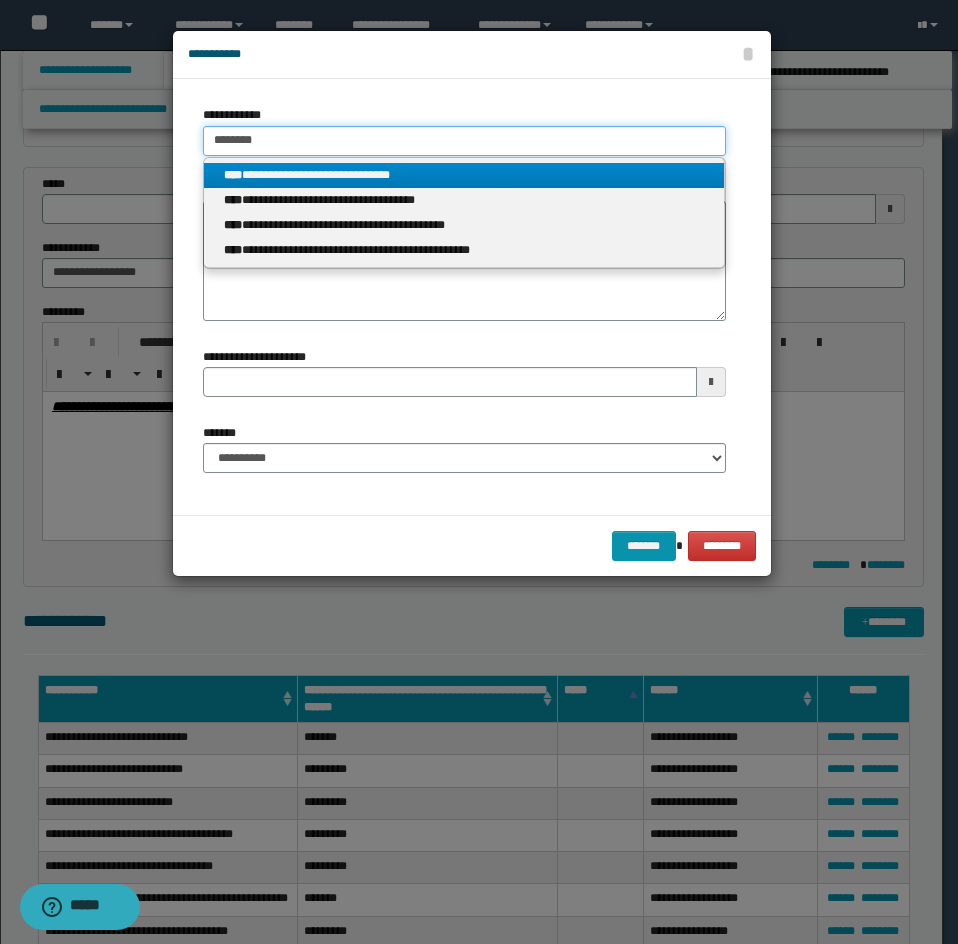 type on "********" 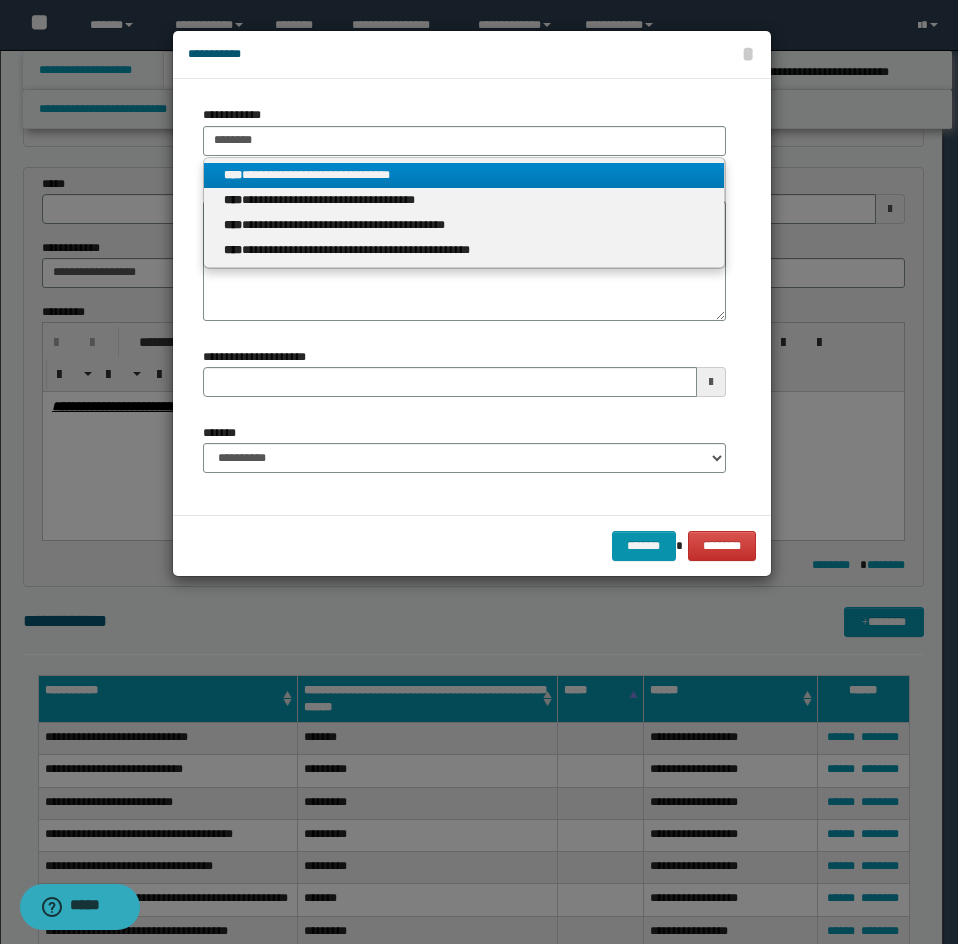 click on "**********" at bounding box center (464, 175) 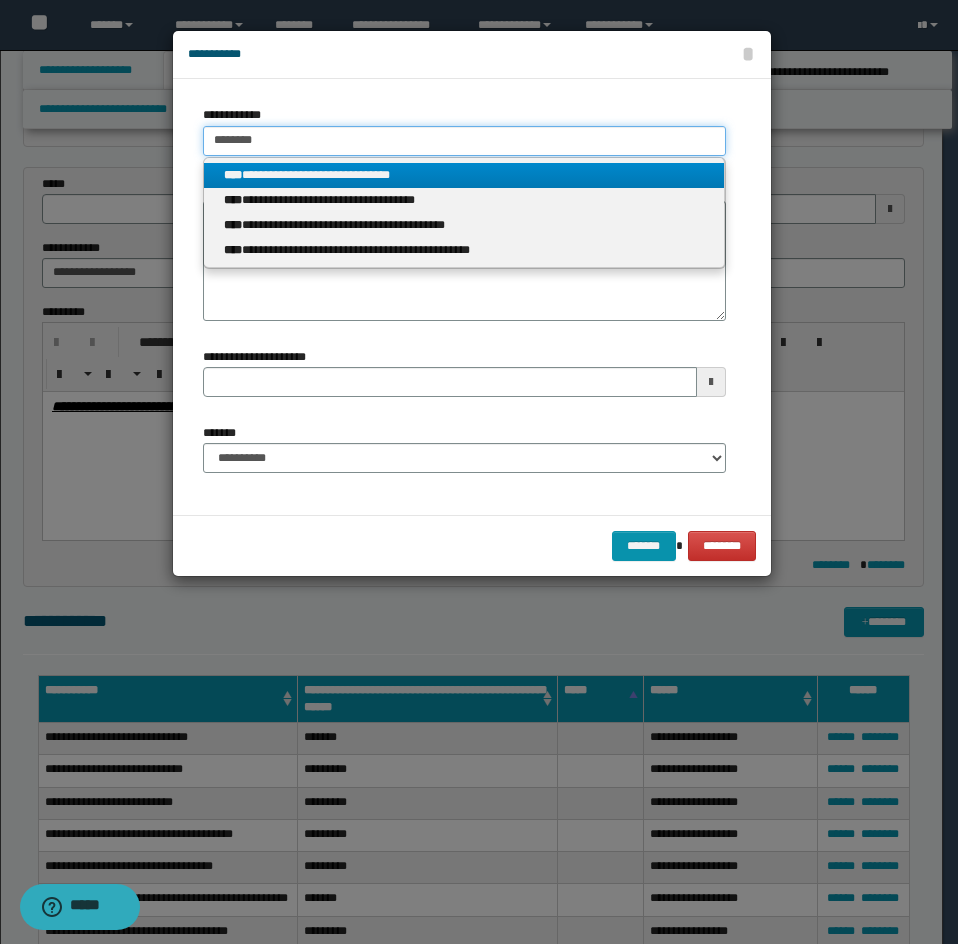 type 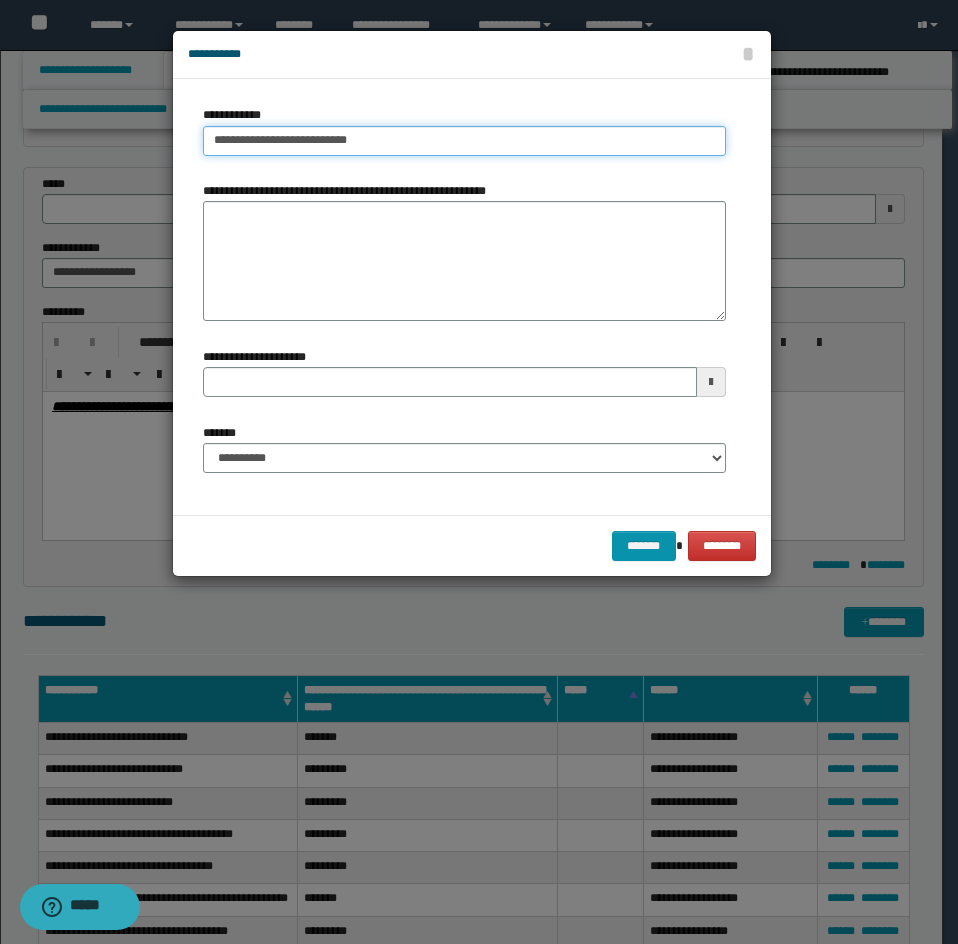 click on "**********" at bounding box center [464, 141] 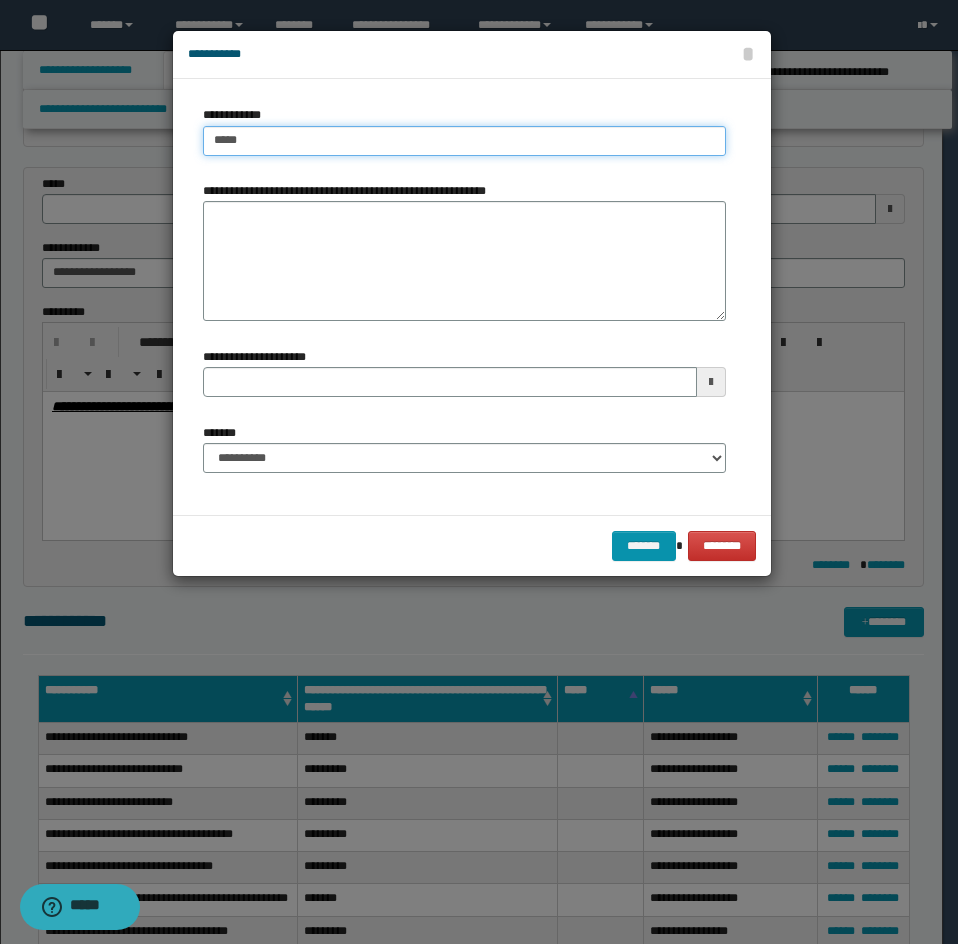 type on "******" 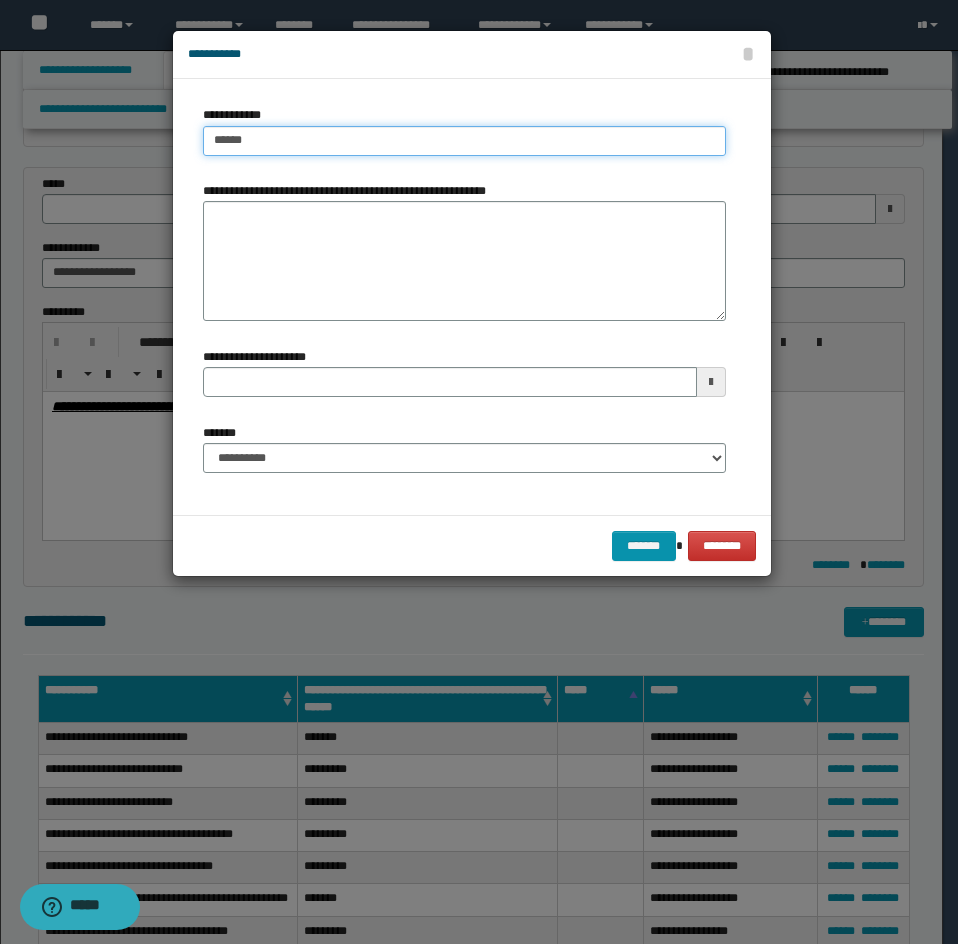 type on "**********" 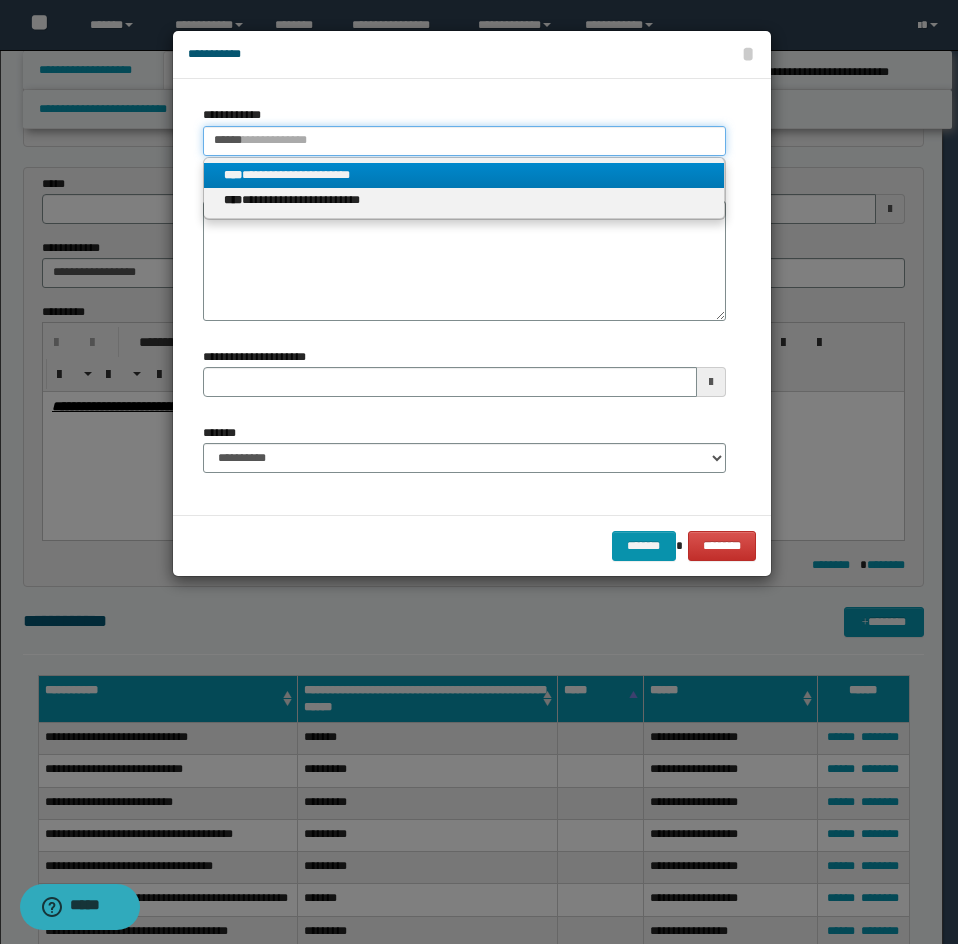 drag, startPoint x: 294, startPoint y: 146, endPoint x: -1, endPoint y: 148, distance: 295.00677 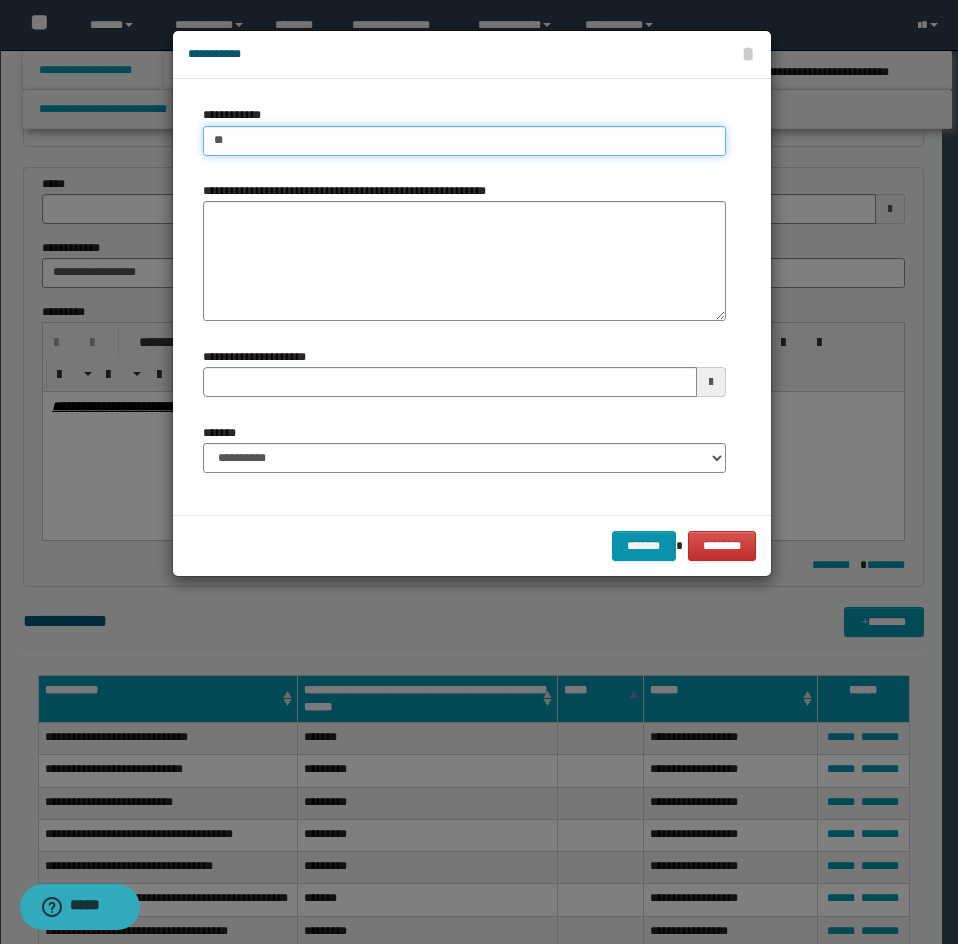 type on "*" 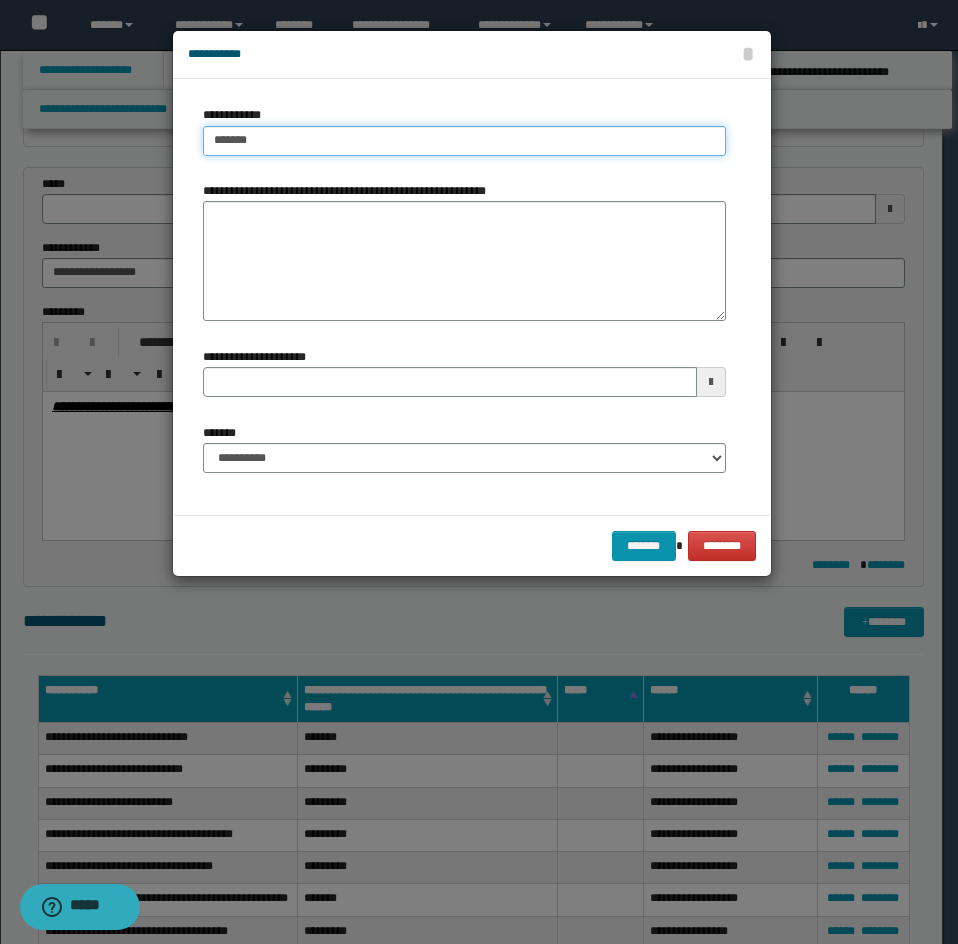 type on "********" 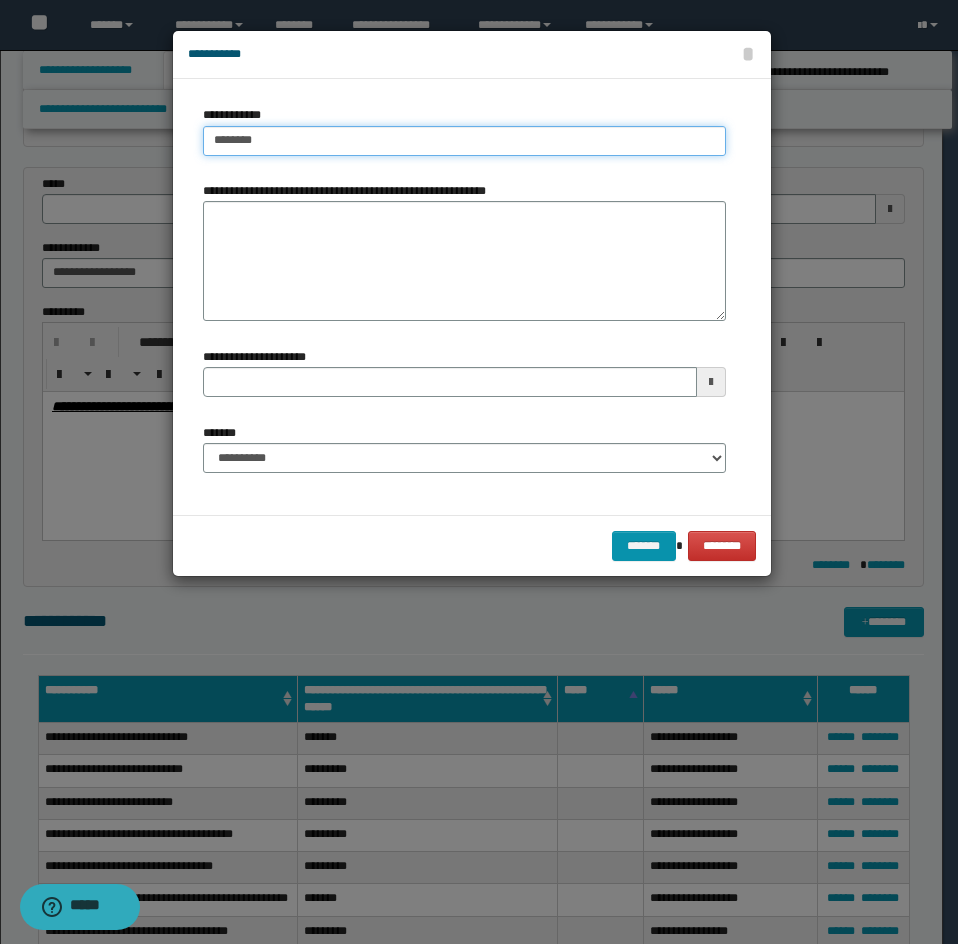 type on "********" 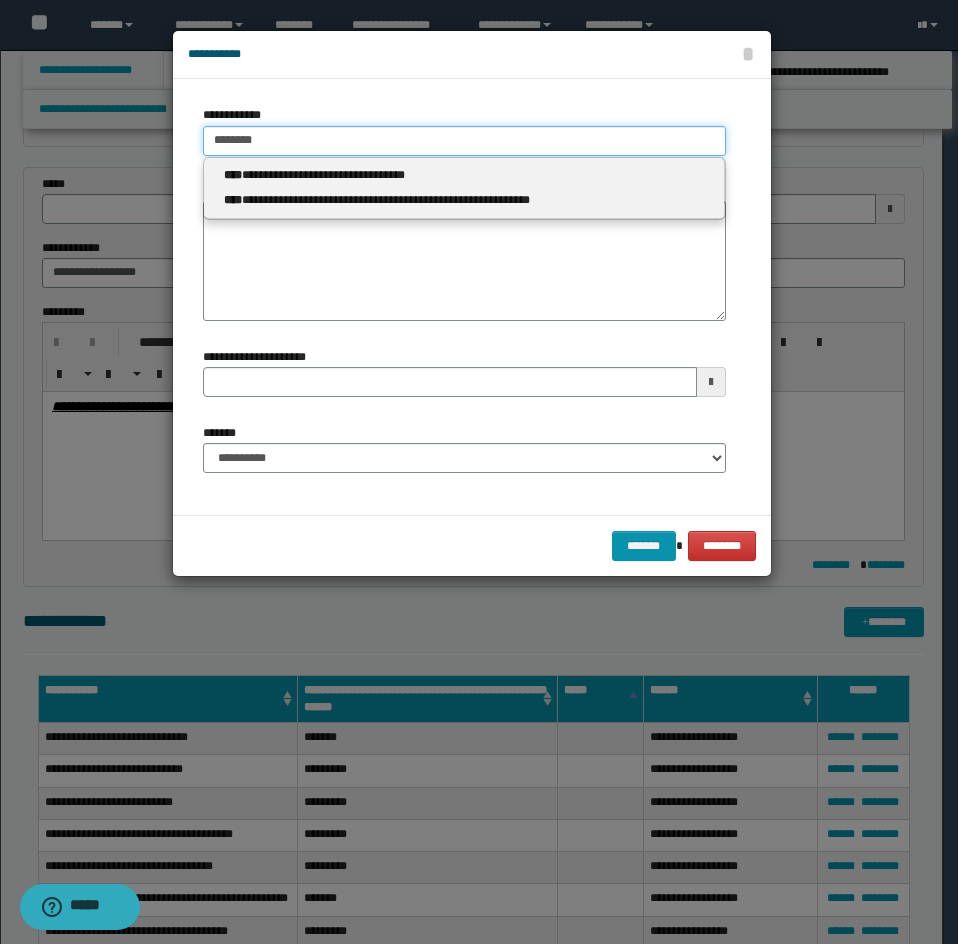 type 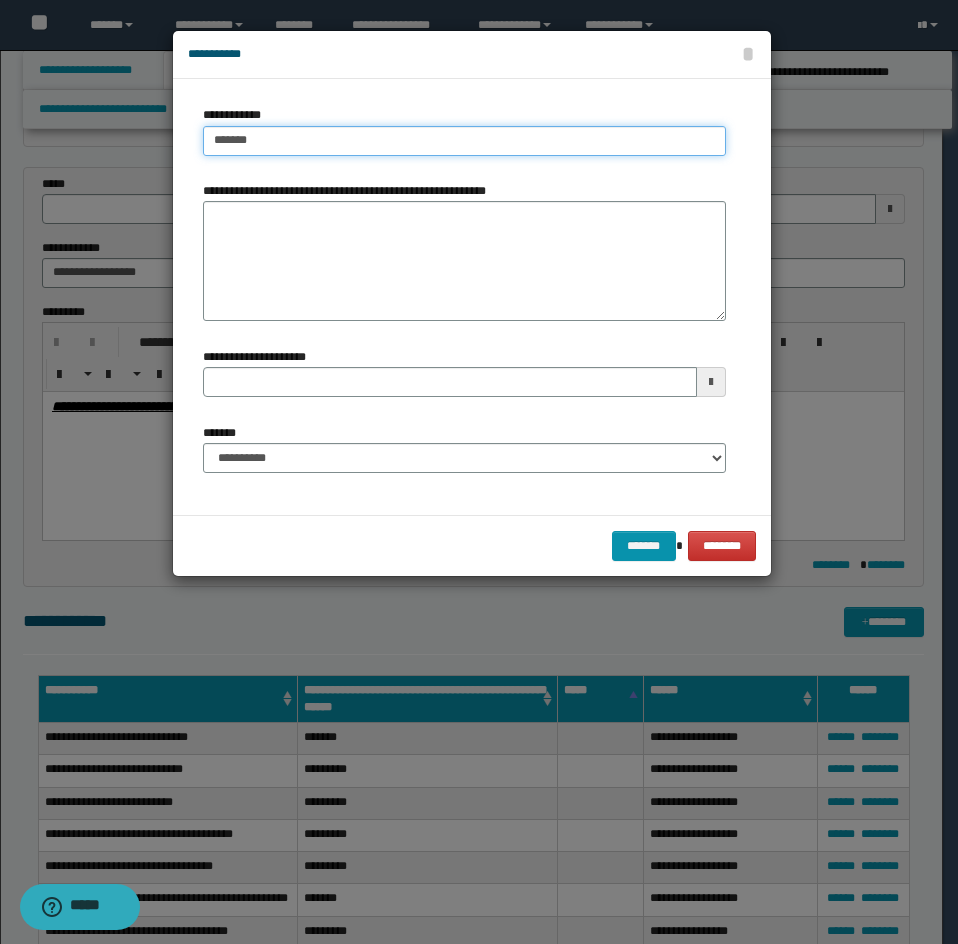 type on "*******" 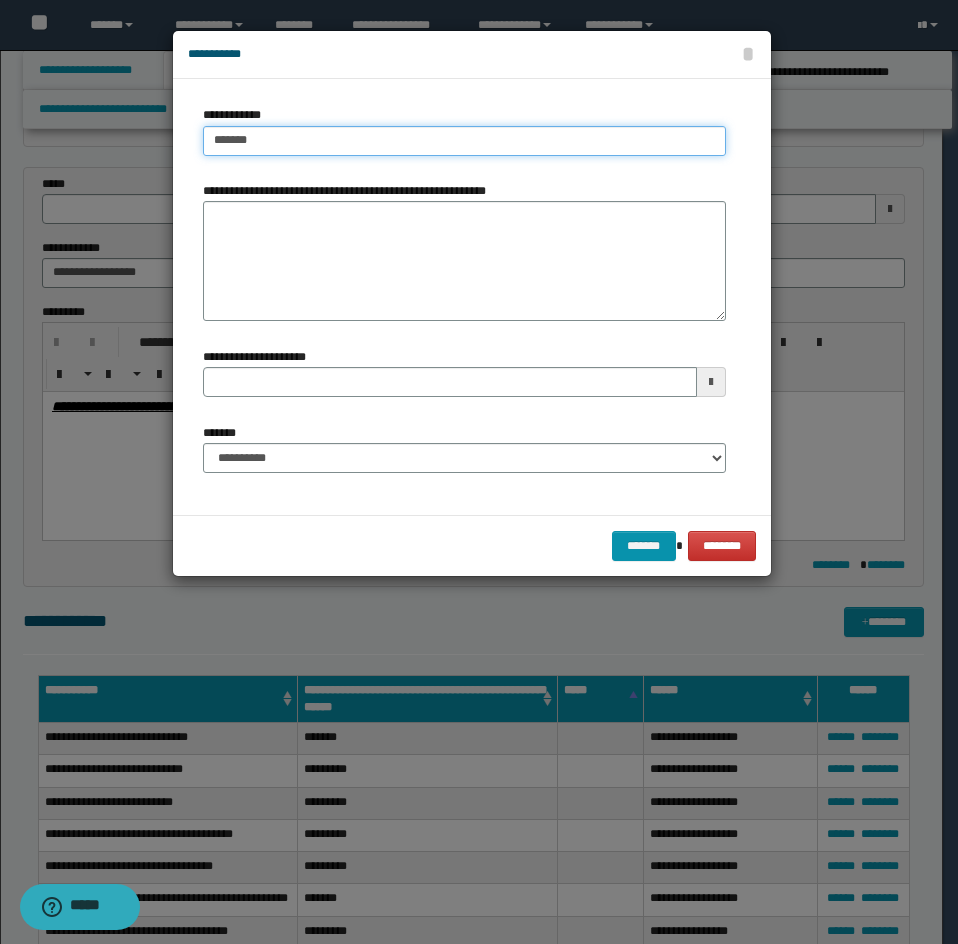 type 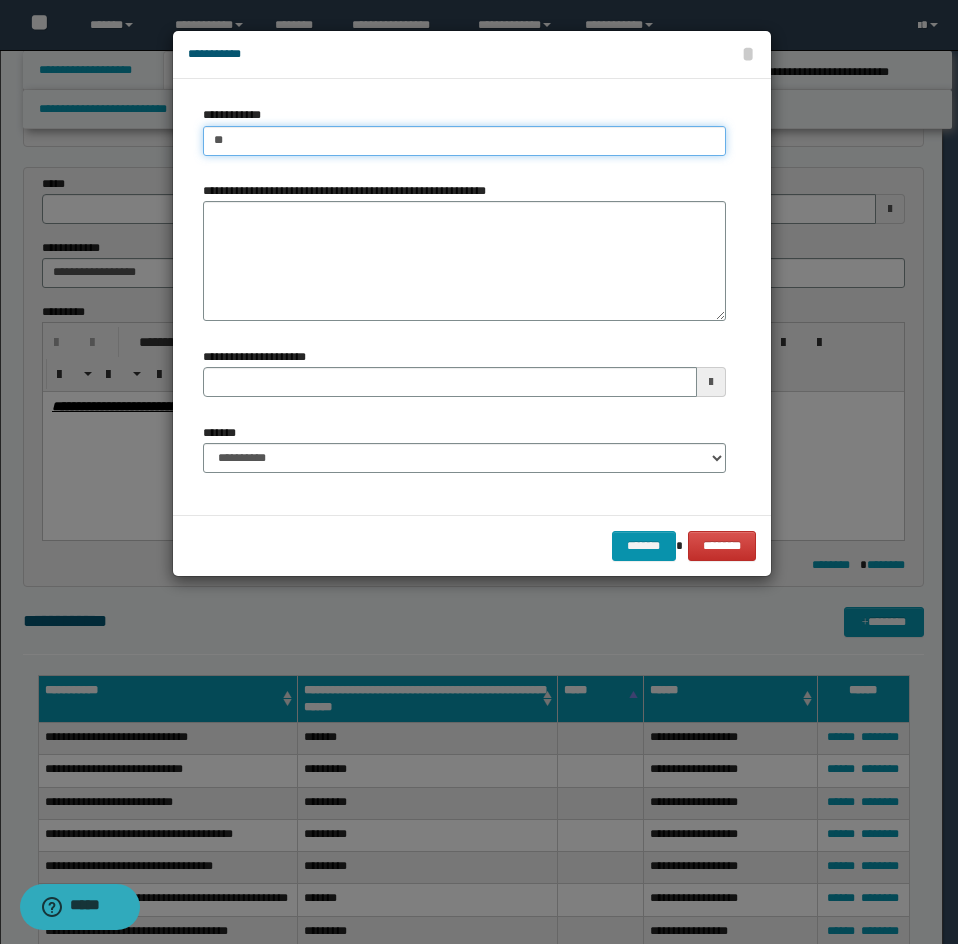 type on "*" 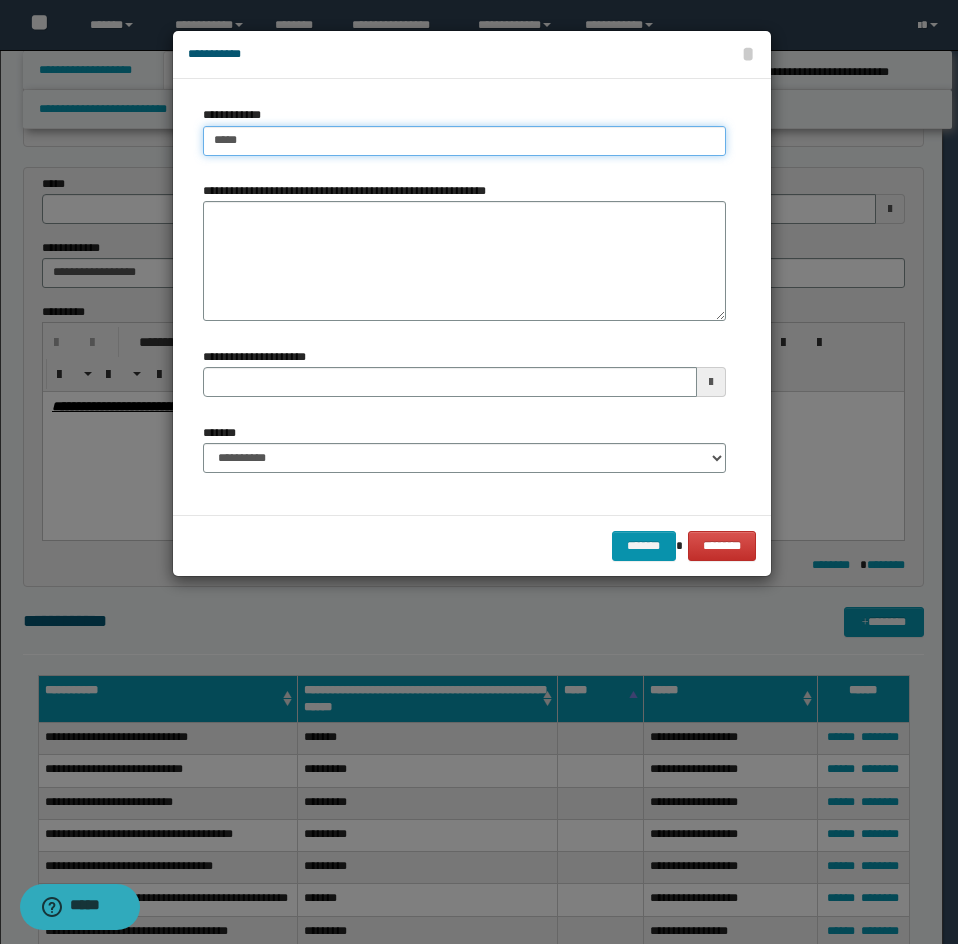 type on "****" 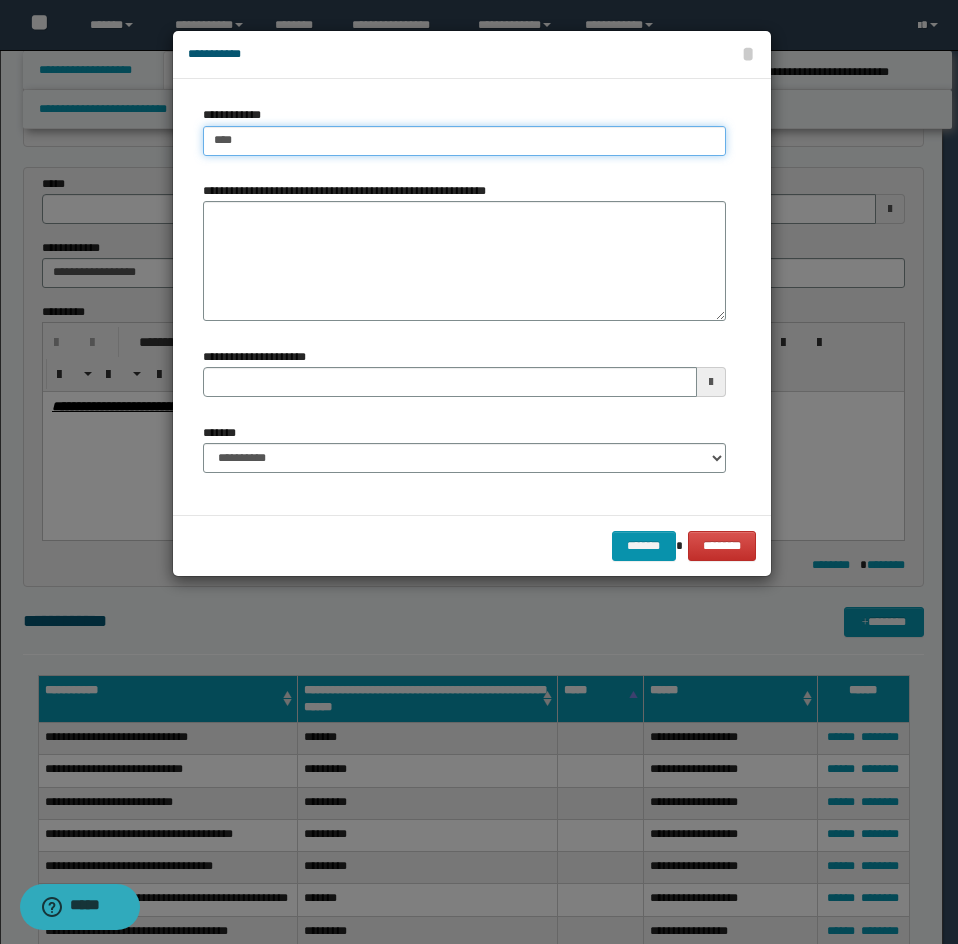 type on "****" 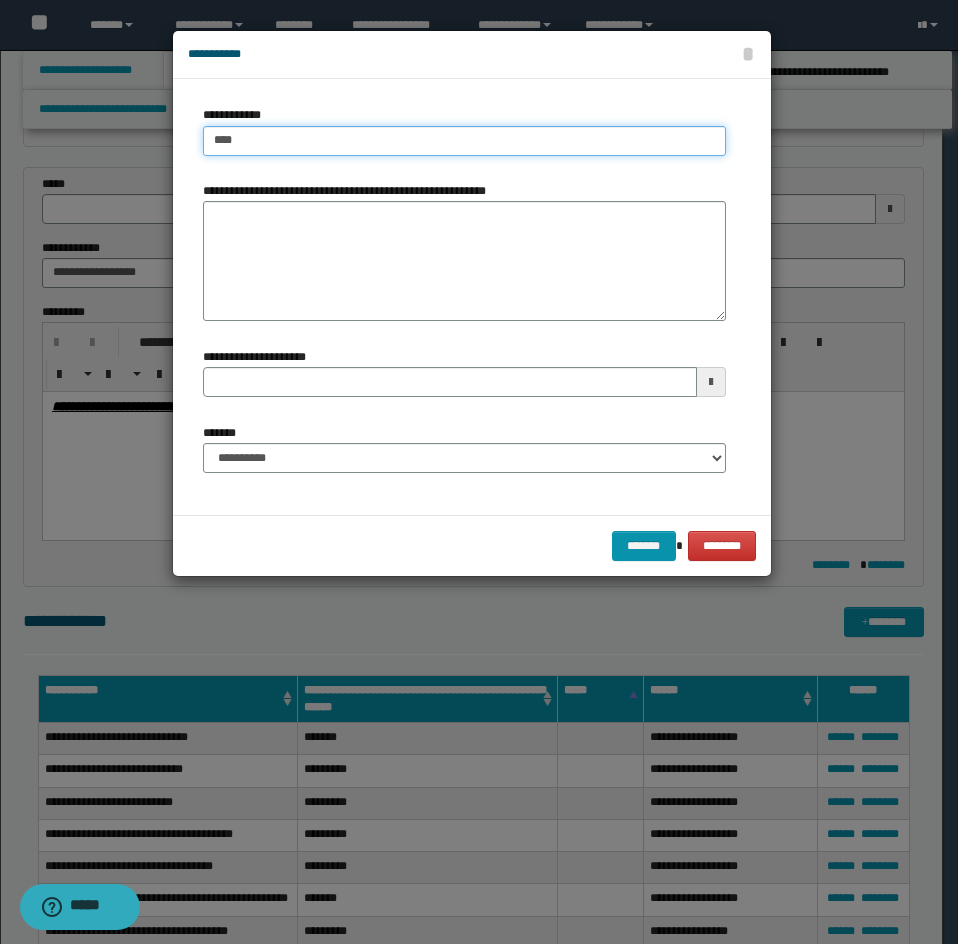 type 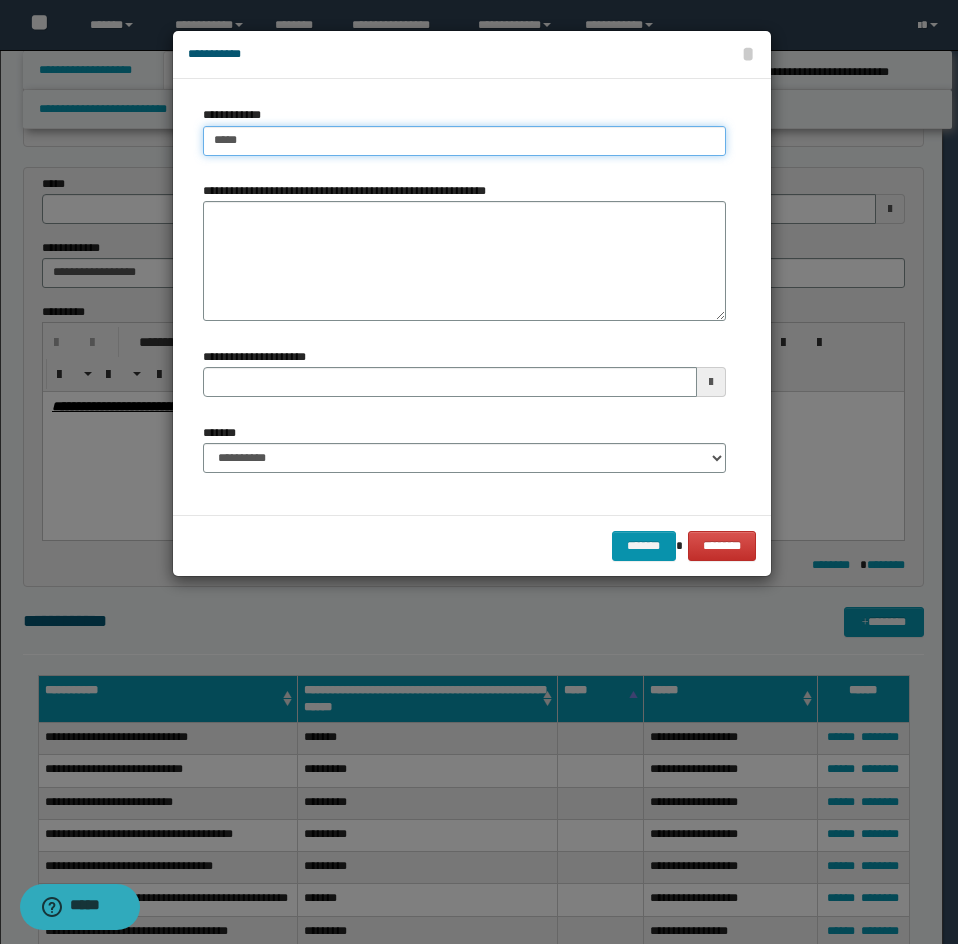 type on "*****" 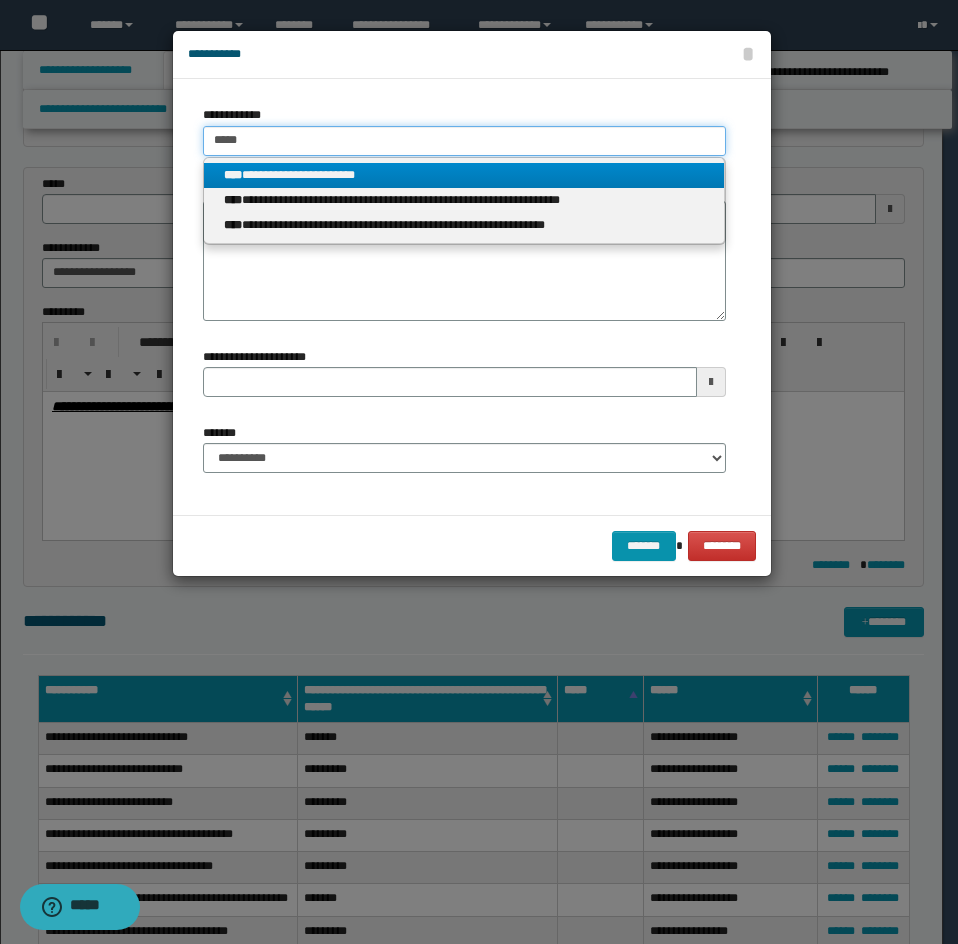 drag, startPoint x: 278, startPoint y: 141, endPoint x: 30, endPoint y: 161, distance: 248.80515 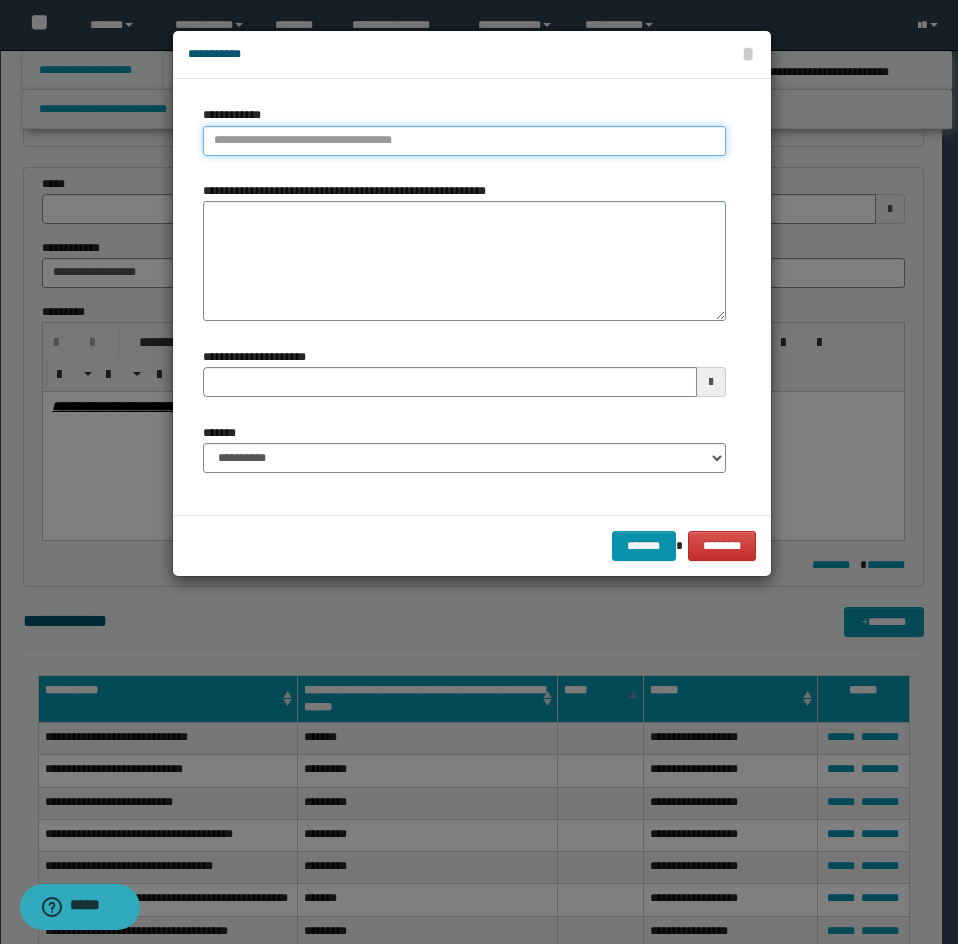 type 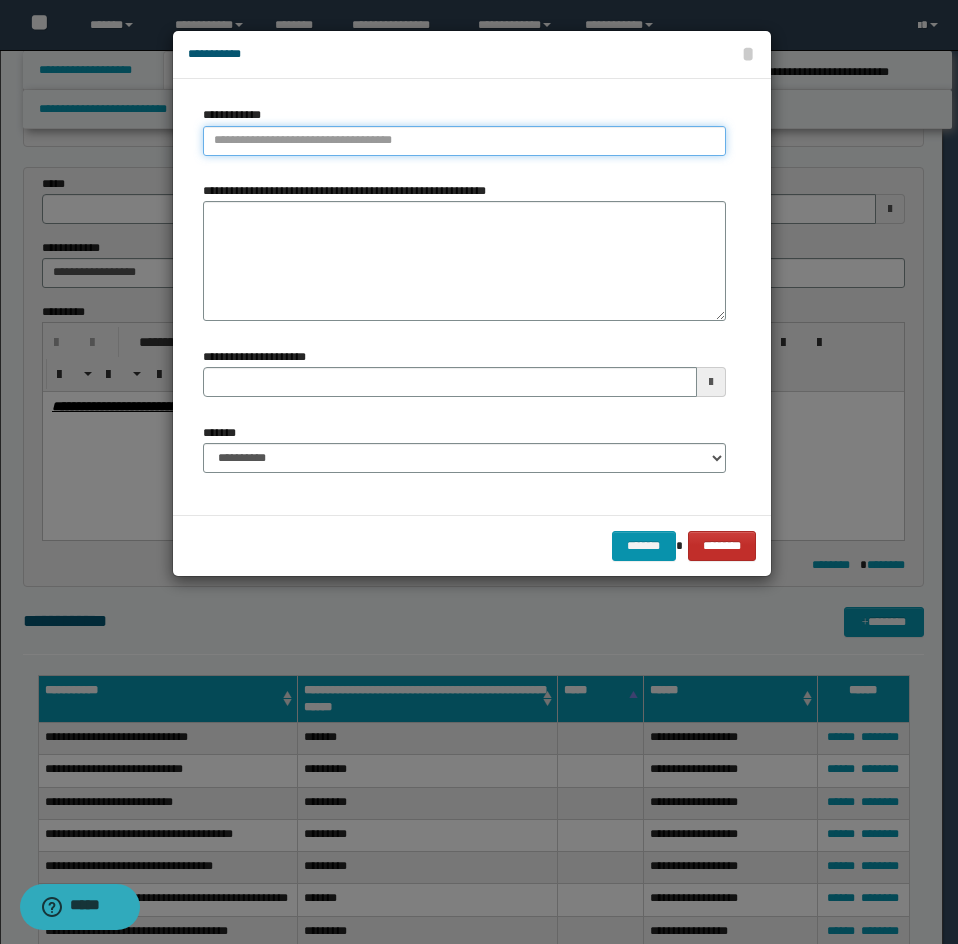 type 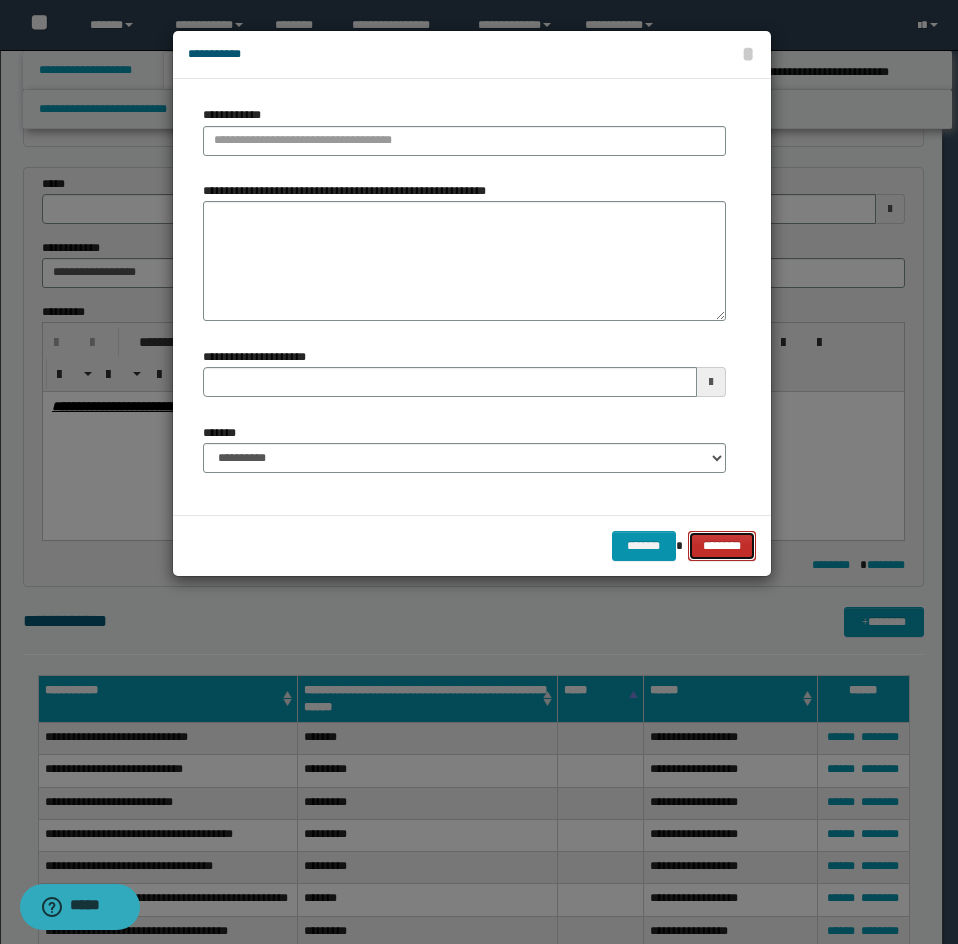 click on "********" at bounding box center [721, 546] 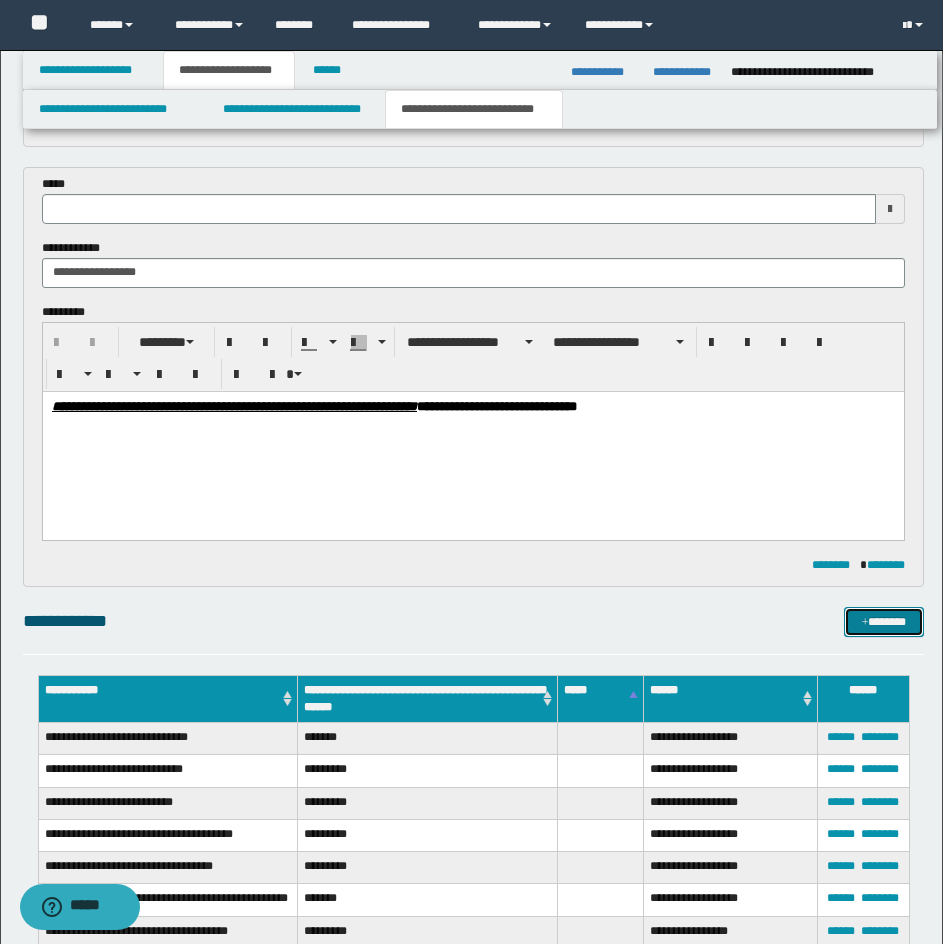 type 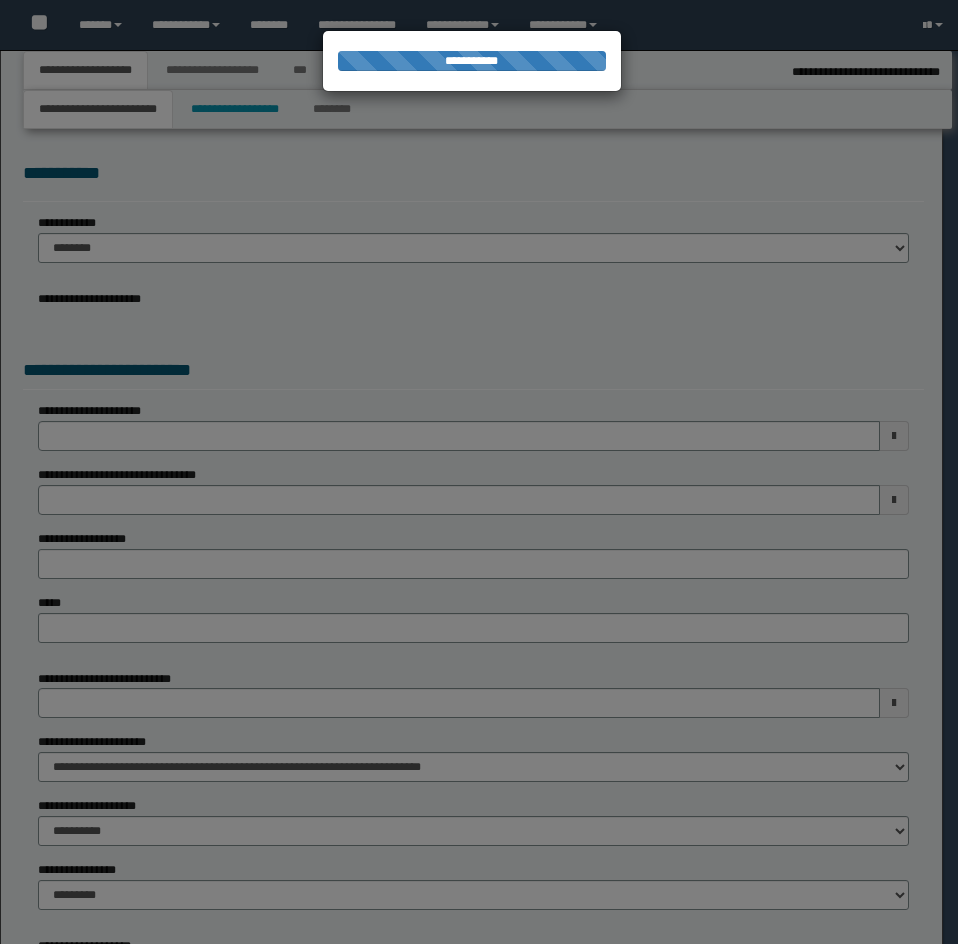select on "*" 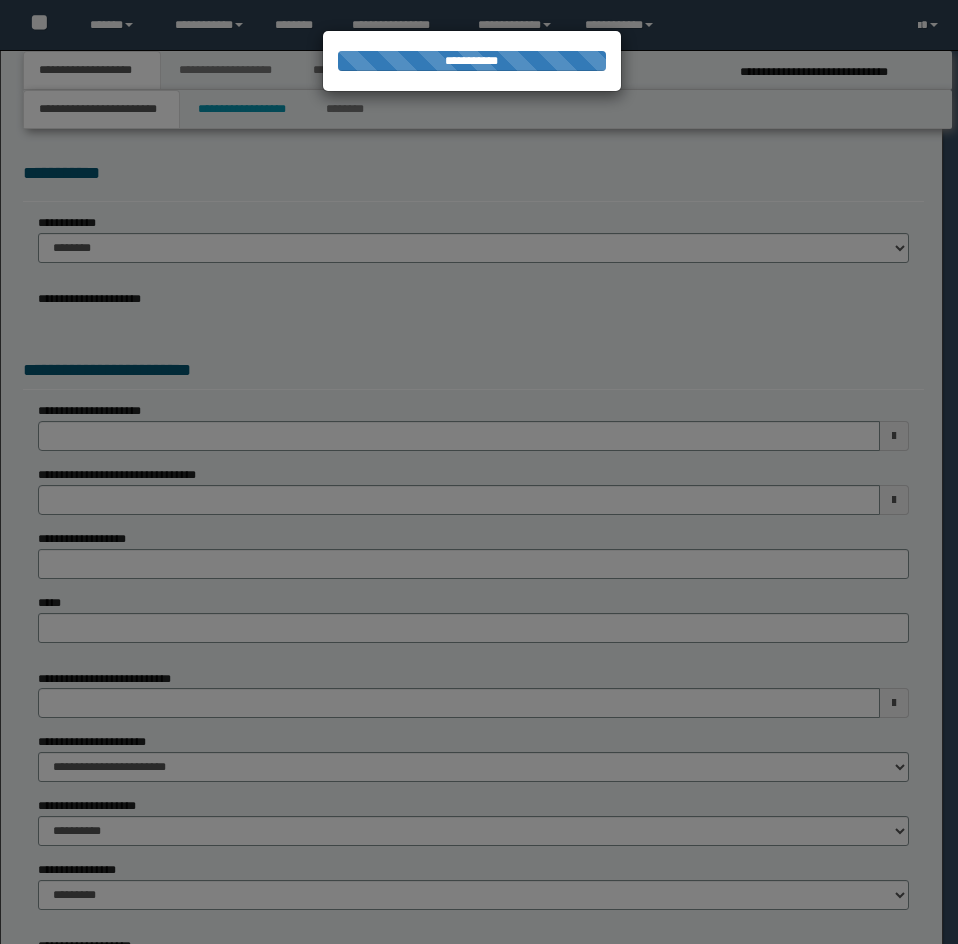 scroll, scrollTop: 0, scrollLeft: 0, axis: both 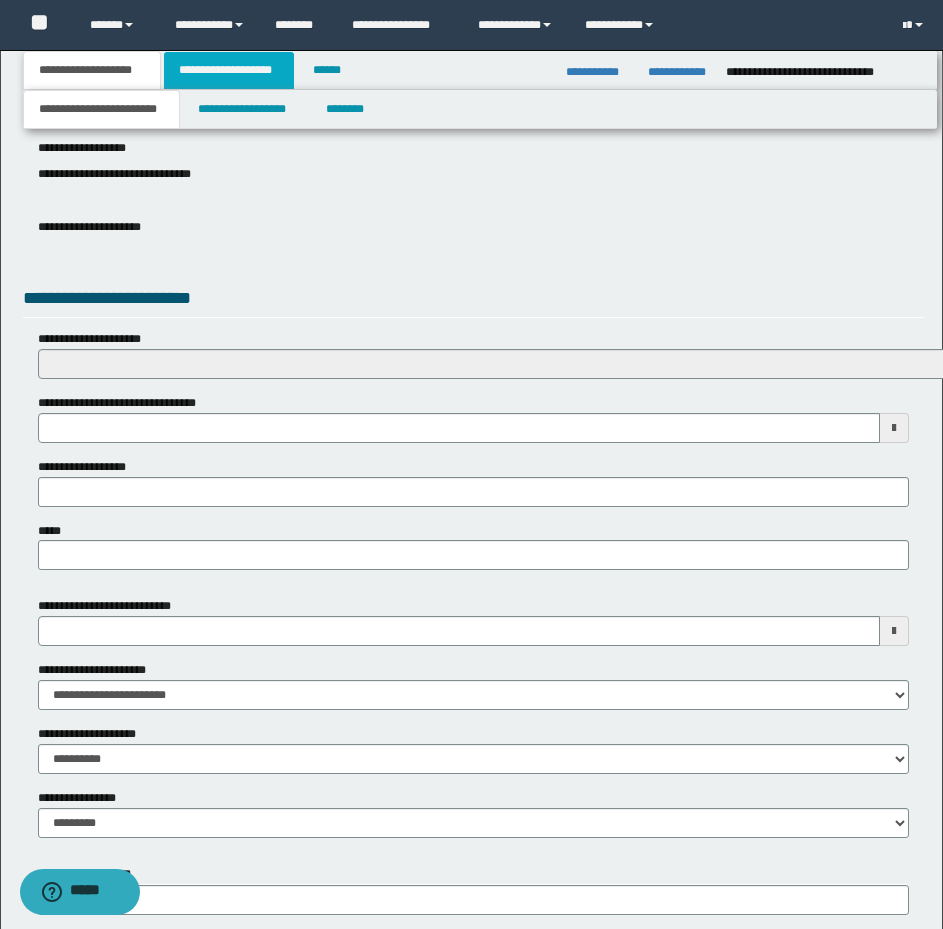 click on "**********" at bounding box center [229, 70] 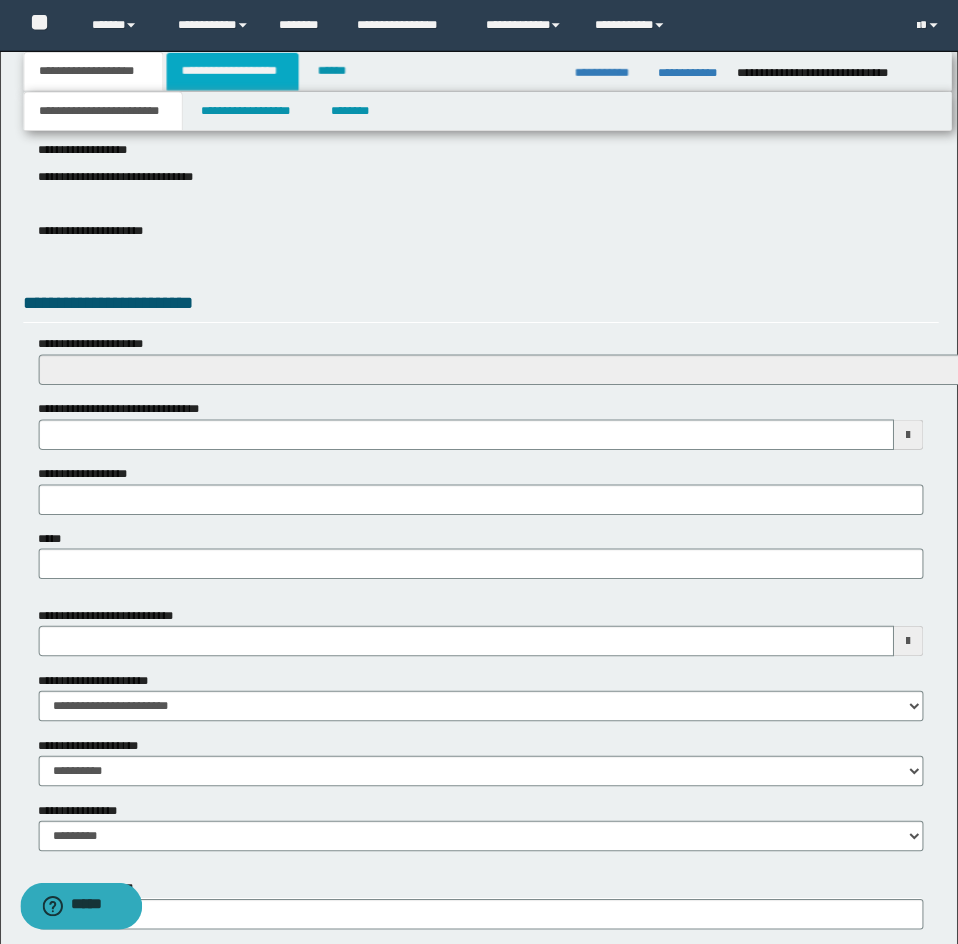 scroll, scrollTop: 0, scrollLeft: 0, axis: both 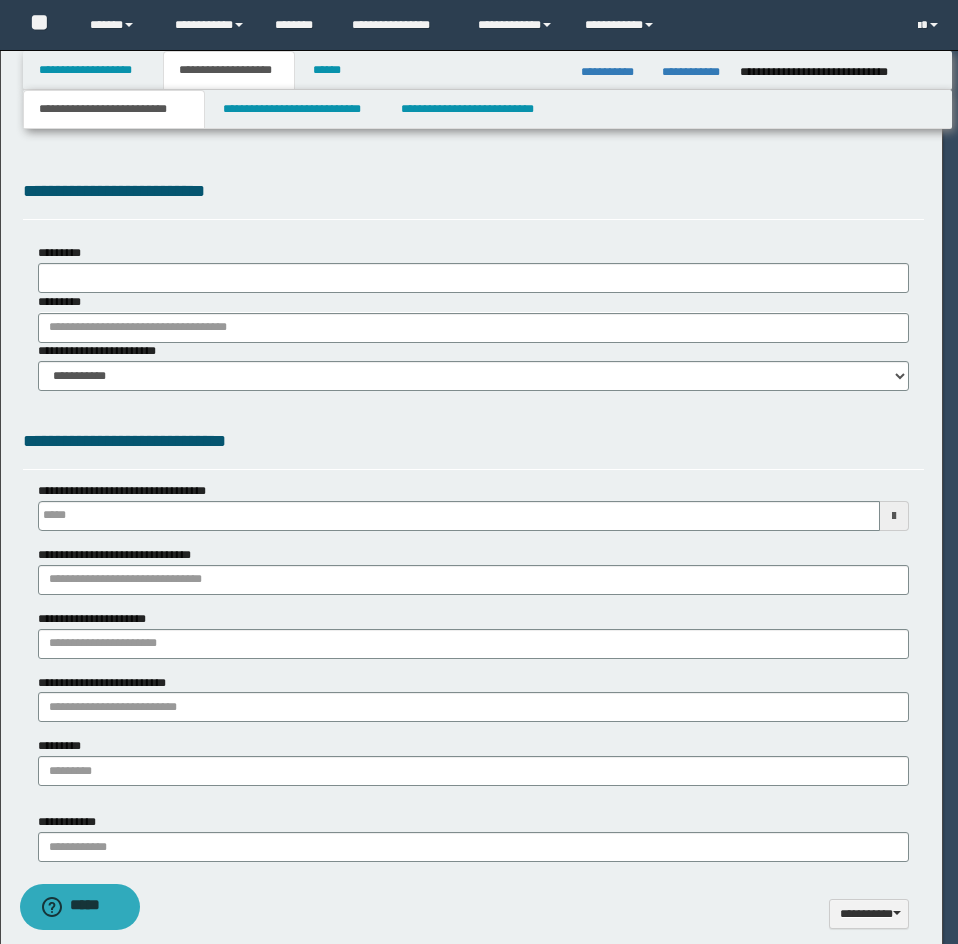 type 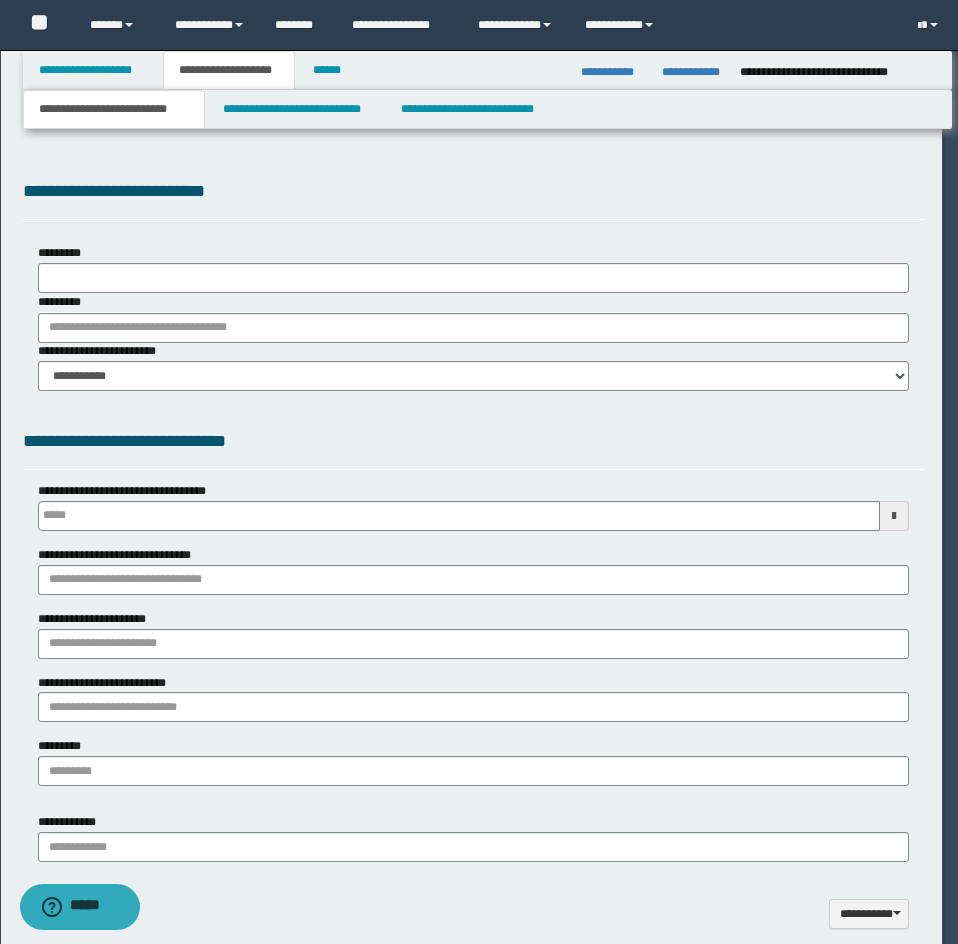 scroll, scrollTop: 0, scrollLeft: 0, axis: both 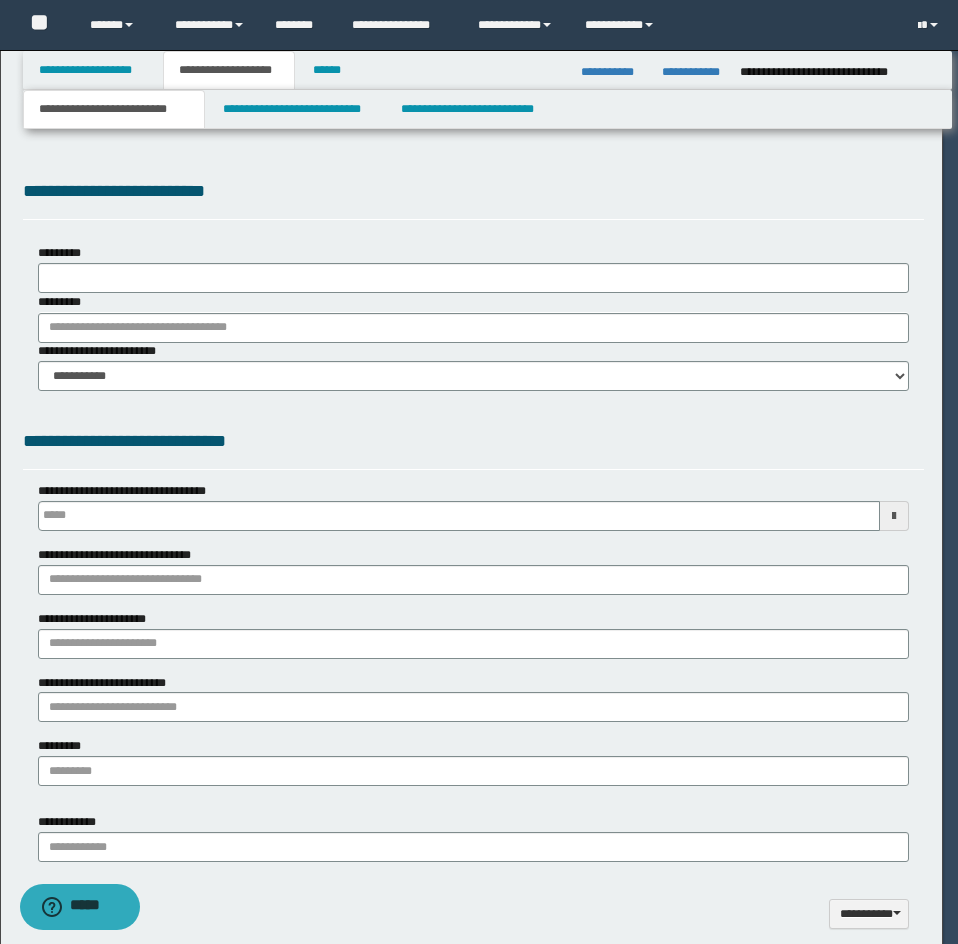 select on "*" 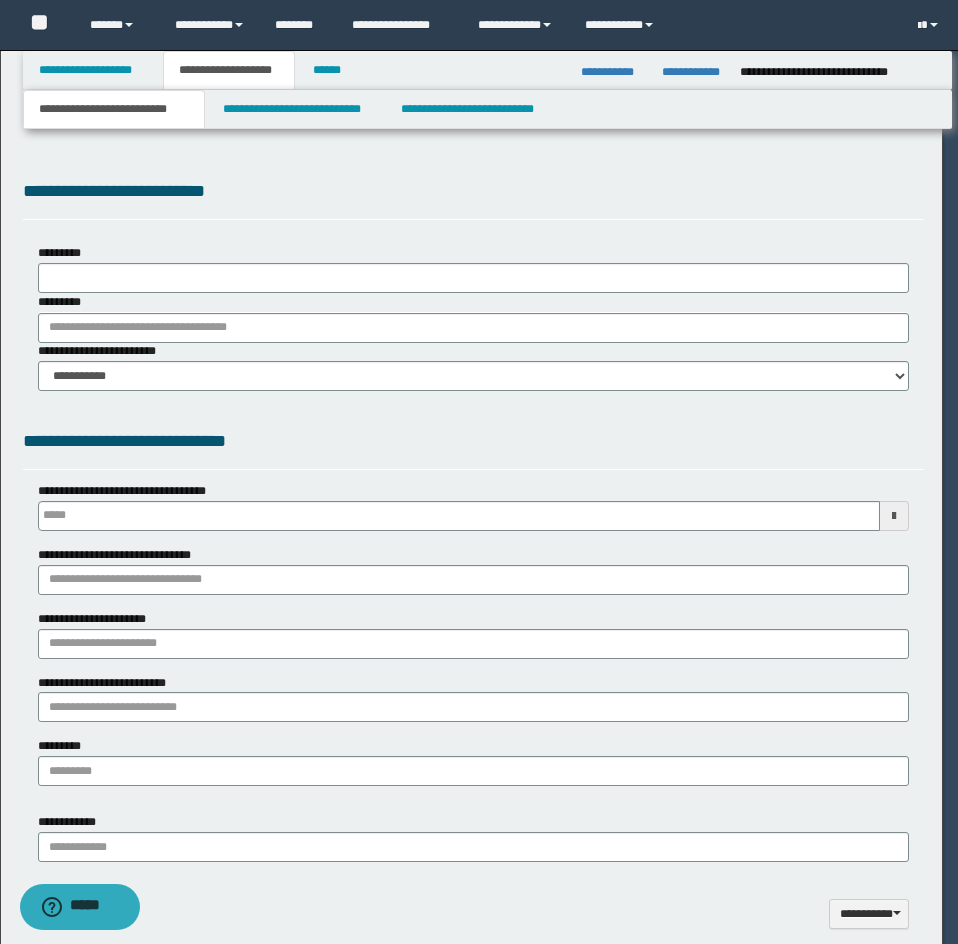 type 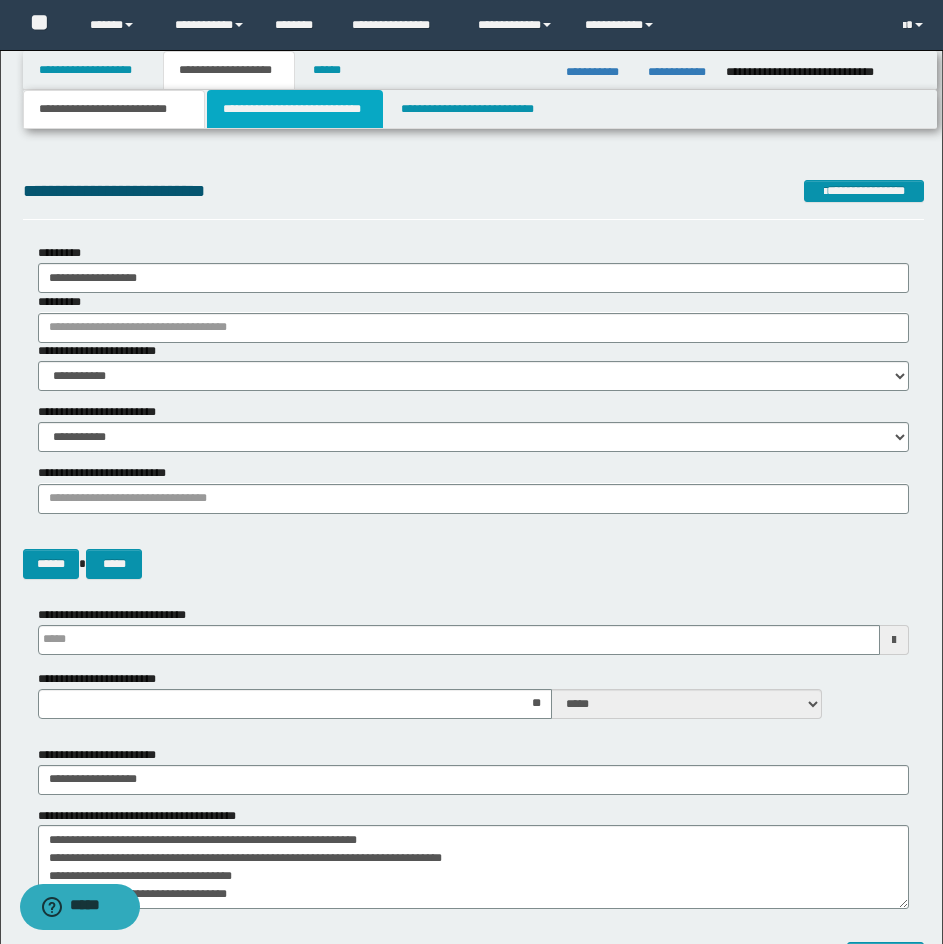 click on "**********" at bounding box center (295, 109) 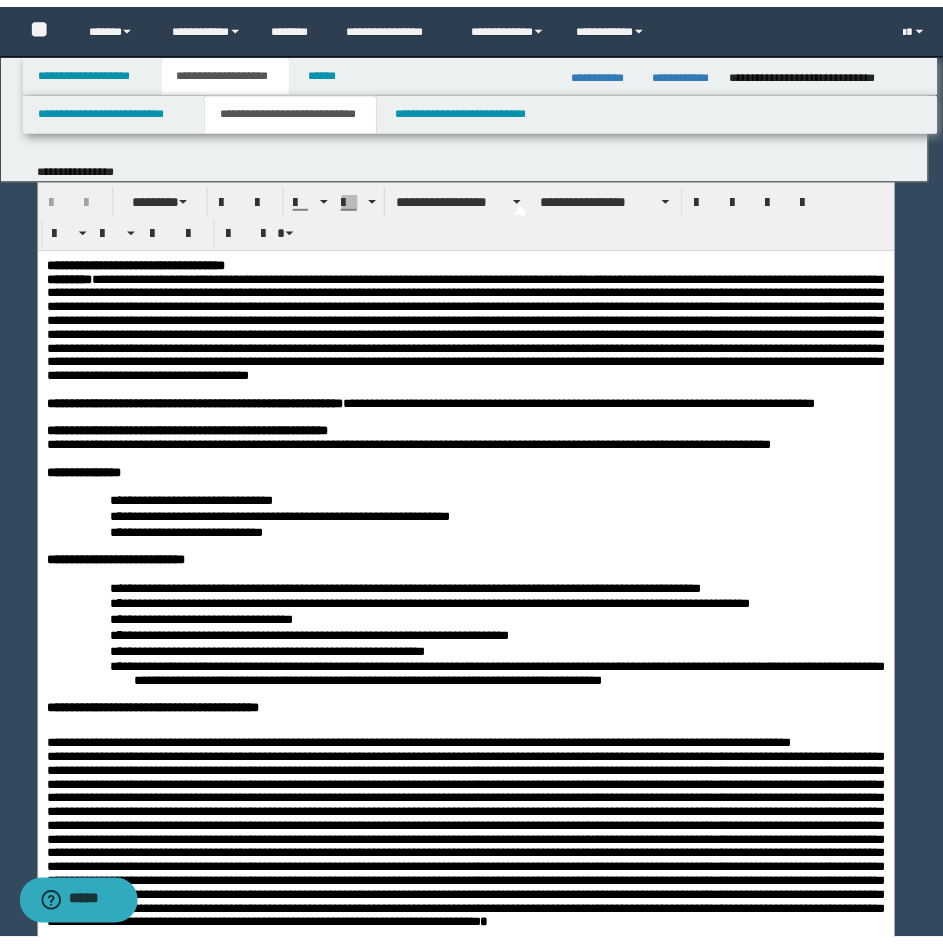 scroll, scrollTop: 0, scrollLeft: 0, axis: both 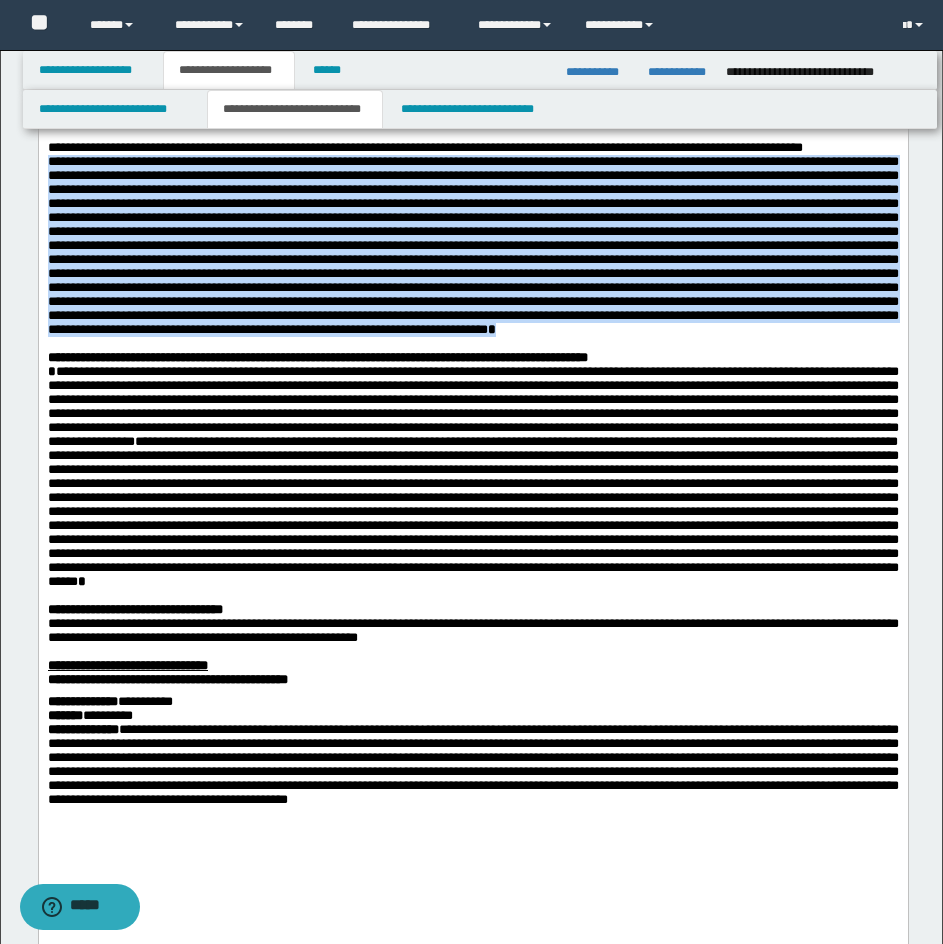 drag, startPoint x: 228, startPoint y: 508, endPoint x: -2, endPoint y: 264, distance: 335.3148 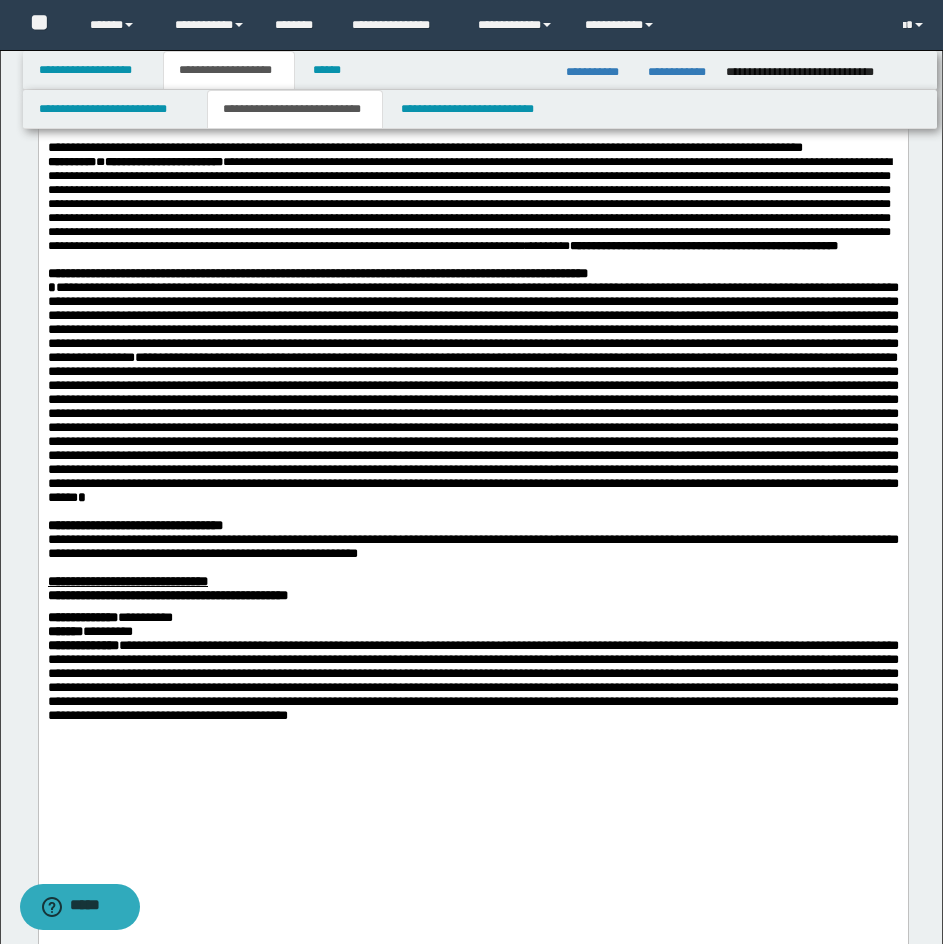 click on "**********" at bounding box center [424, 147] 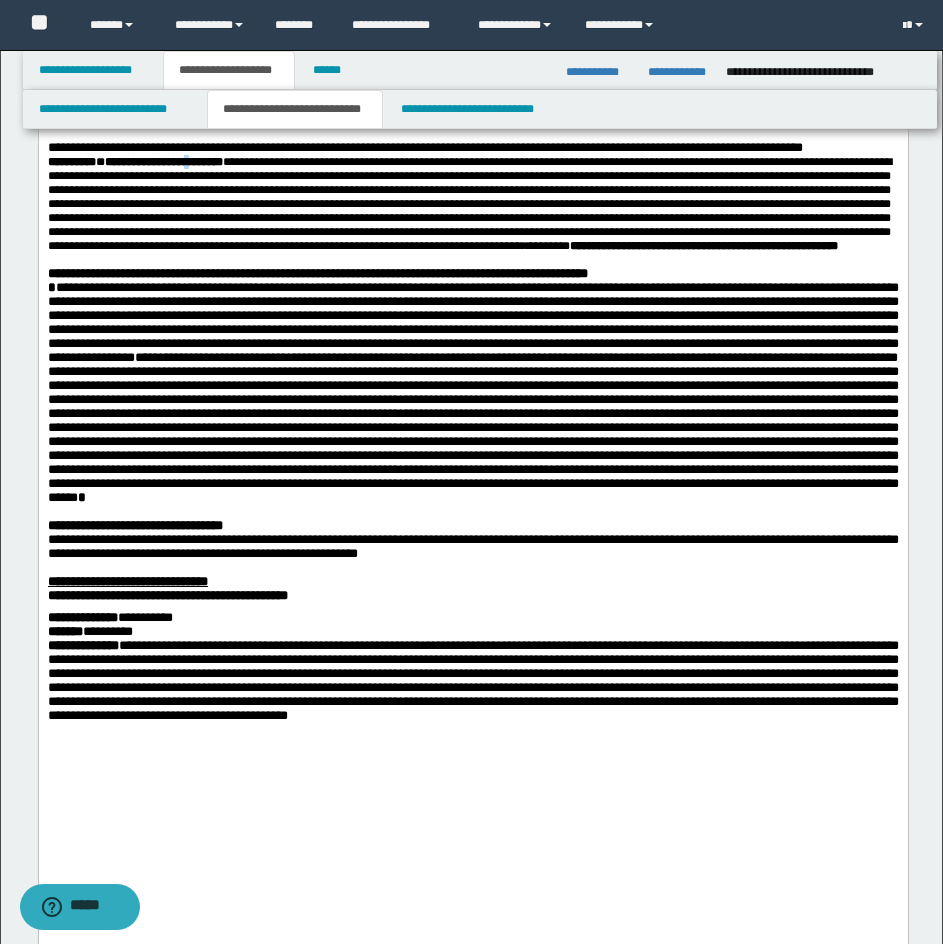 click on "**********" at bounding box center [163, 162] 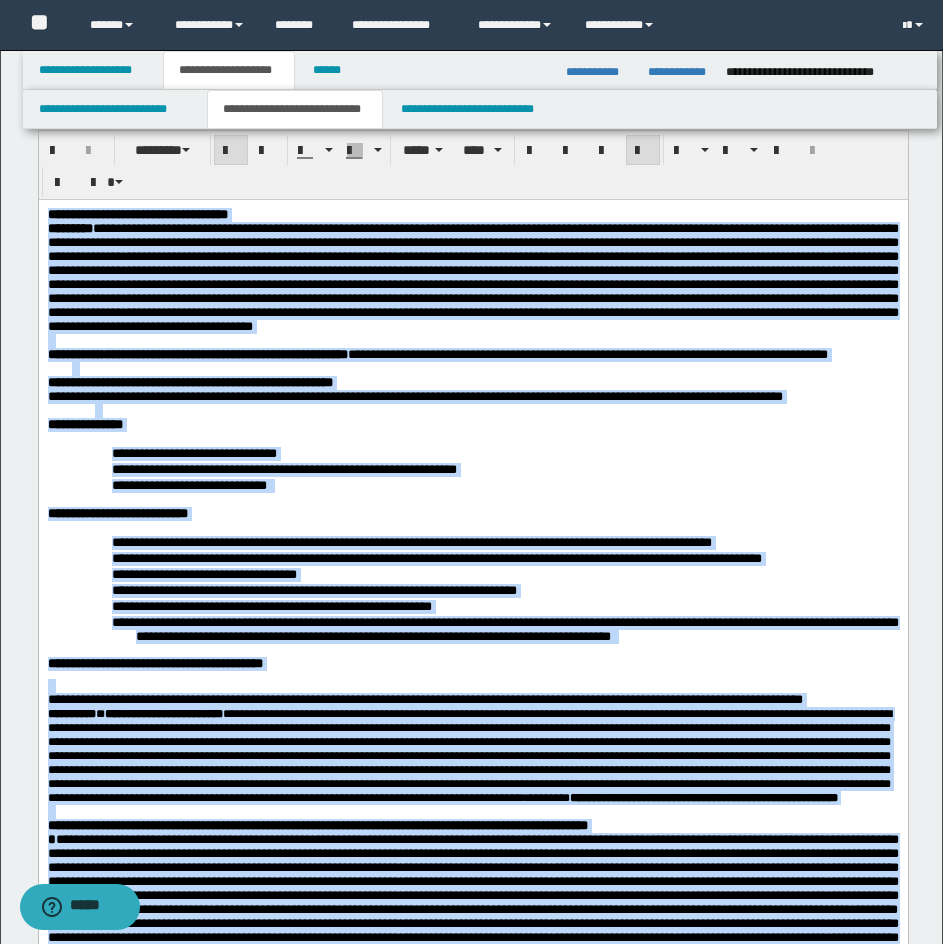 scroll, scrollTop: 0, scrollLeft: 0, axis: both 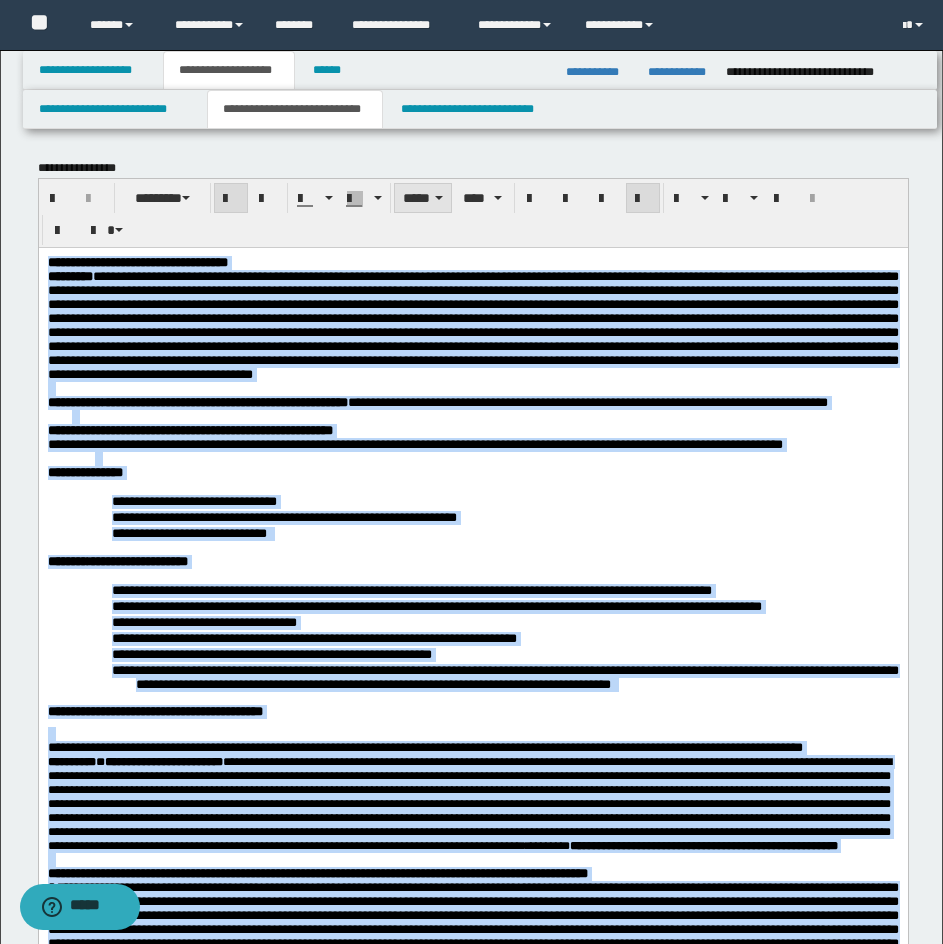 click on "*****" at bounding box center [423, 198] 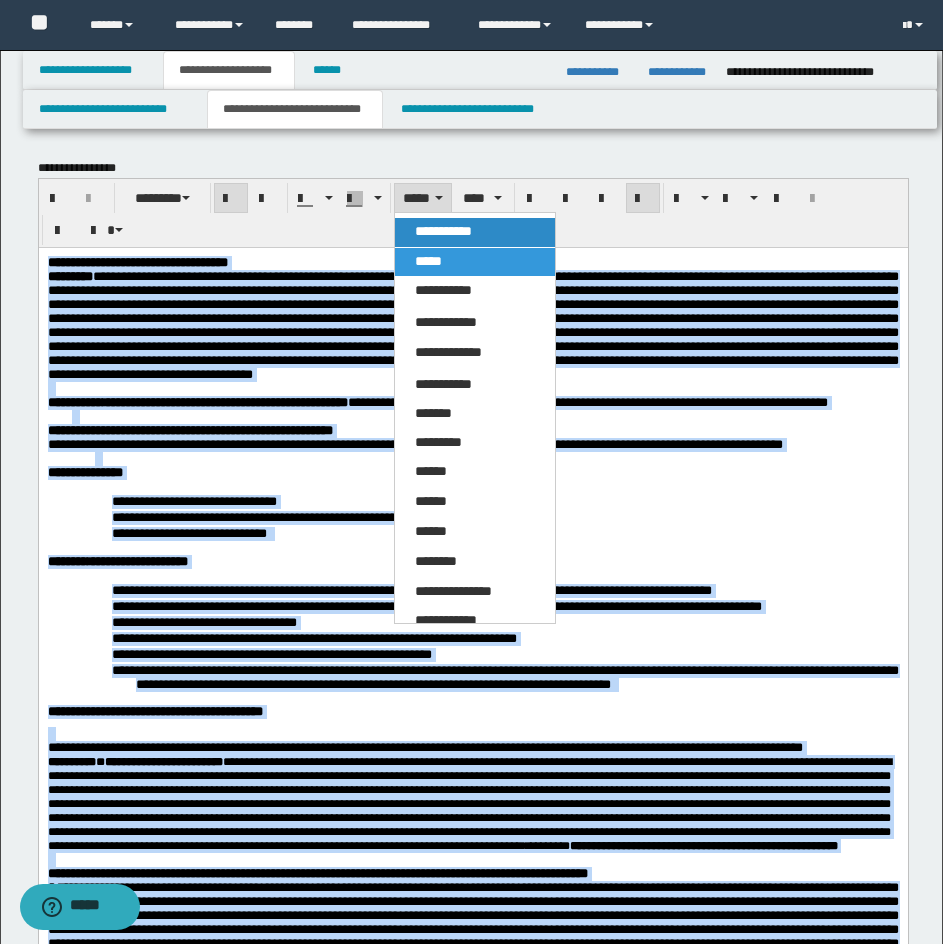 click on "**********" at bounding box center [443, 231] 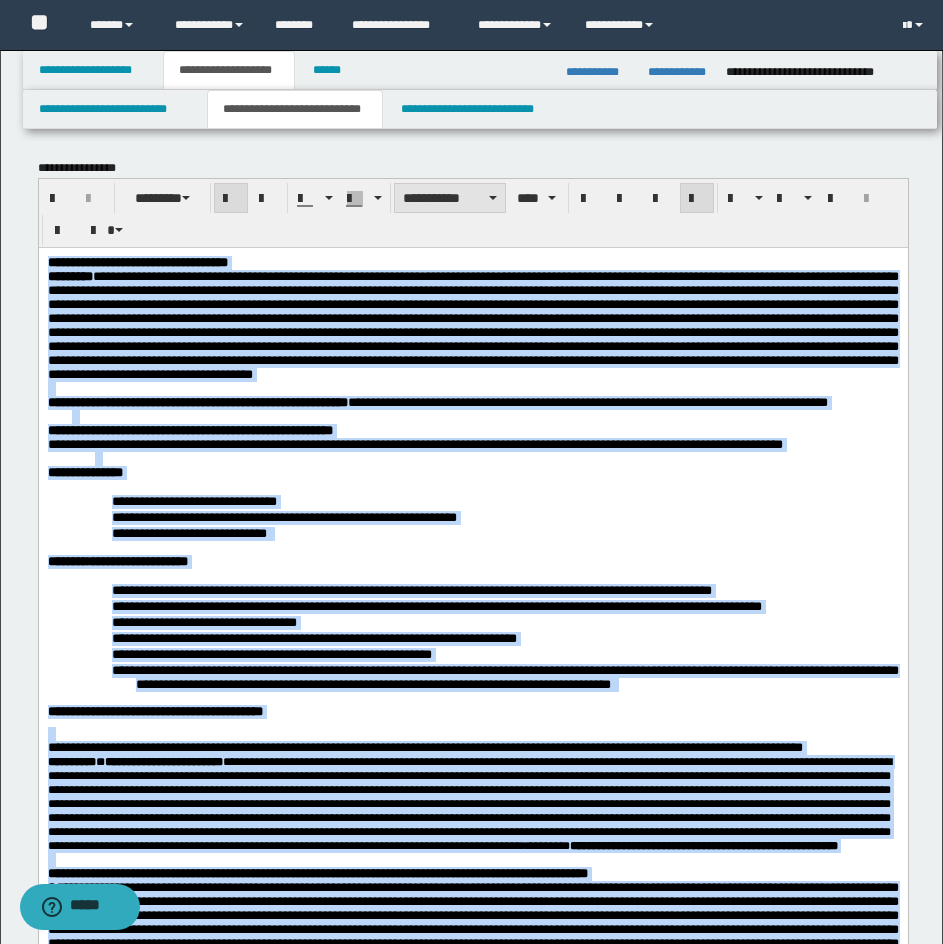 click on "**********" at bounding box center (450, 198) 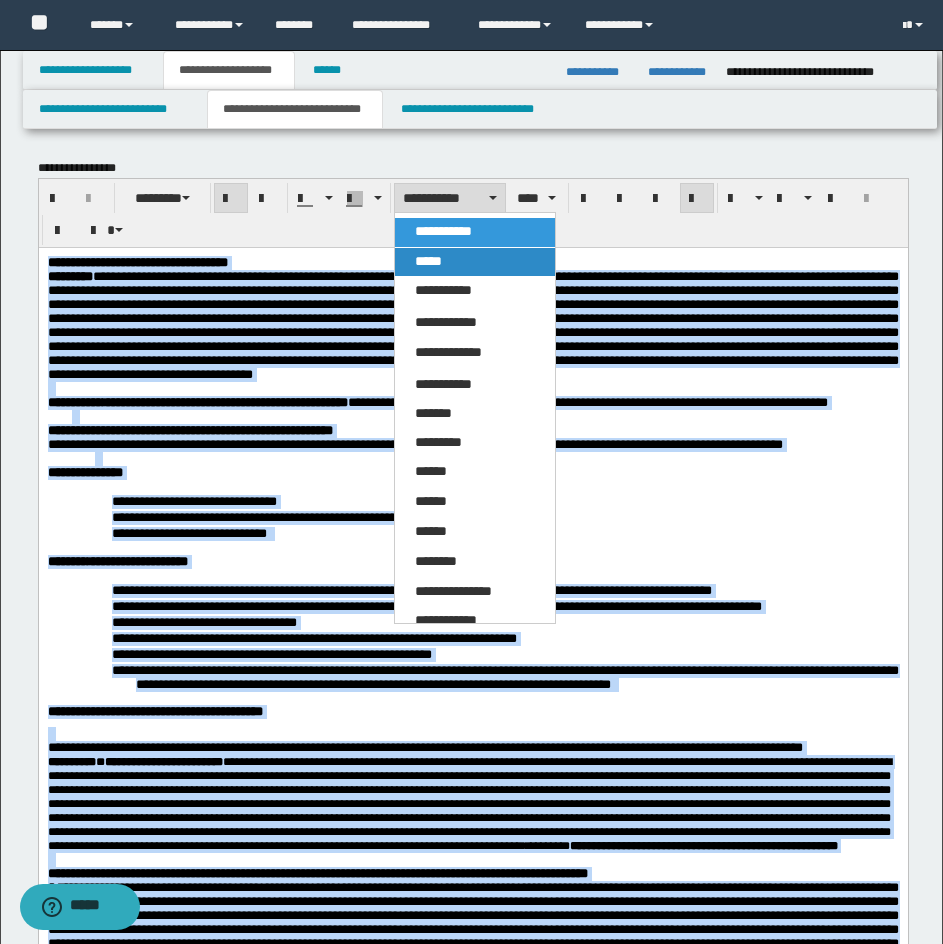 click on "*****" at bounding box center (475, 262) 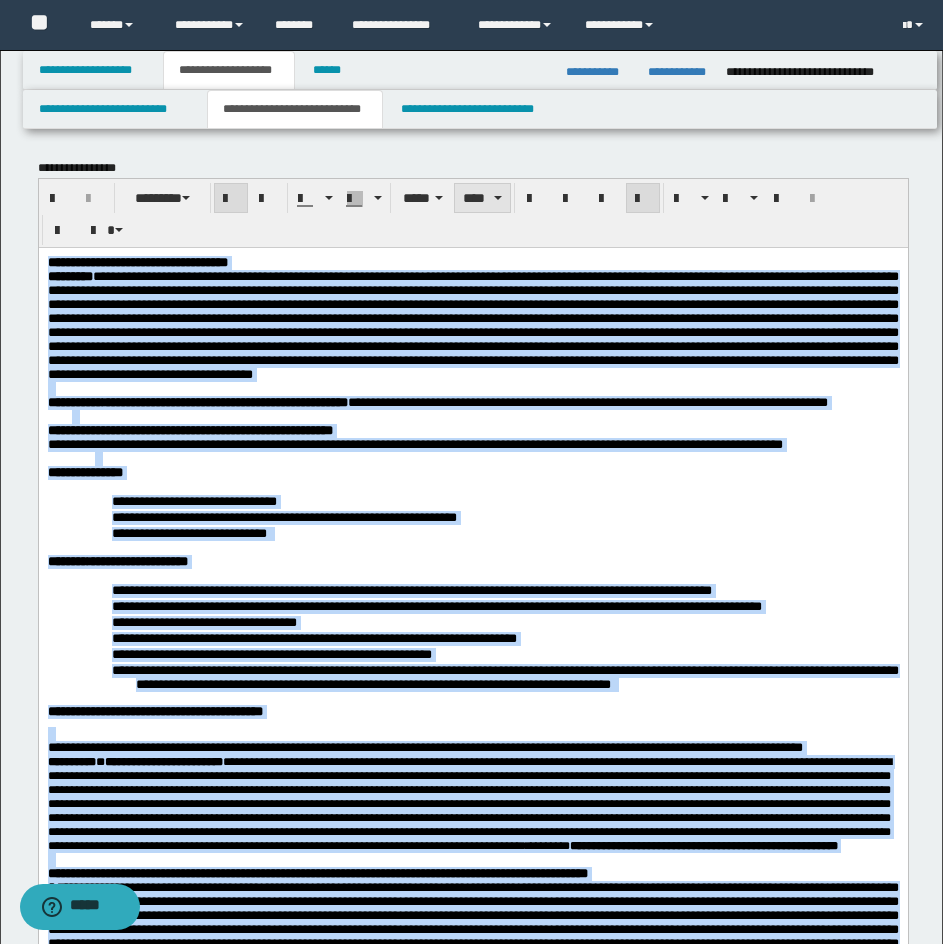 click on "****" at bounding box center [482, 198] 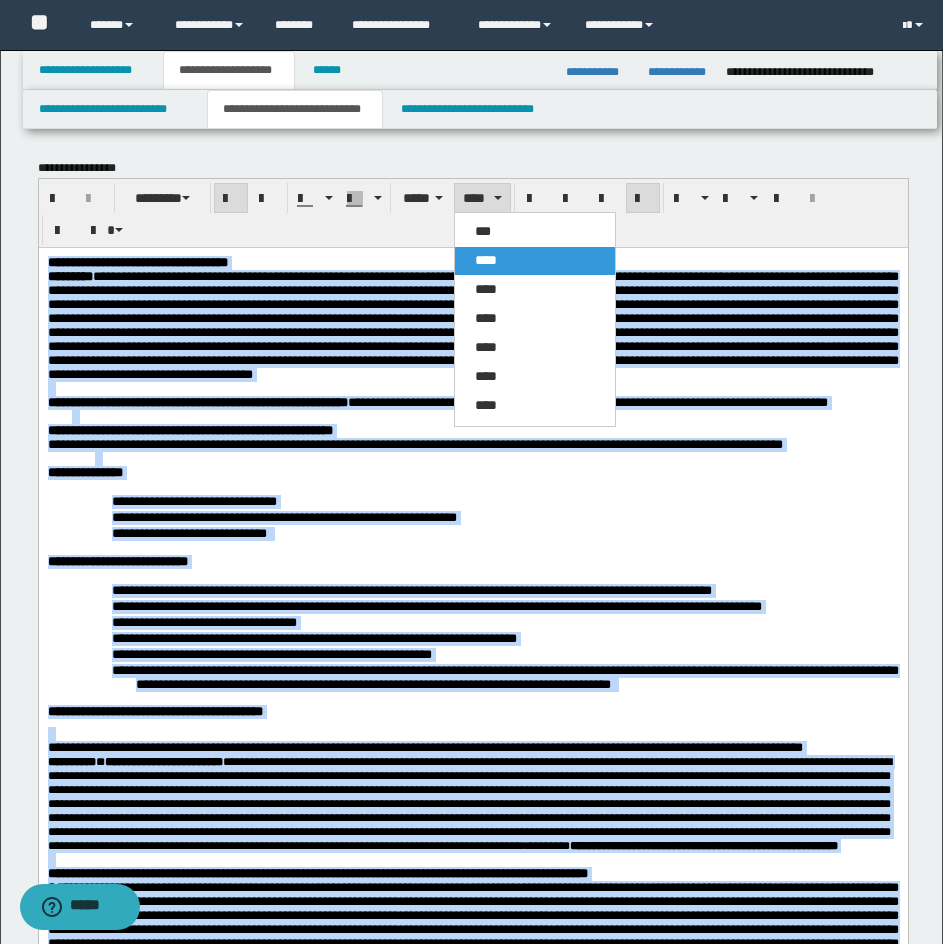 drag, startPoint x: 496, startPoint y: 223, endPoint x: 477, endPoint y: 196, distance: 33.01515 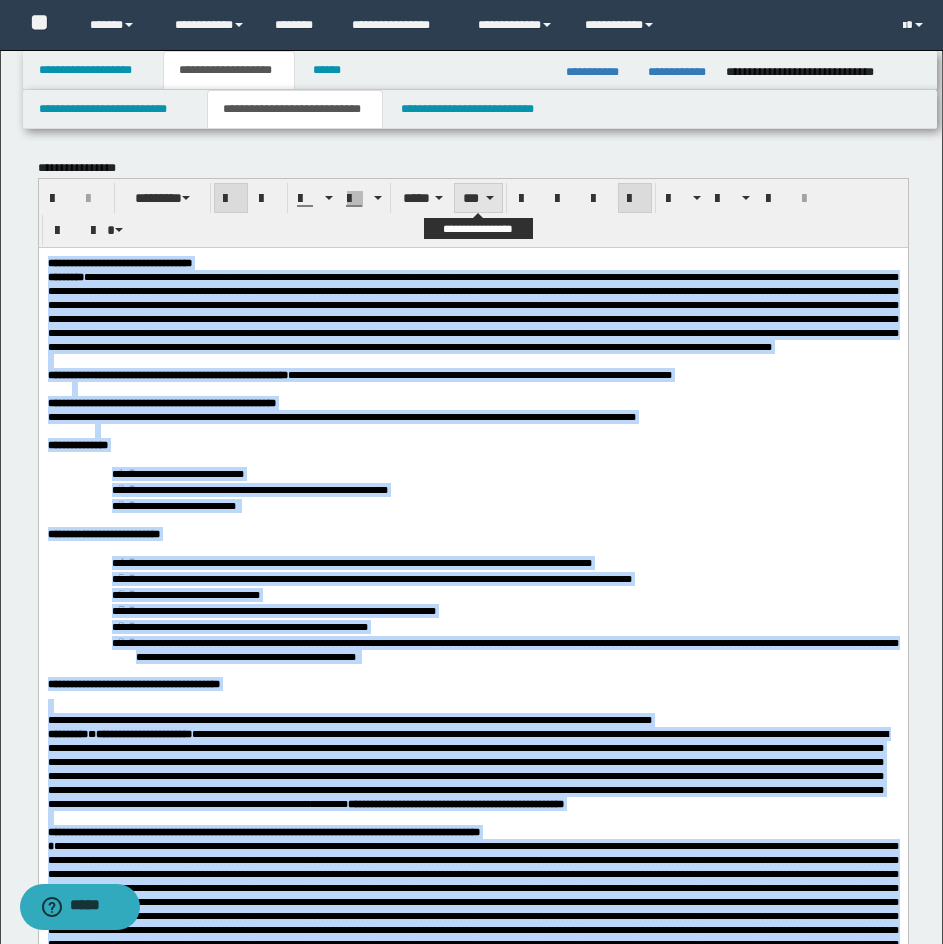 click on "***" at bounding box center [478, 198] 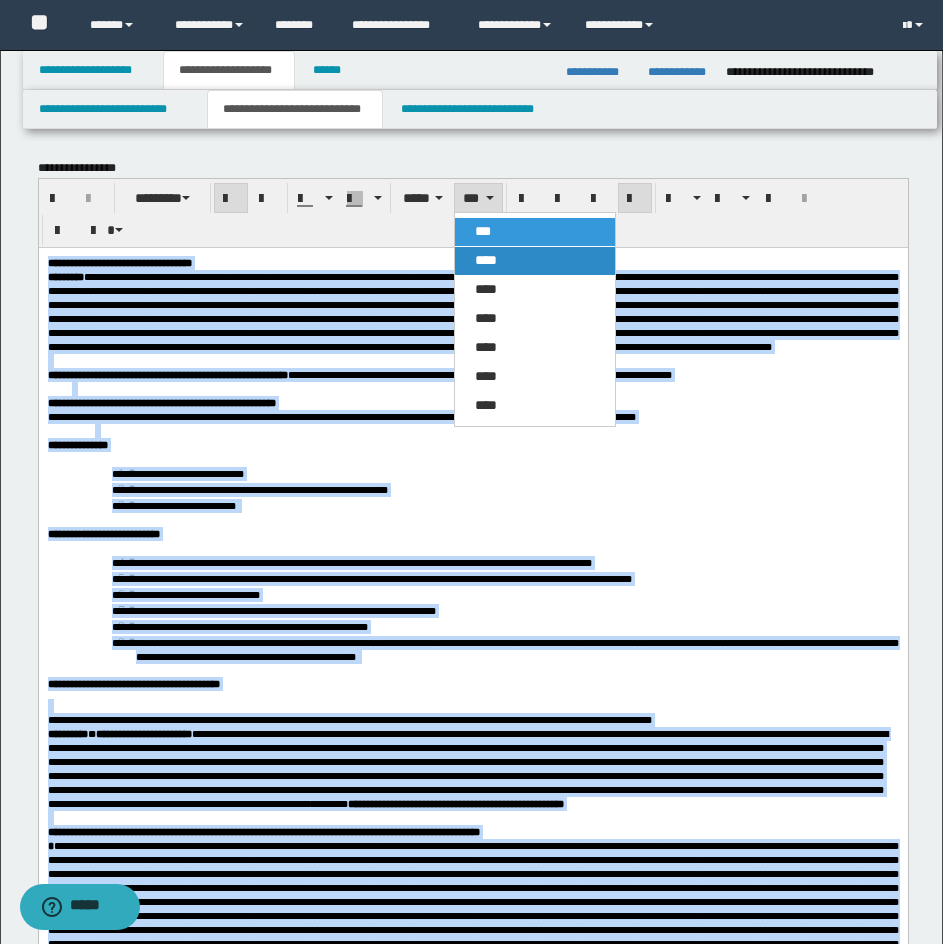 click on "****" at bounding box center [535, 261] 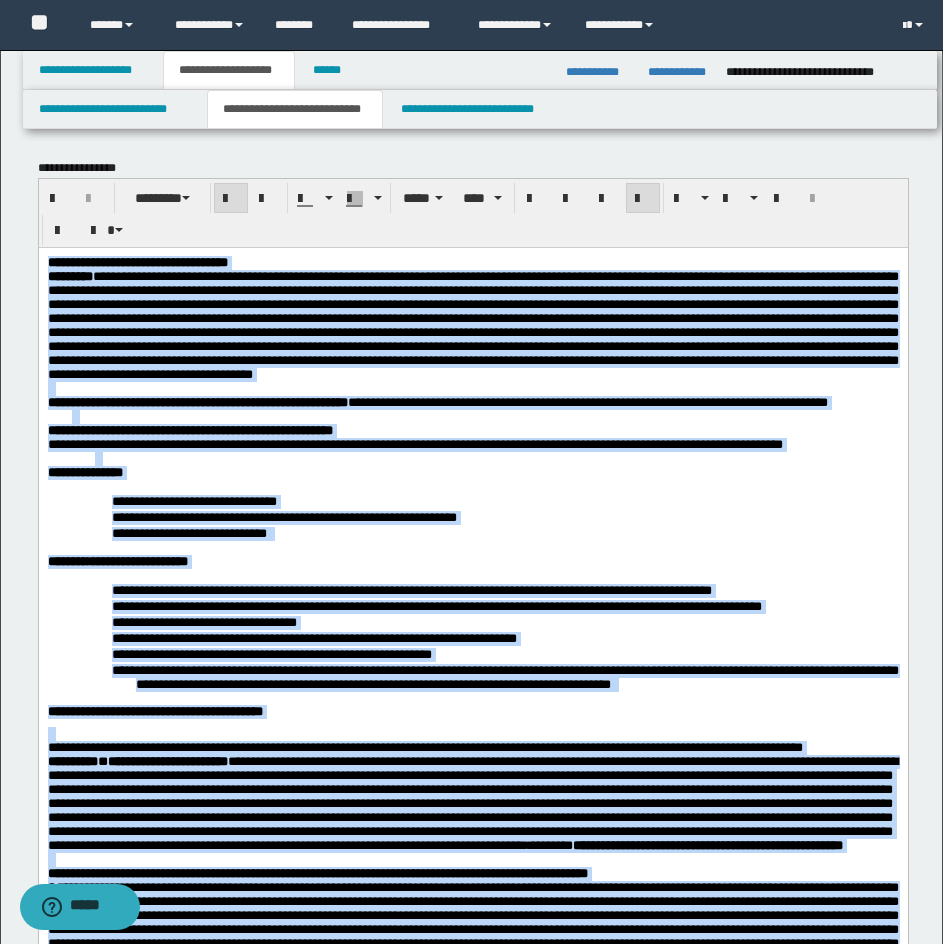 click at bounding box center (643, 198) 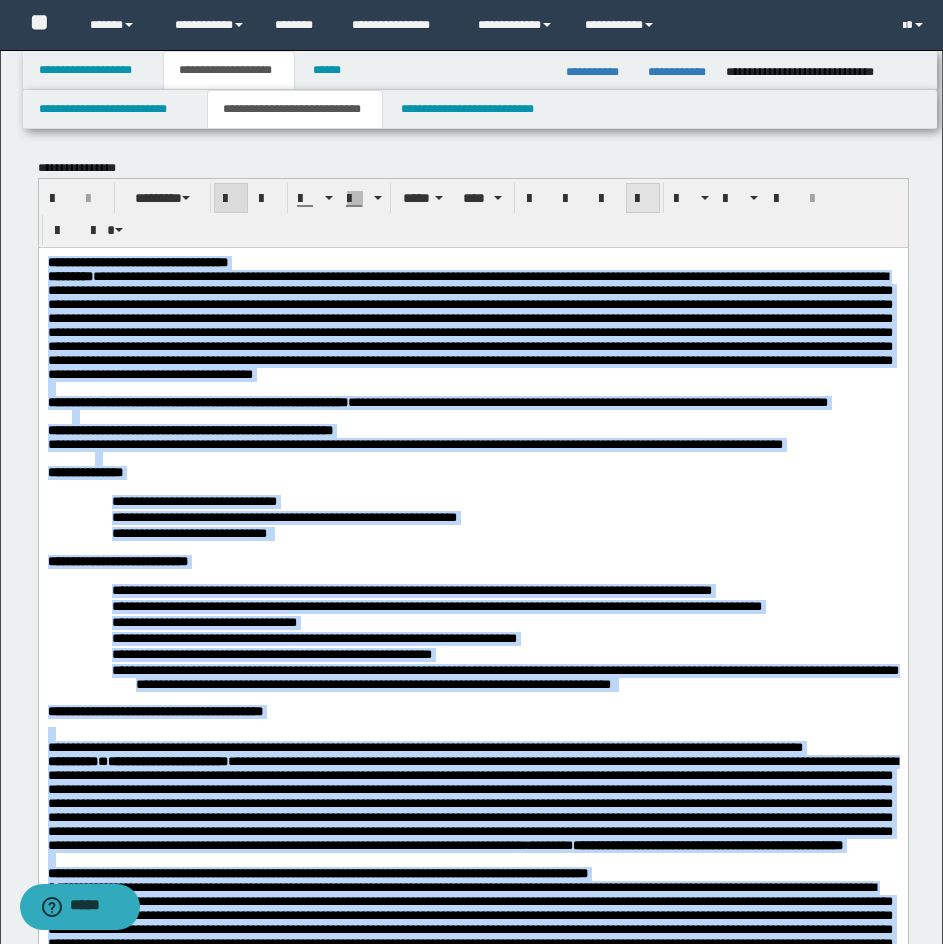 click at bounding box center (643, 198) 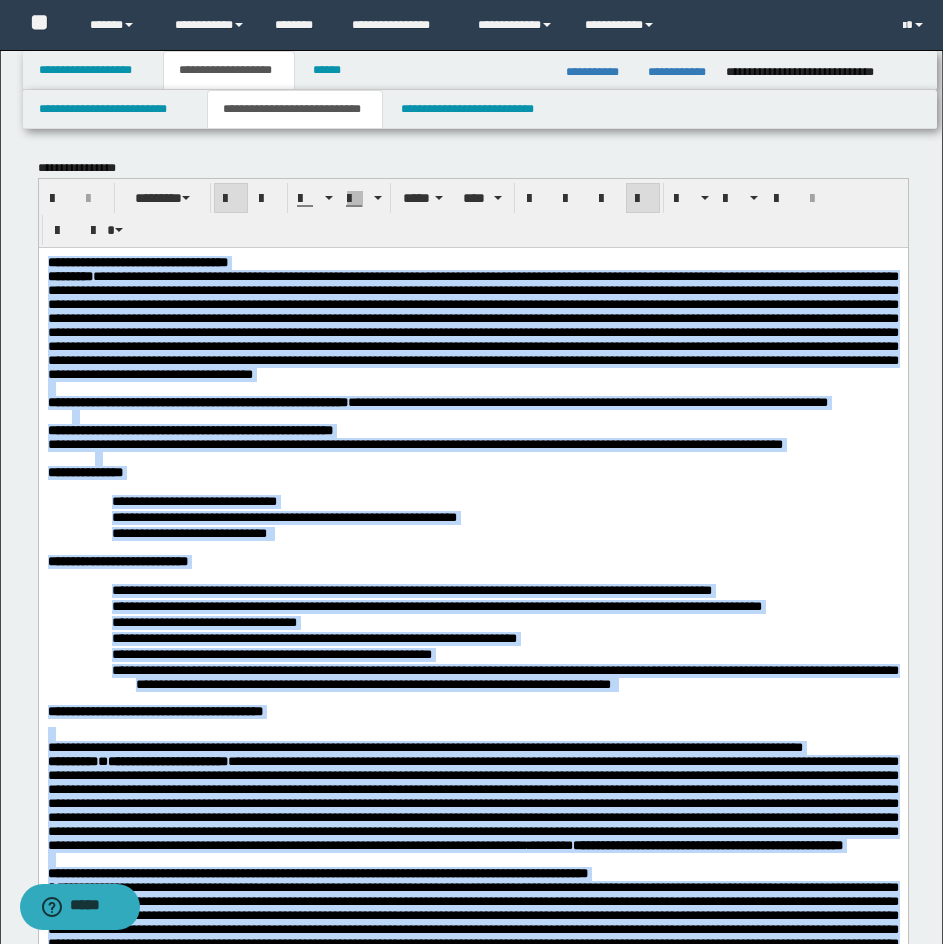 click on "********" at bounding box center [472, 325] 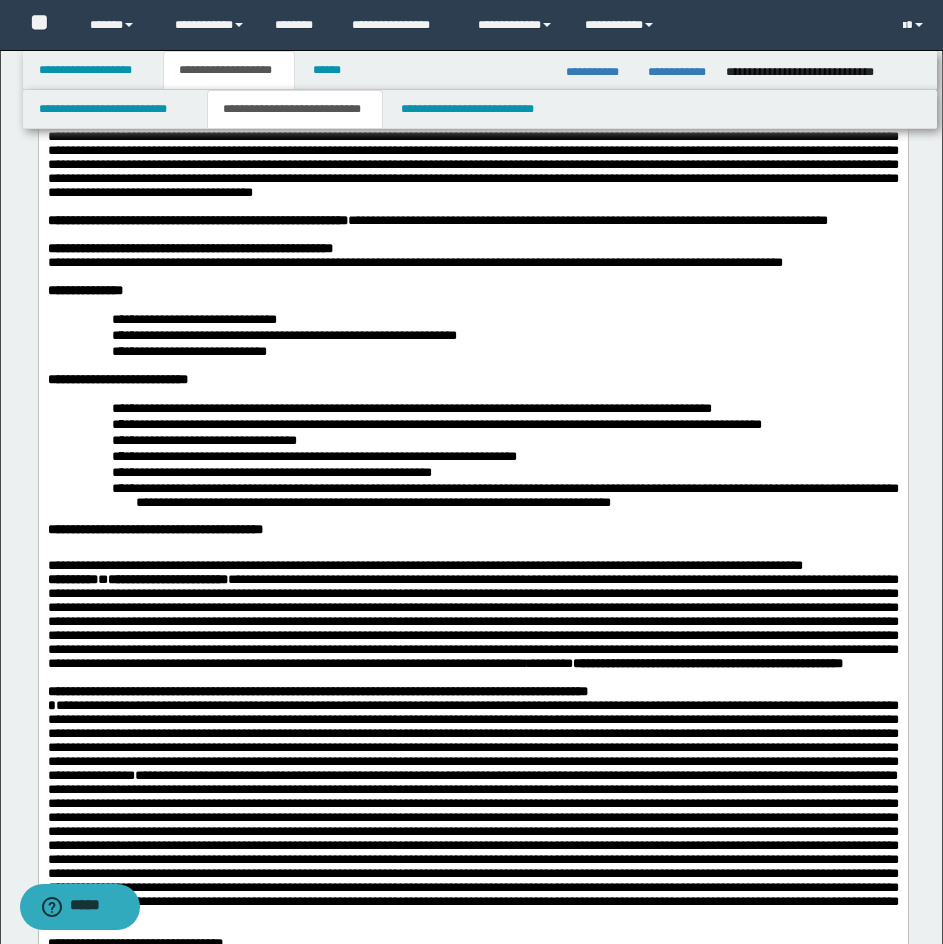 scroll, scrollTop: 400, scrollLeft: 0, axis: vertical 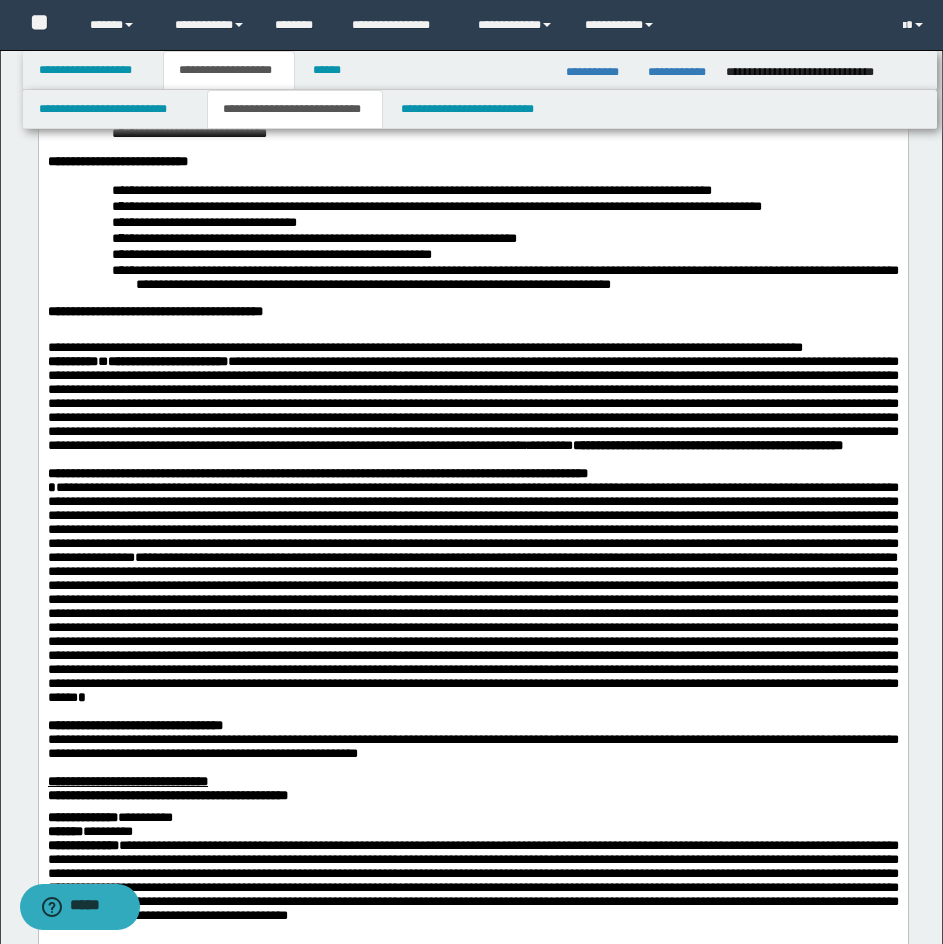 click on "**********" at bounding box center (472, 348) 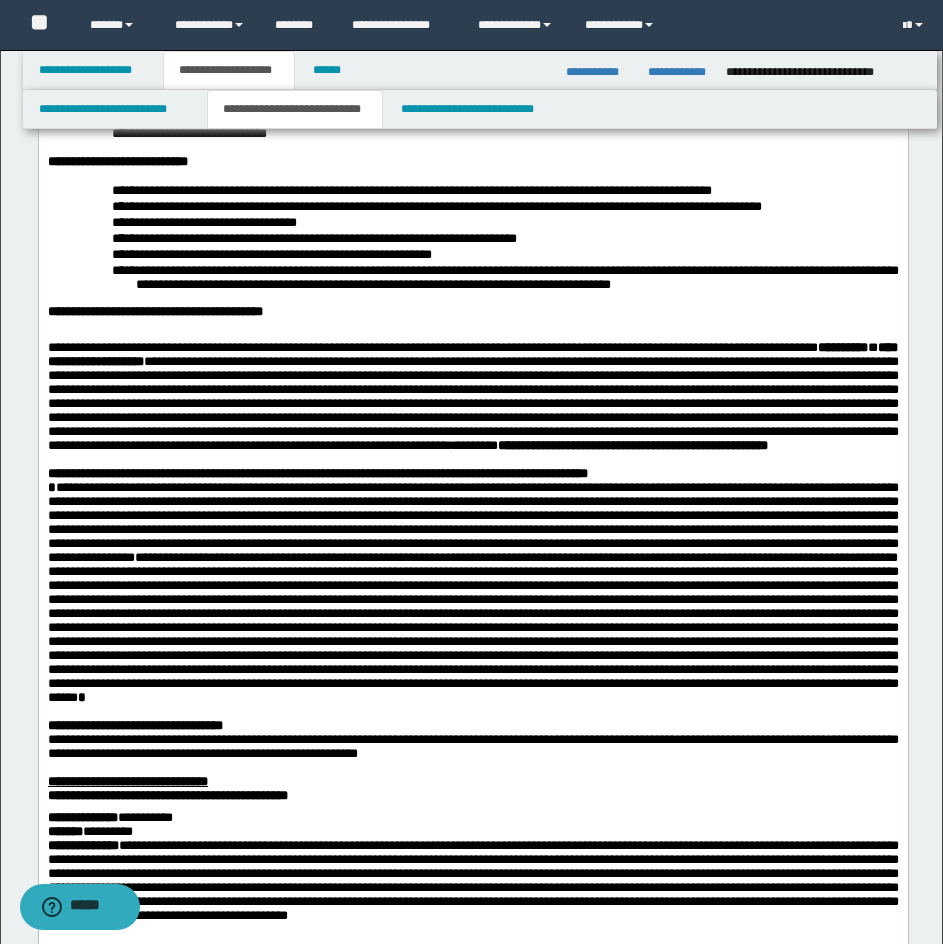 click on "**********" at bounding box center (472, 474) 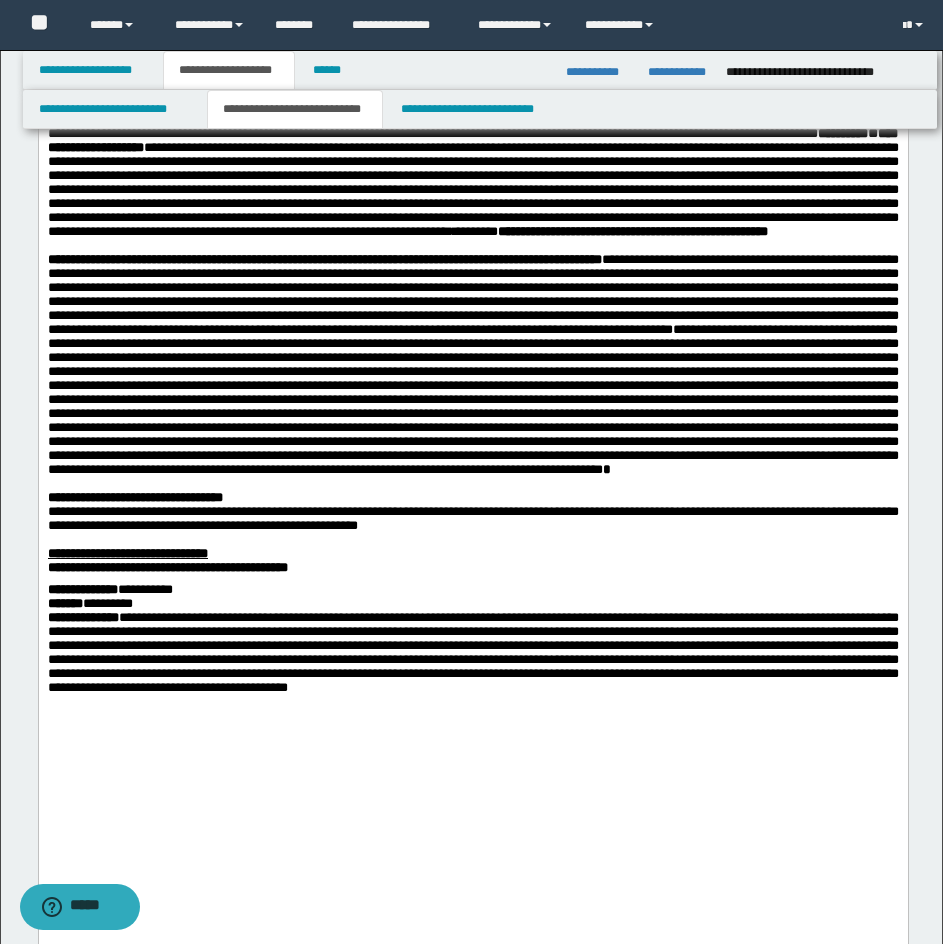 scroll, scrollTop: 1000, scrollLeft: 0, axis: vertical 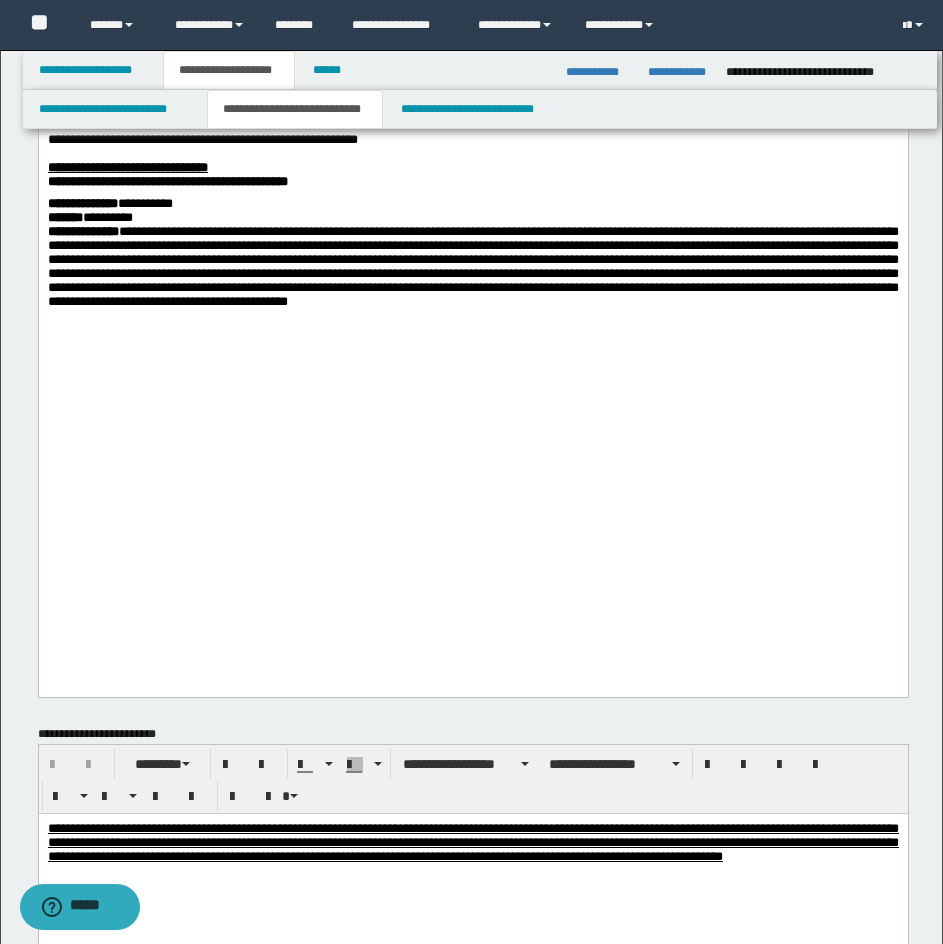 click on "**********" at bounding box center [472, 112] 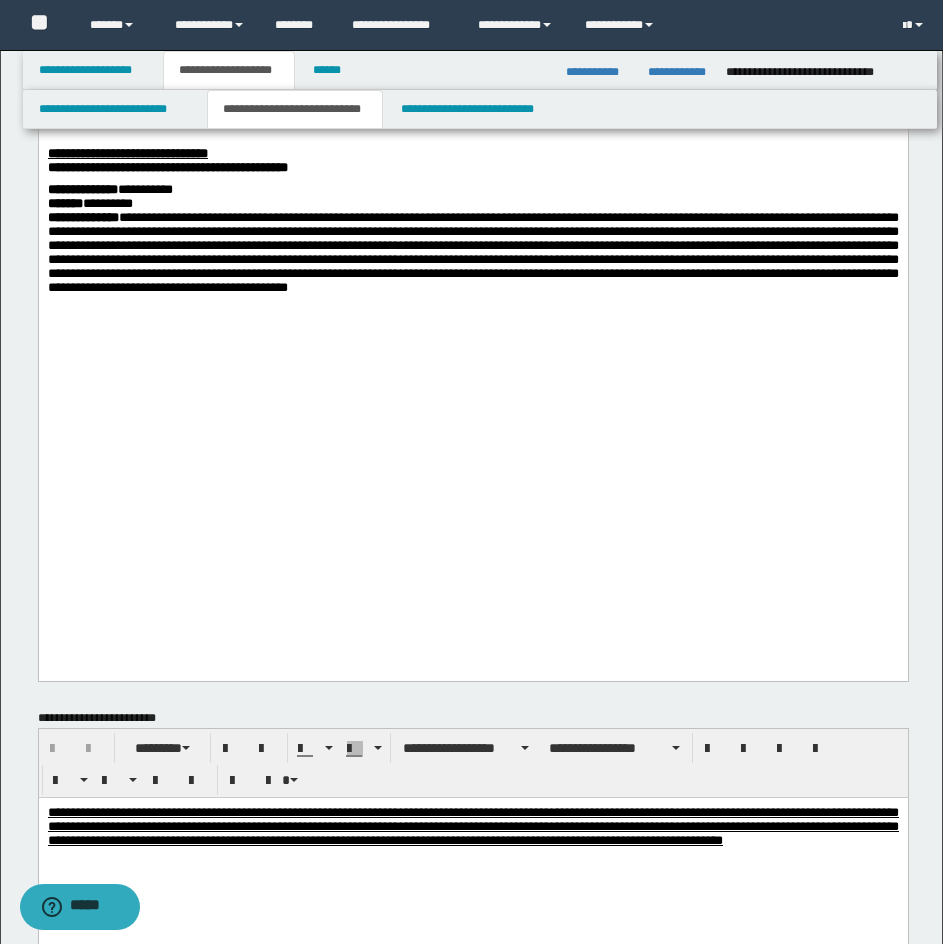 click on "**********" at bounding box center [472, -200] 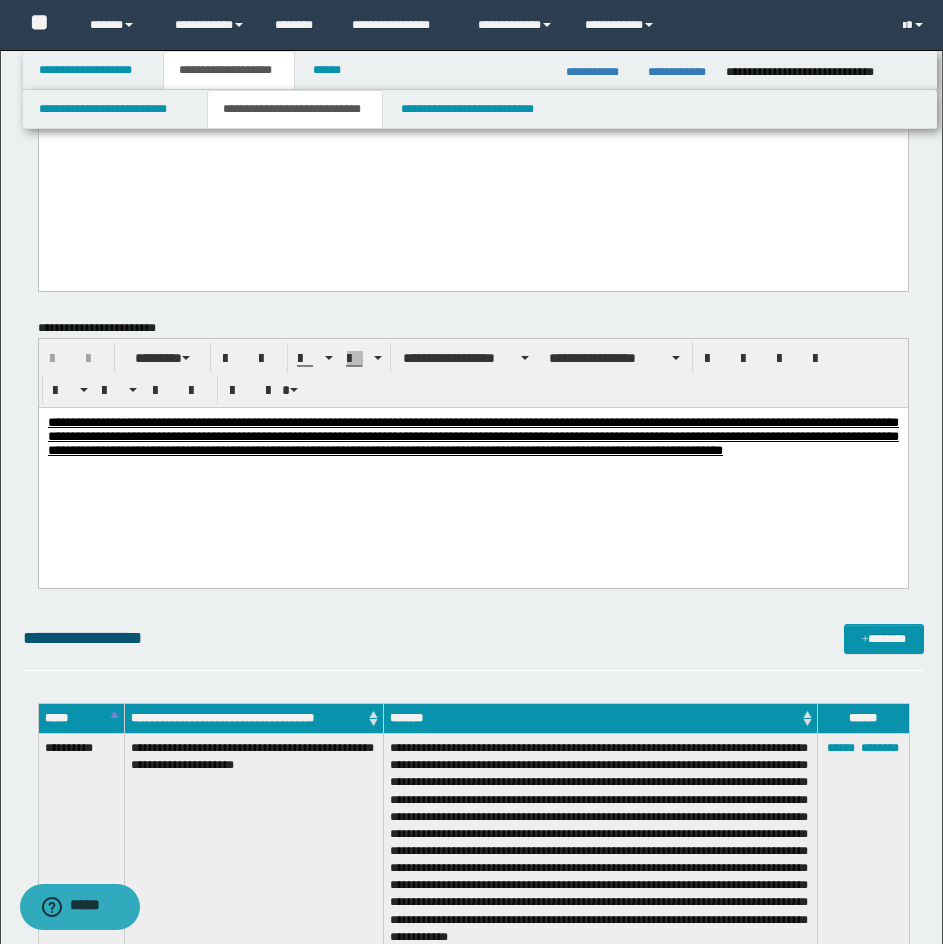 scroll, scrollTop: 1400, scrollLeft: 0, axis: vertical 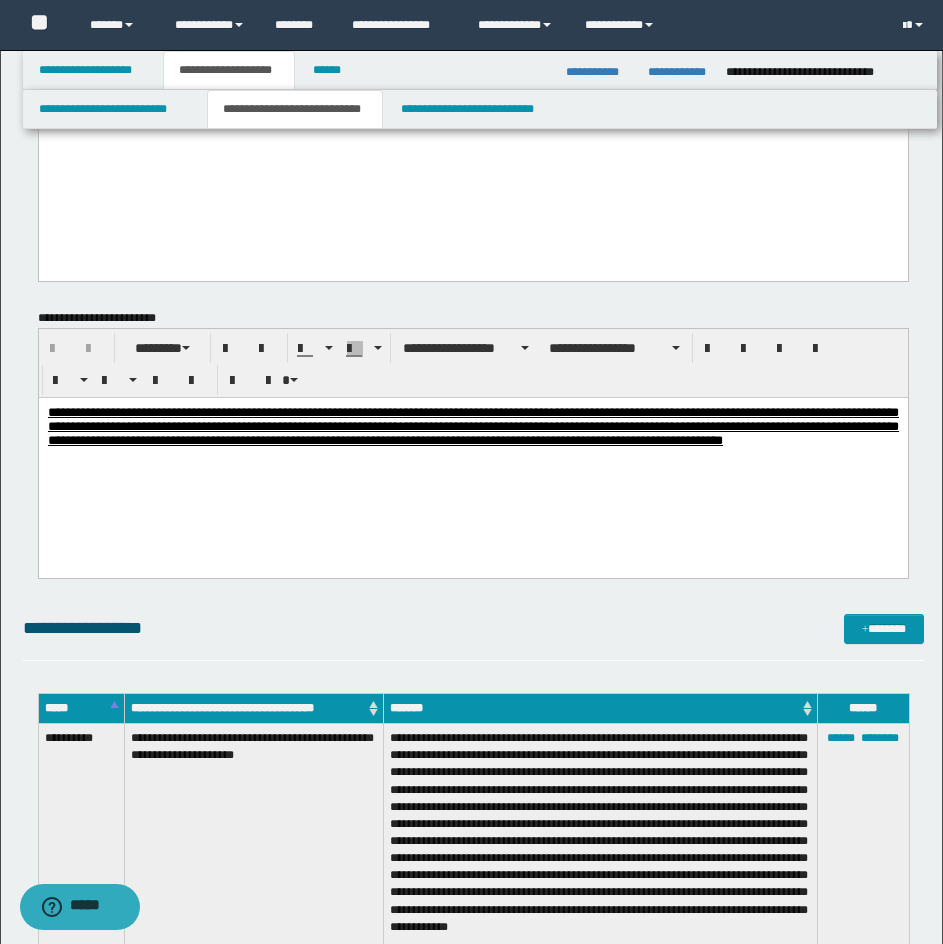 click on "**********" at bounding box center (480, 70) 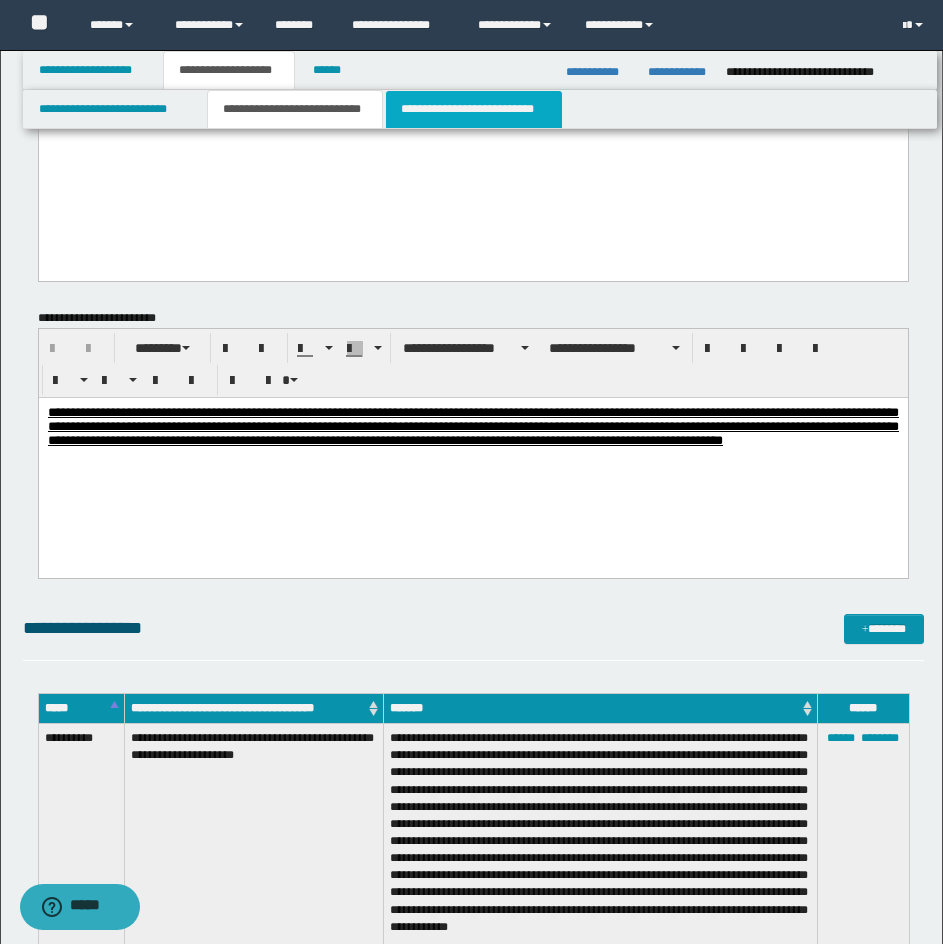 click on "**********" at bounding box center [474, 109] 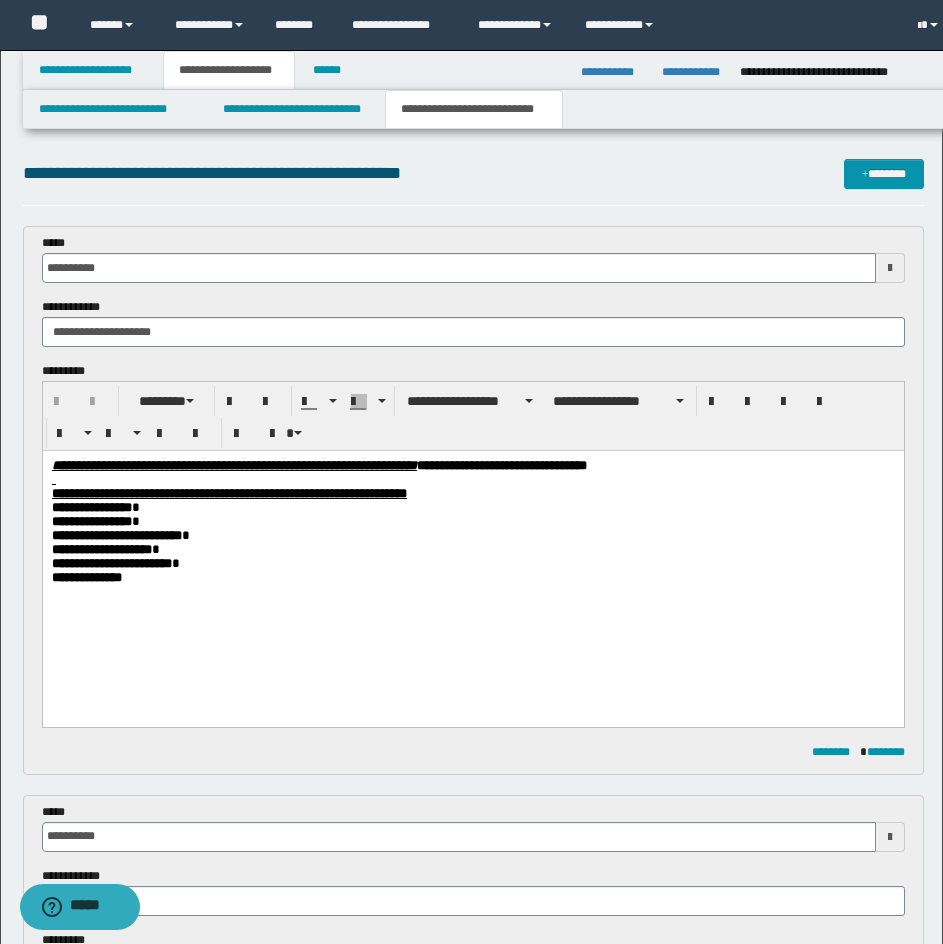scroll, scrollTop: 0, scrollLeft: 0, axis: both 